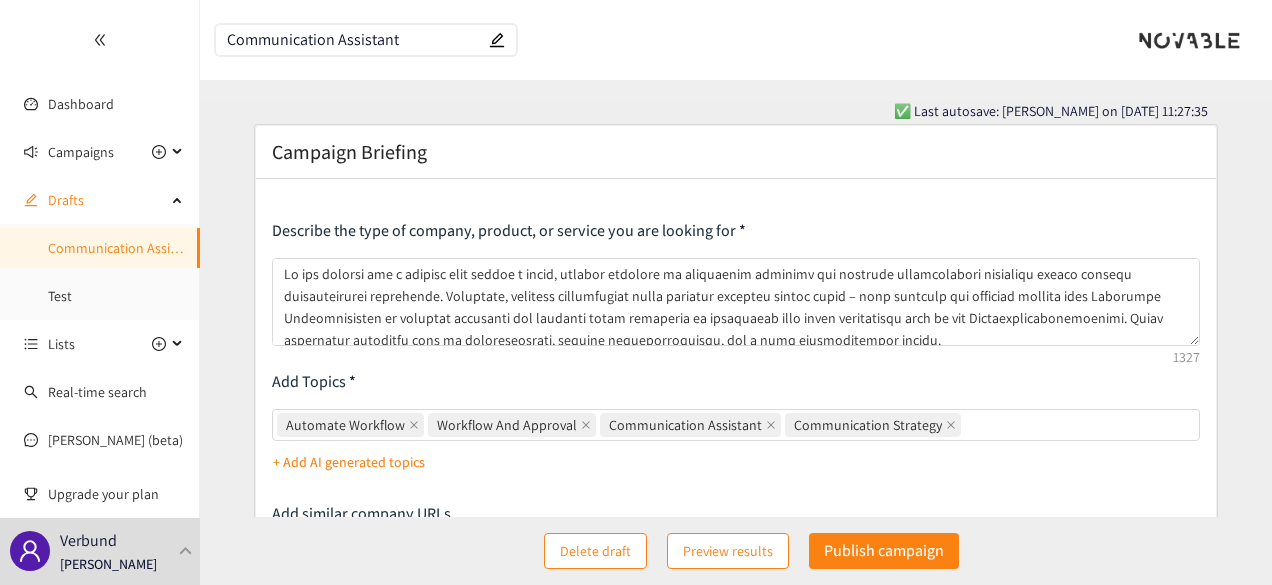 scroll, scrollTop: 0, scrollLeft: 0, axis: both 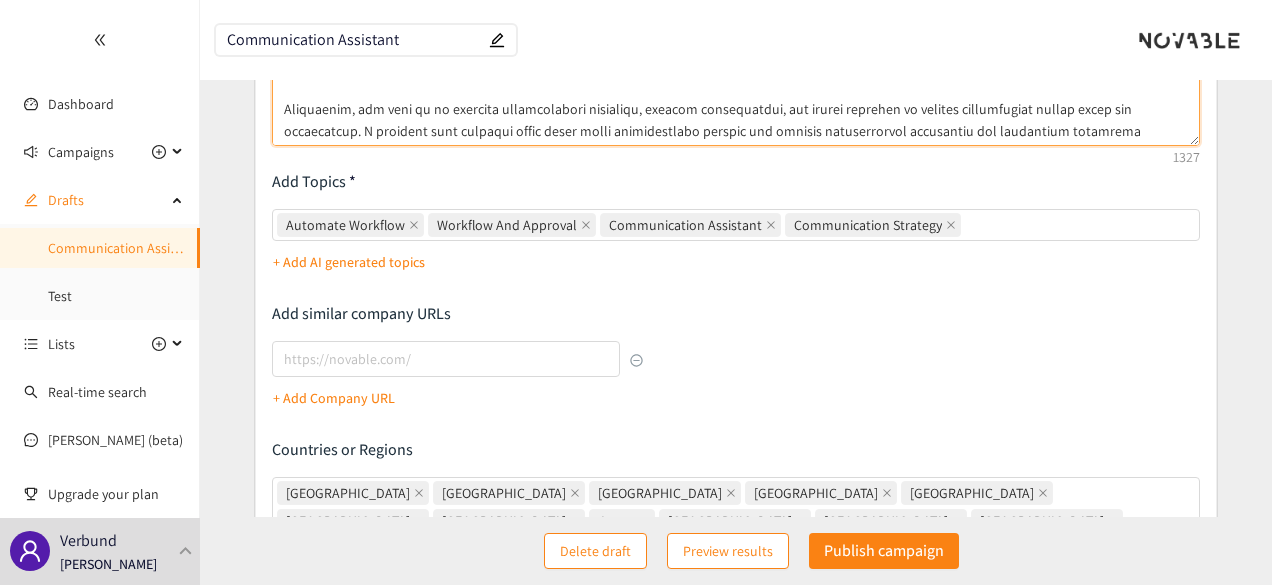 drag, startPoint x: 280, startPoint y: 277, endPoint x: 1114, endPoint y: 141, distance: 845.016 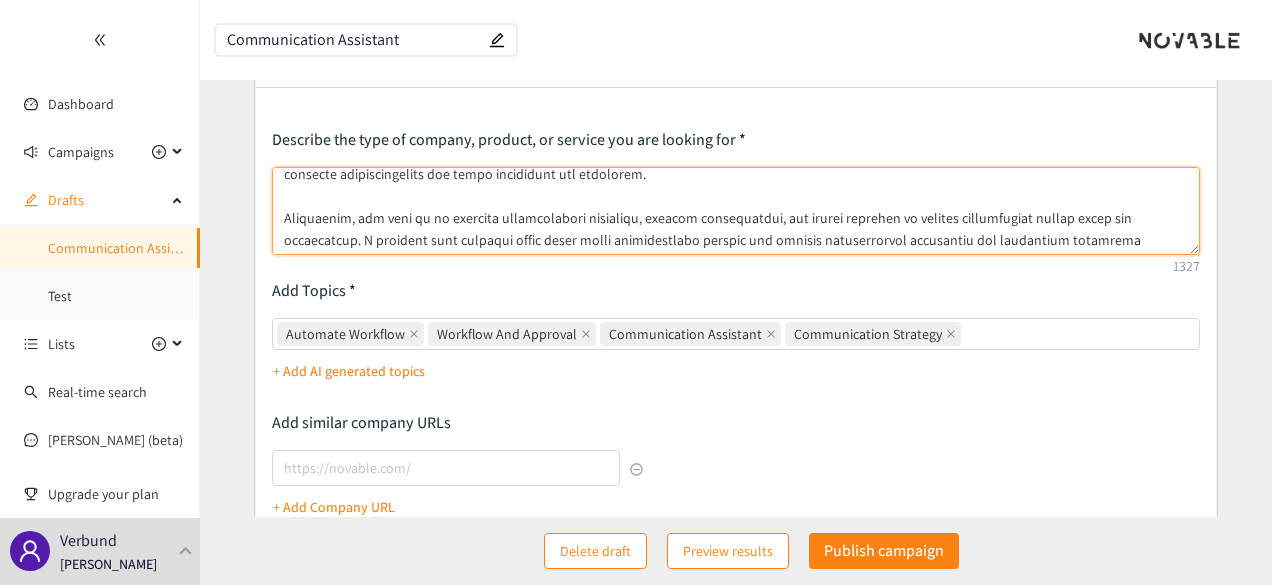 scroll, scrollTop: 0, scrollLeft: 0, axis: both 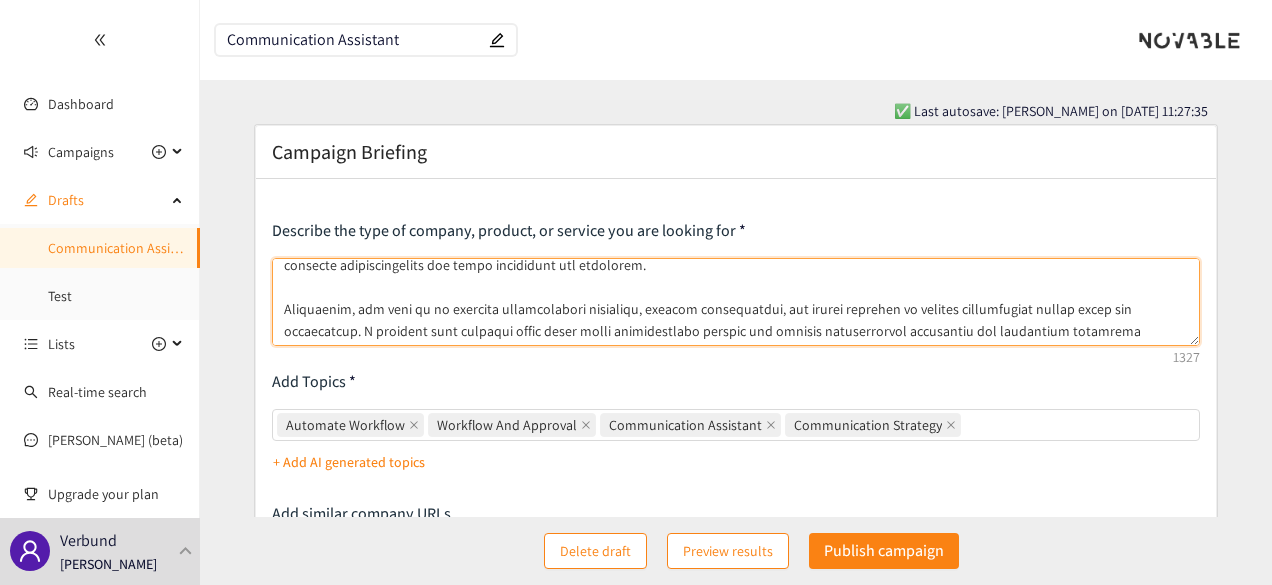 paste on "offering an AI-powered communication agent that streamlines internal and external communication in complex organizations. The solution should support content generation tailored to format and audience—such as LinkedIn posts, press releases, website texts, or internal intranet updates. It should also enable collaborative editing, built-in approval workflows, stakeholder coordination (e.g., with Corporate Communications and Legal), and asset management (e.g., visuals, documents). Key features include version control, transparent change tracking, and legal-compliant export functionalities. The goal is to reduce inefficiencies, clarify responsibilities, and improve communication efficiency and compliance readiness." 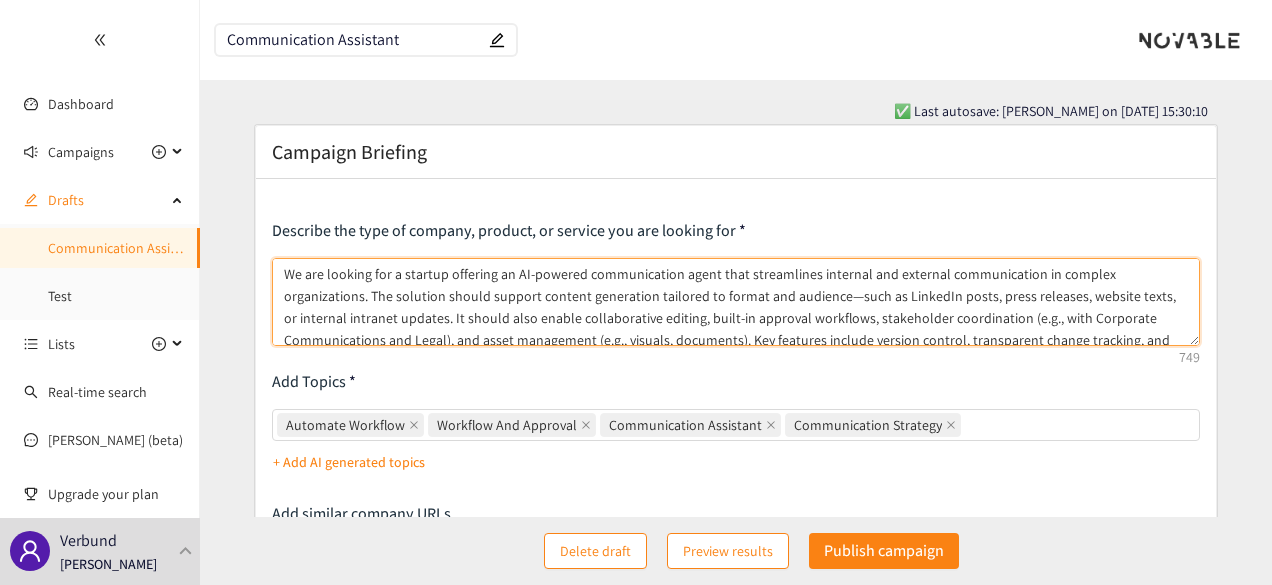 scroll, scrollTop: 31, scrollLeft: 0, axis: vertical 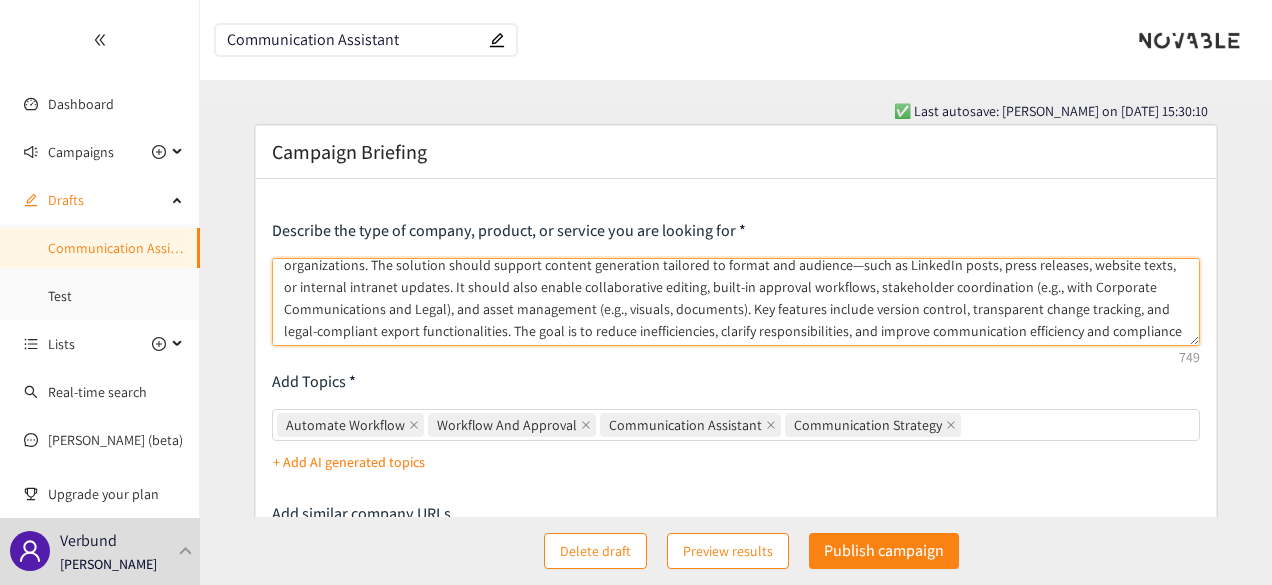 drag, startPoint x: 615, startPoint y: 307, endPoint x: 367, endPoint y: 322, distance: 248.45322 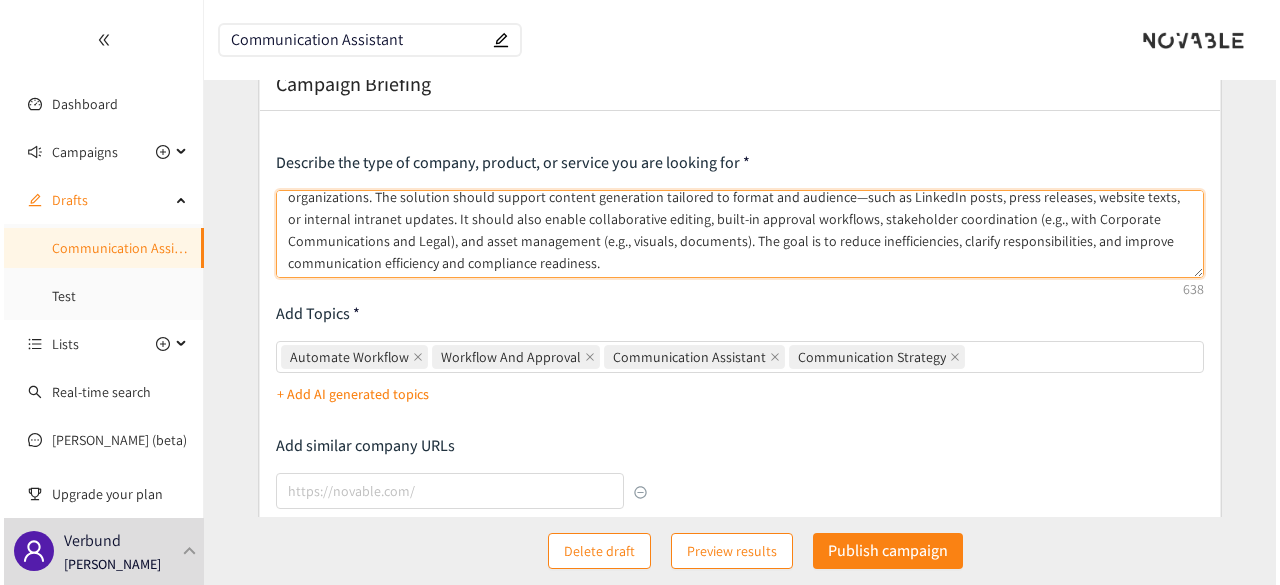 scroll, scrollTop: 100, scrollLeft: 0, axis: vertical 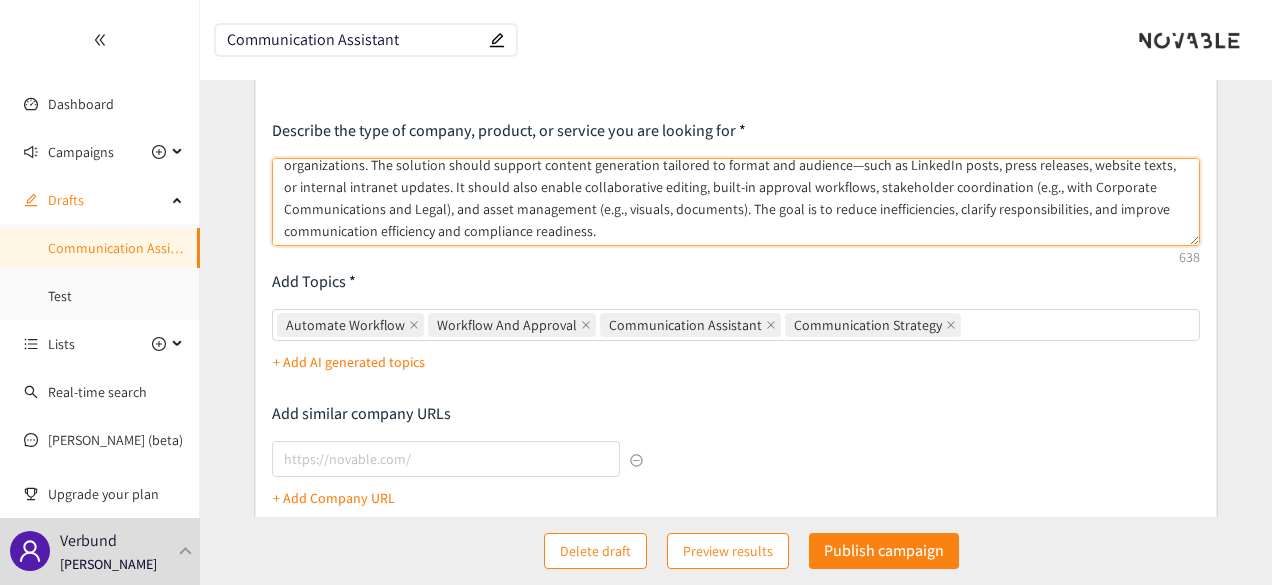 type on "We are looking for a startup offering an AI-powered communication agent that streamlines internal and external communication in complex organizations. The solution should support content generation tailored to format and audience—such as LinkedIn posts, press releases, website texts, or internal intranet updates. It should also enable collaborative editing, built-in approval workflows, stakeholder coordination (e.g., with Corporate Communications and Legal), and asset management (e.g., visuals, documents). The goal is to reduce inefficiencies, clarify responsibilities, and improve communication efficiency and compliance readiness." 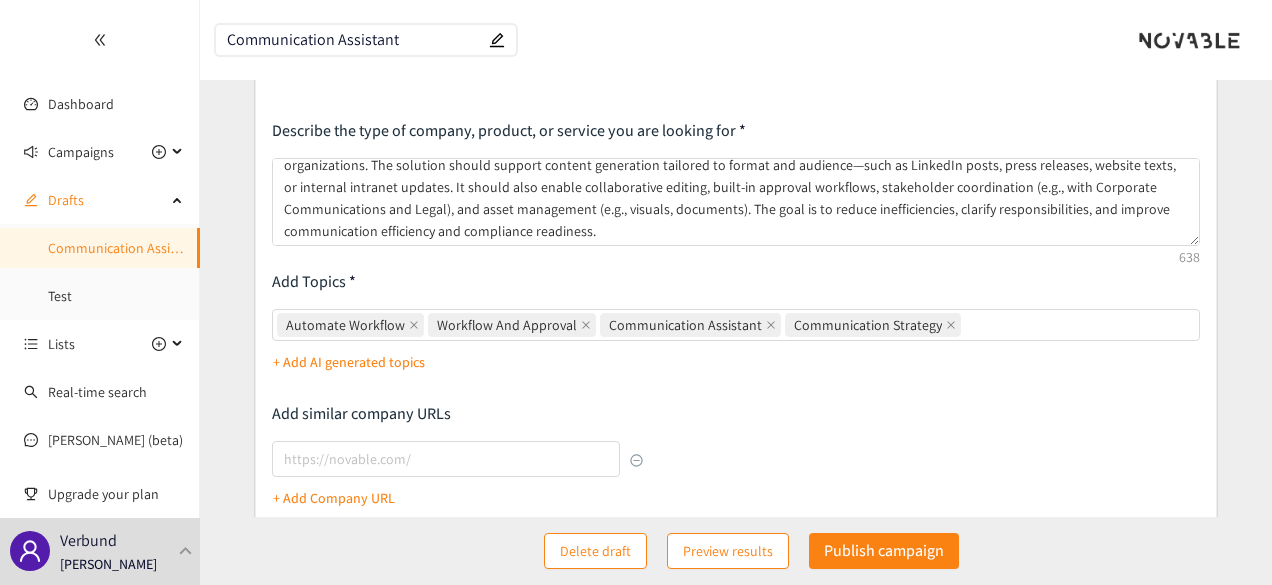 click on "+ Add AI generated topics" at bounding box center (349, 362) 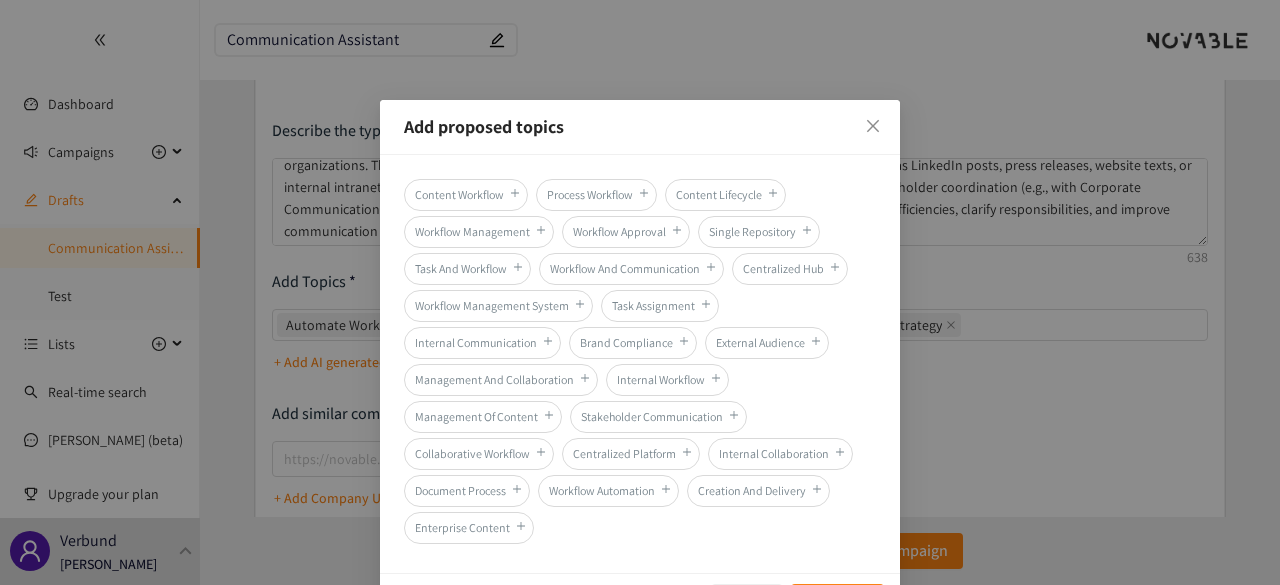 click on "Content Workflow" at bounding box center [466, 195] 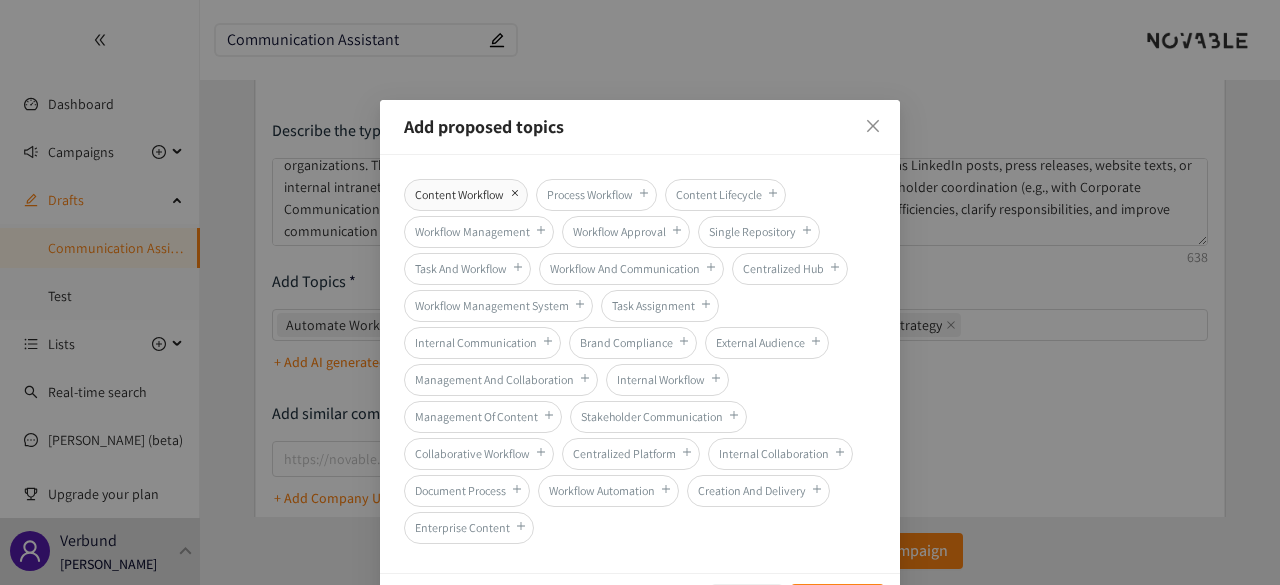 scroll, scrollTop: 57, scrollLeft: 0, axis: vertical 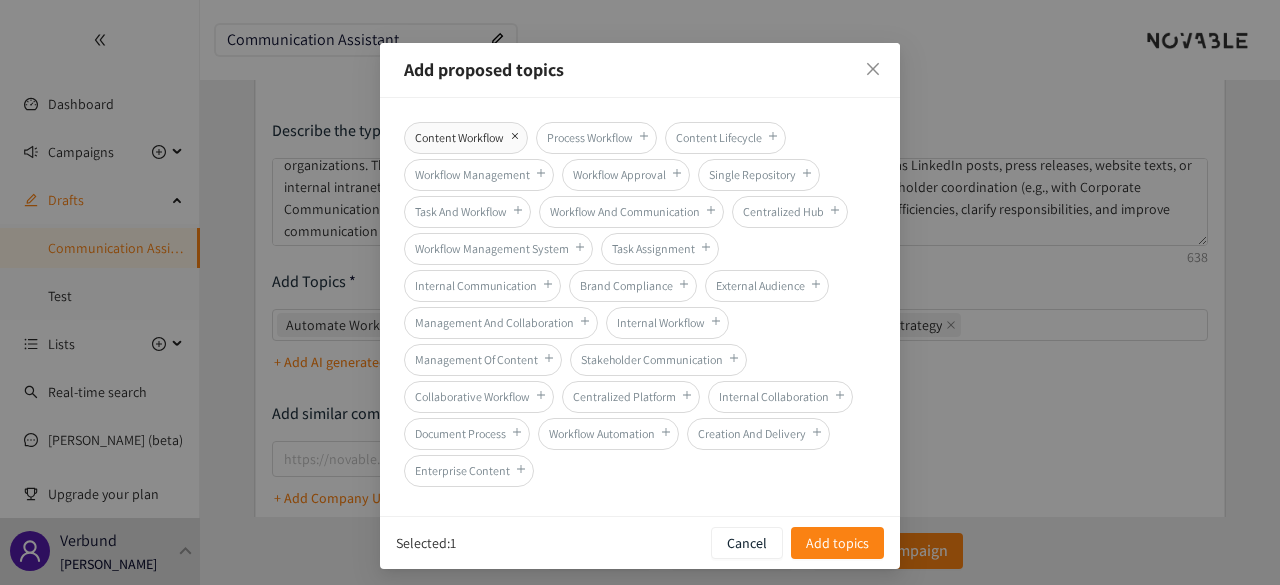 click on "Workflow Approval" at bounding box center [626, 175] 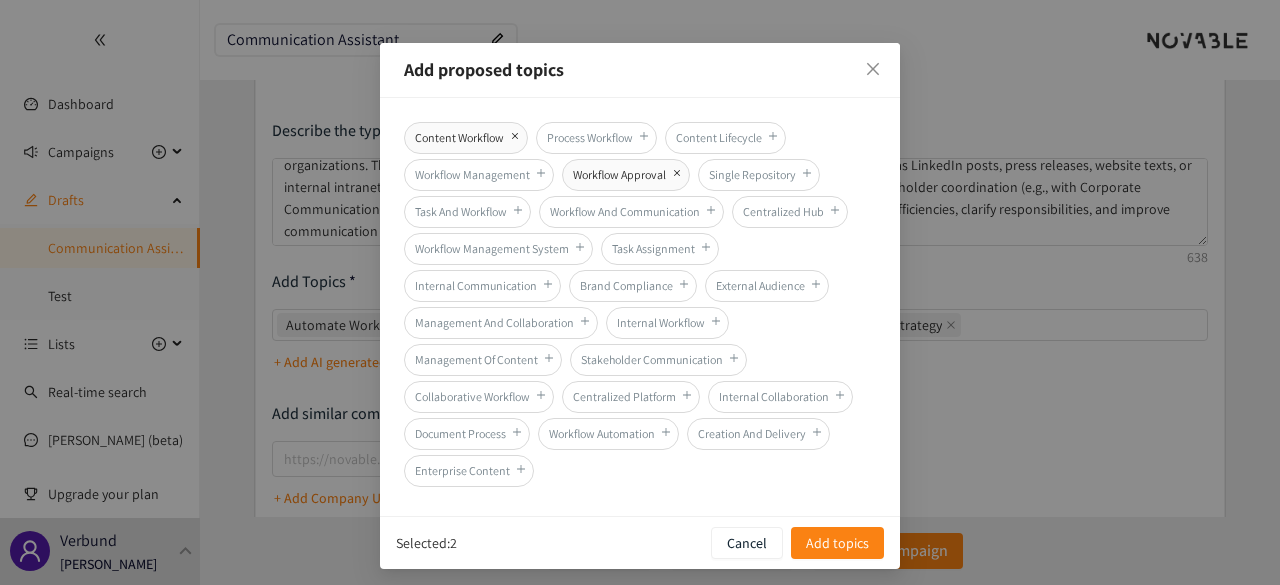 click on "Workflow And Communication" at bounding box center (631, 212) 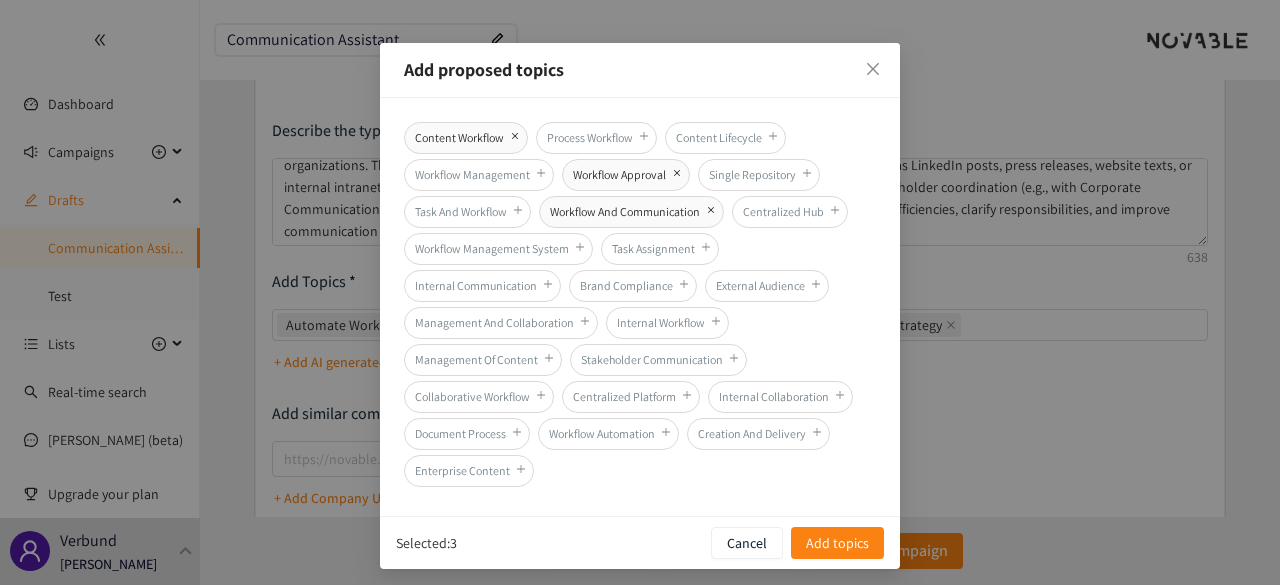 click on "Internal Communication" at bounding box center (482, 286) 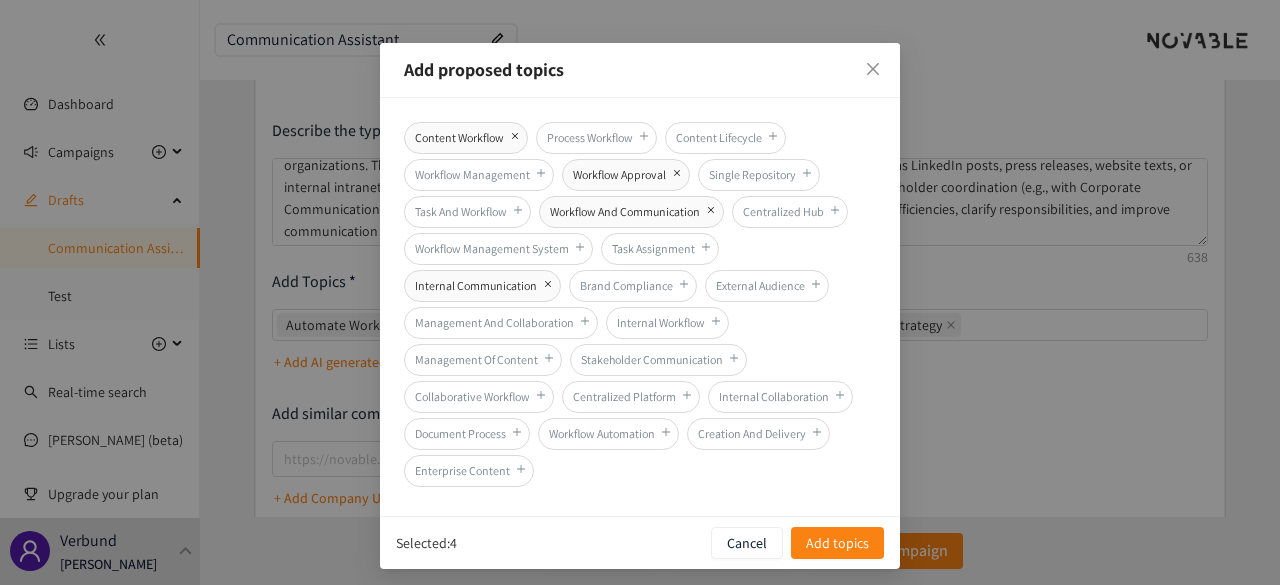 click on "External Audience" at bounding box center (767, 286) 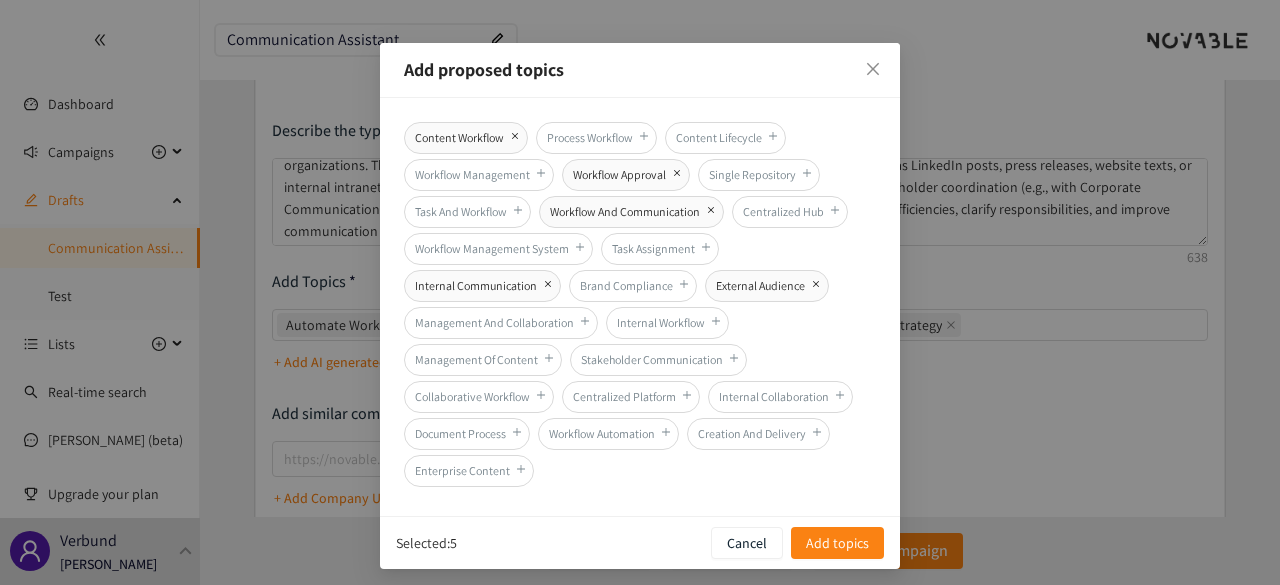 click on "Stakeholder Communication" at bounding box center [658, 360] 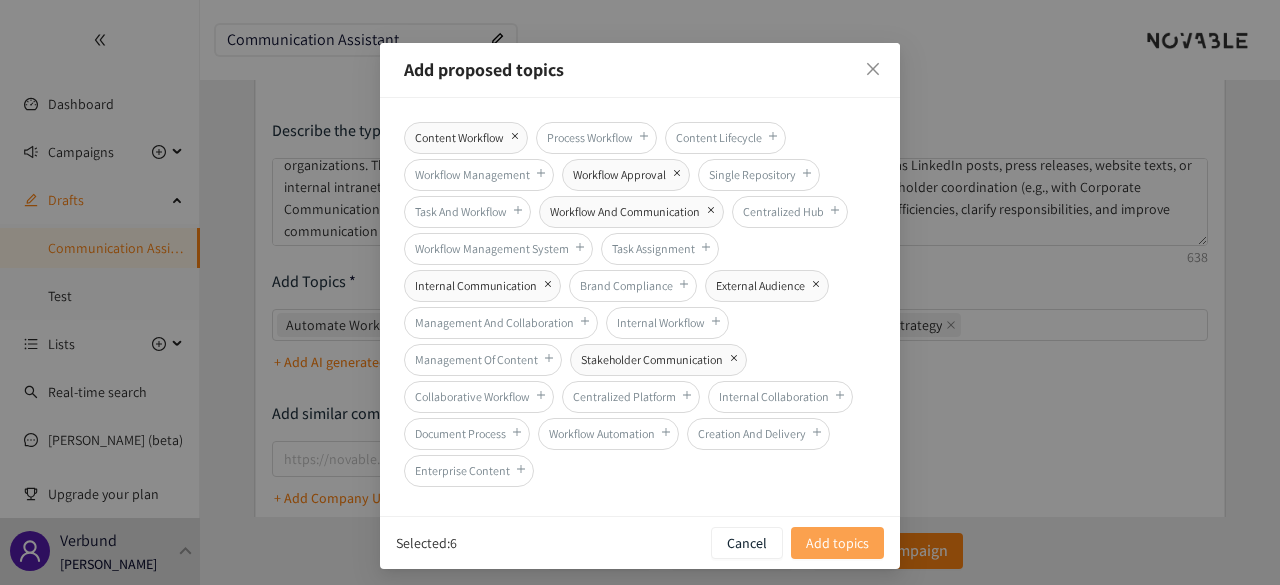 click on "Add topics" at bounding box center (837, 543) 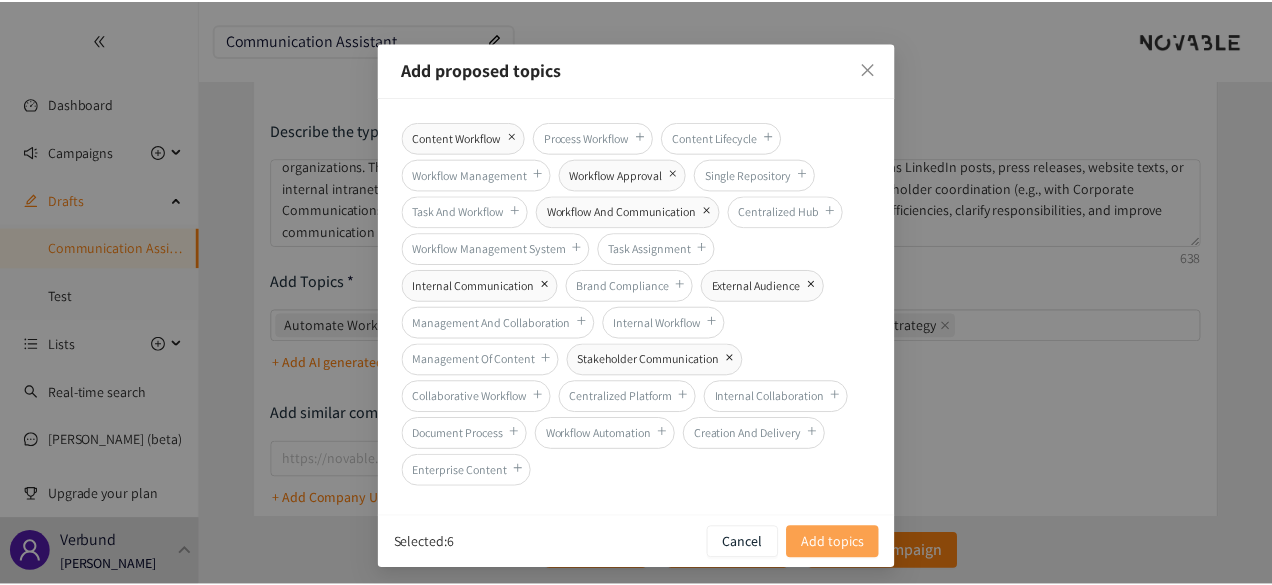 scroll, scrollTop: 0, scrollLeft: 0, axis: both 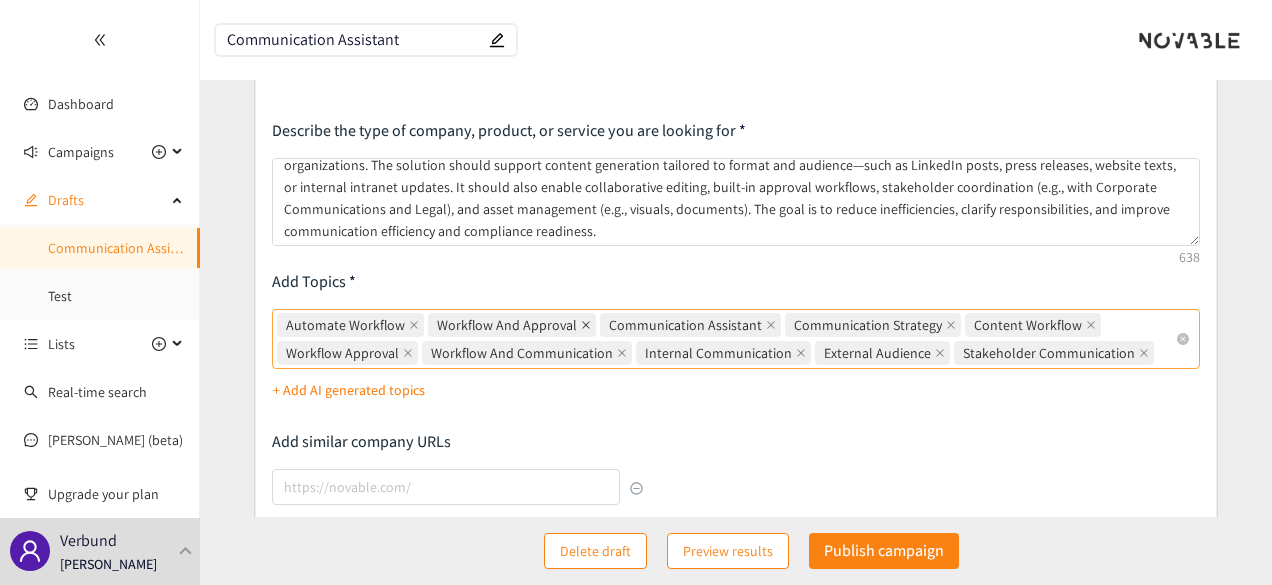 click 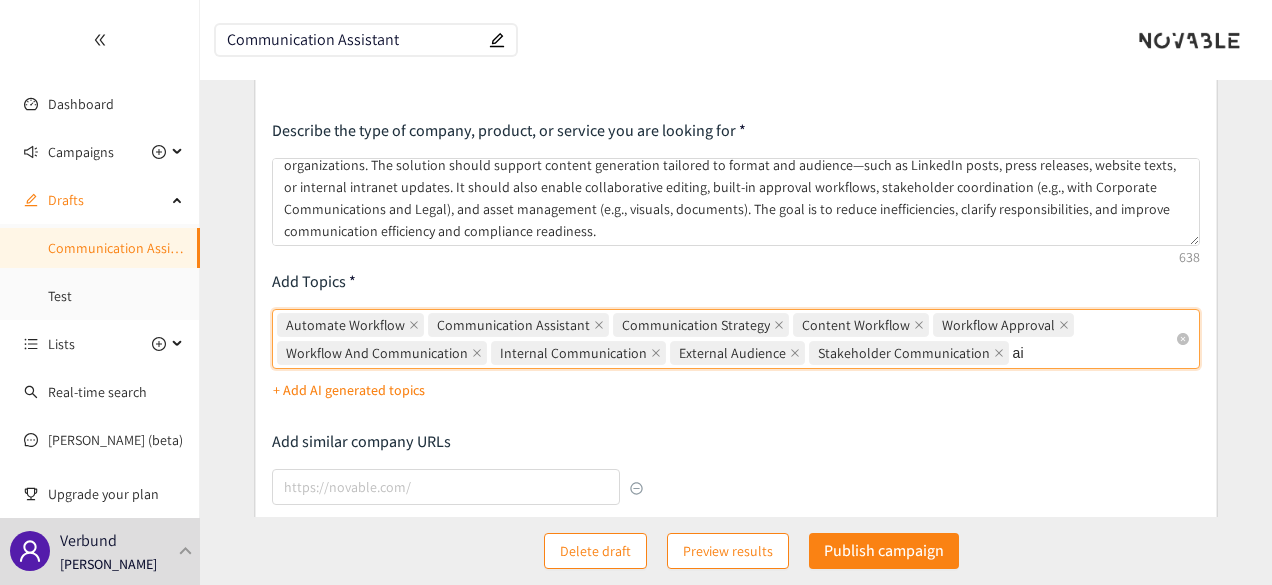 type on "a" 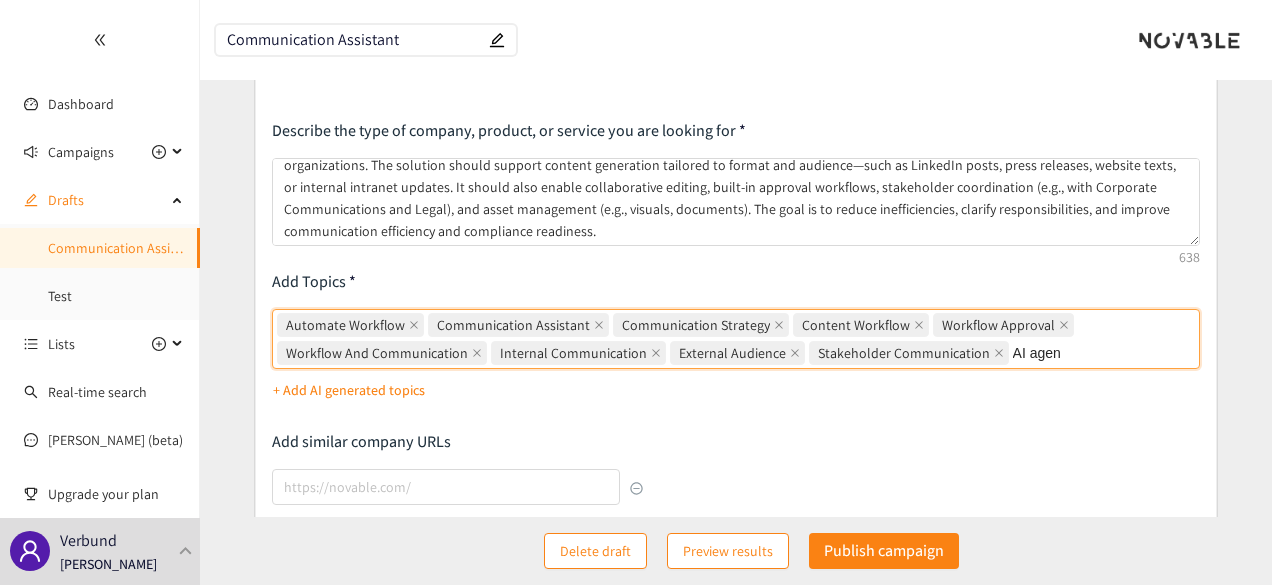 type on "AI agent" 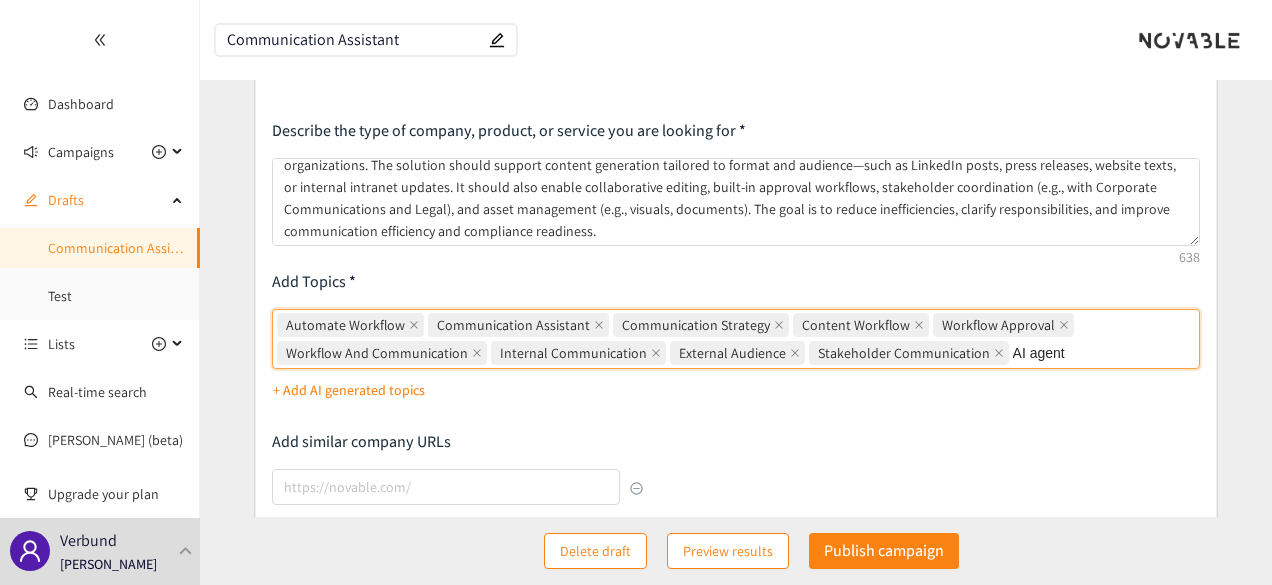 type 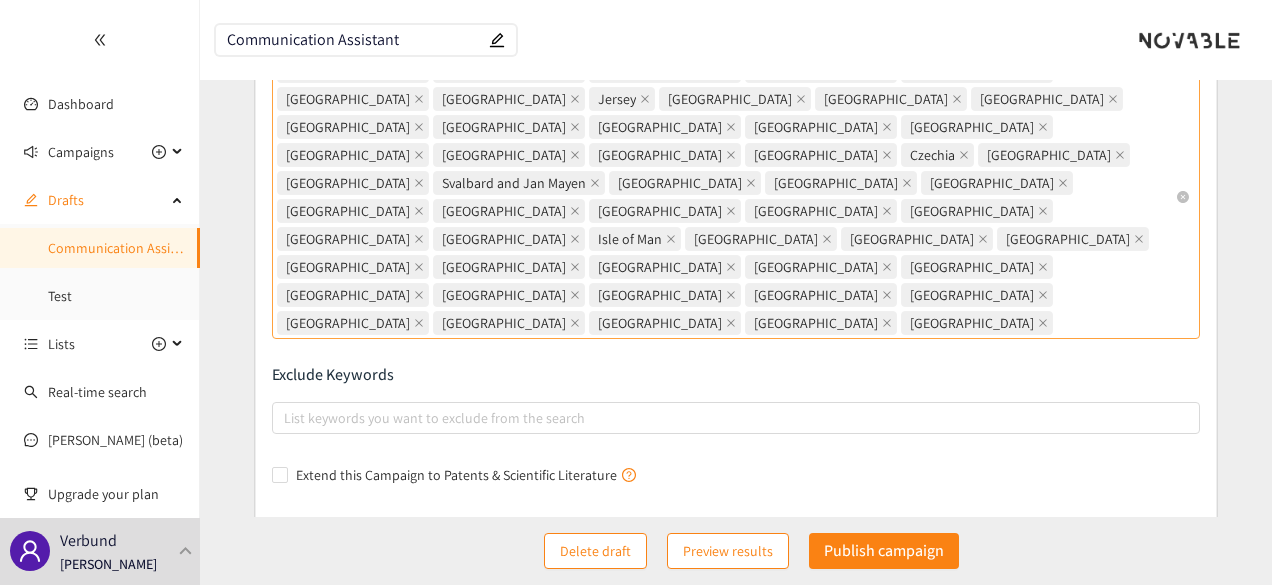 scroll, scrollTop: 657, scrollLeft: 0, axis: vertical 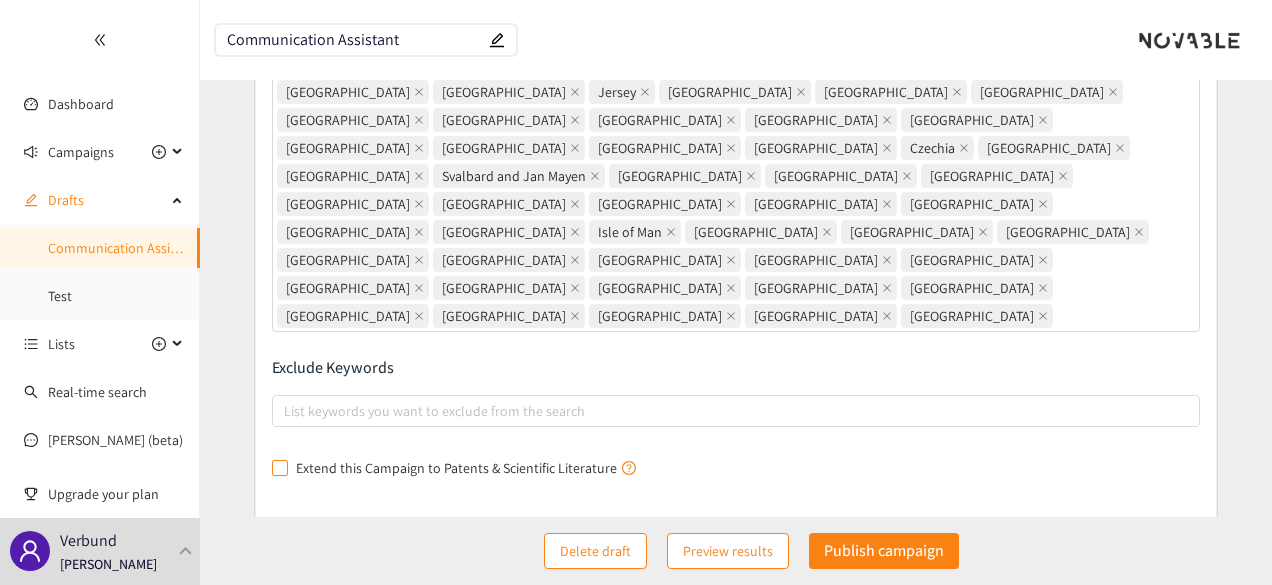 click on "Extend this Campaign to Patents & Scientific Literature" at bounding box center [279, 467] 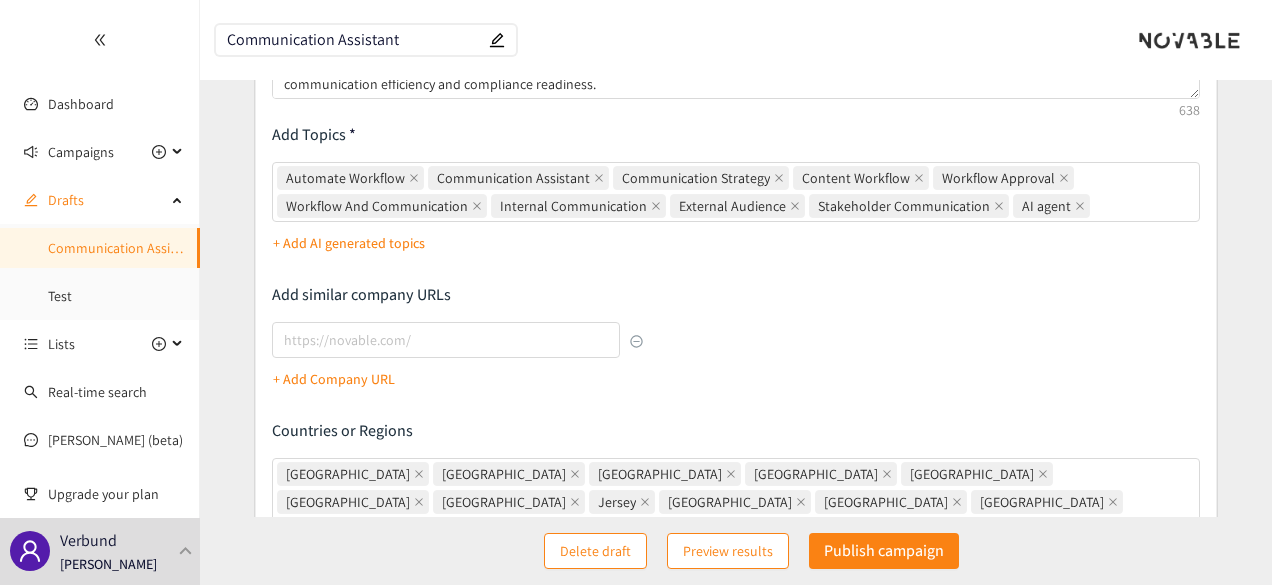 scroll, scrollTop: 157, scrollLeft: 0, axis: vertical 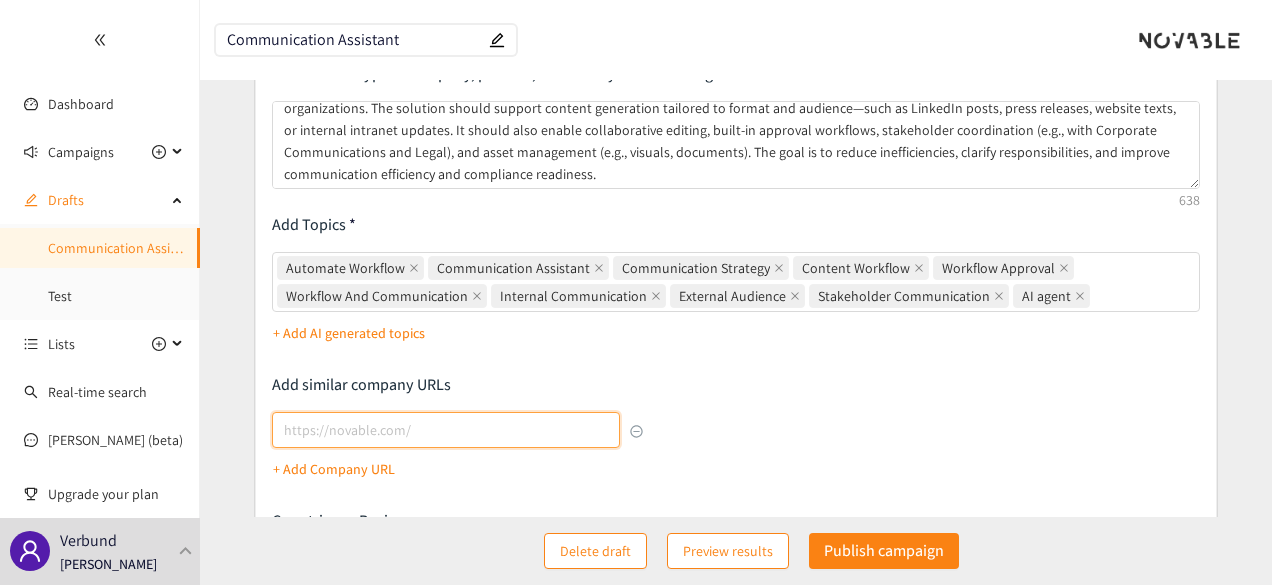click at bounding box center (446, 430) 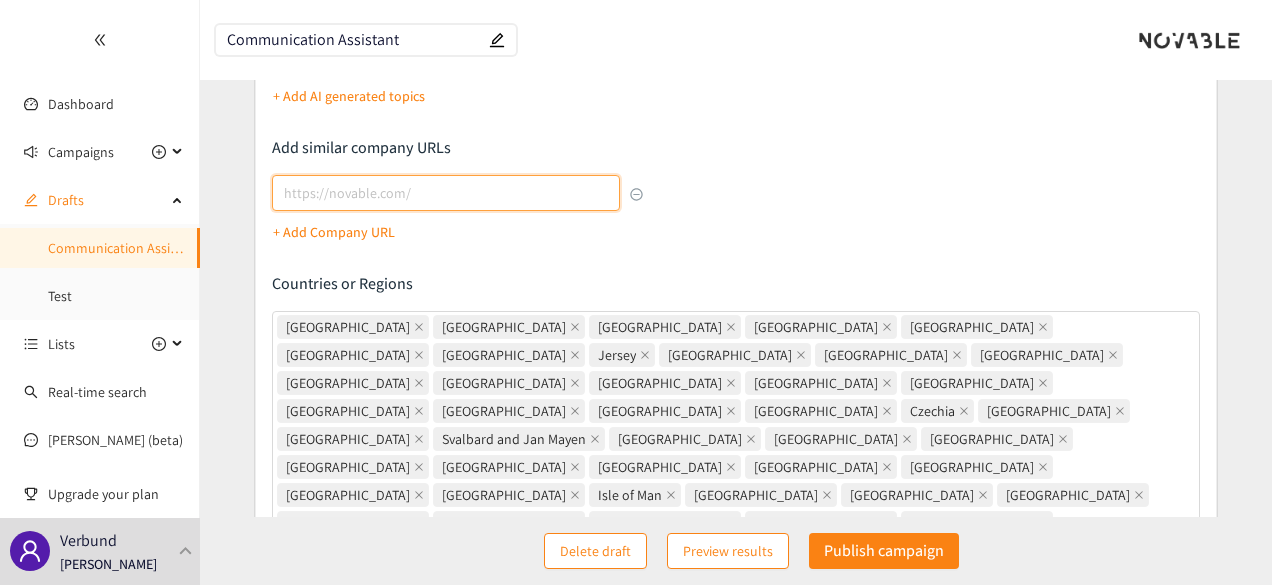 scroll, scrollTop: 657, scrollLeft: 0, axis: vertical 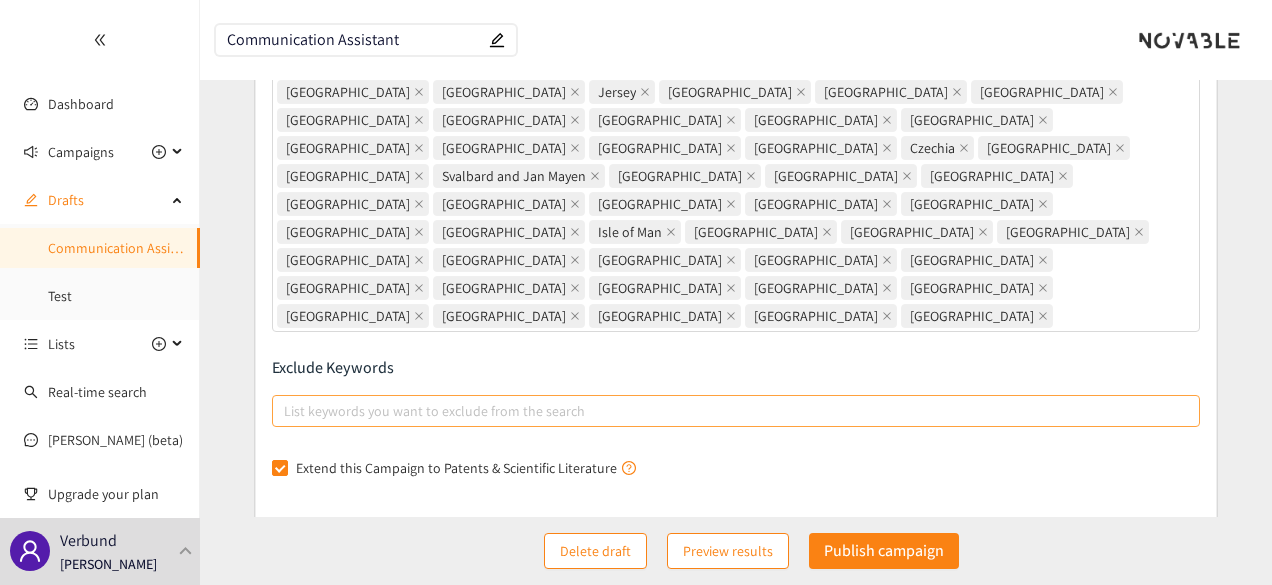 click on "List keywords you want to exclude from the search" at bounding box center (736, 411) 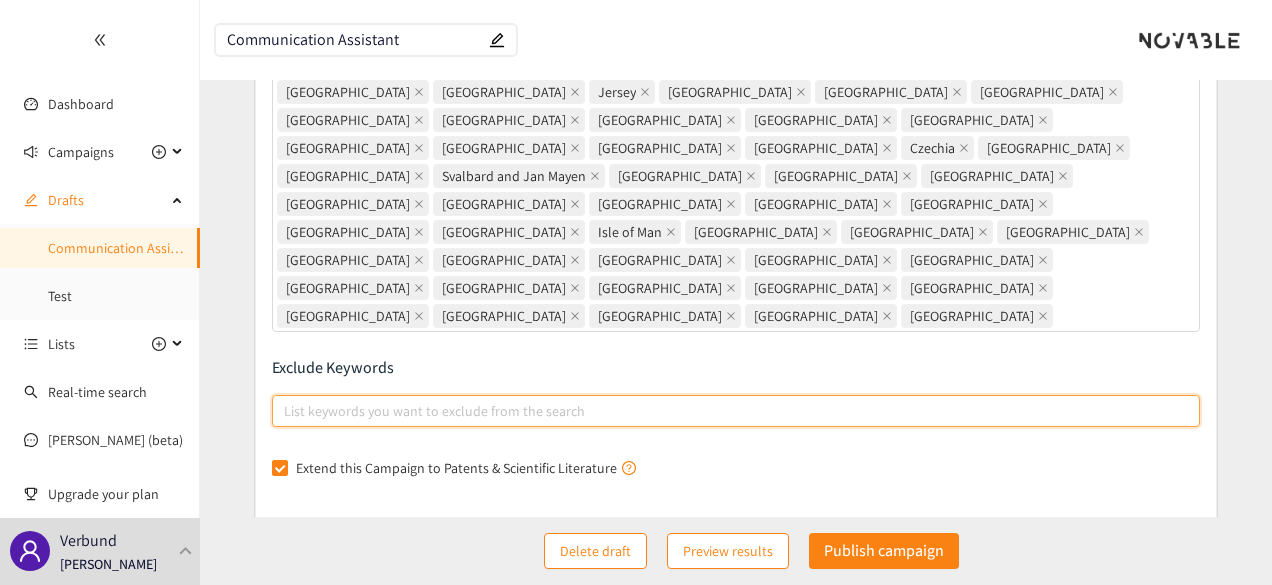 paste on "Pure chatbots  Social media marketing tools  Email campaign platforms  Generic project management software" 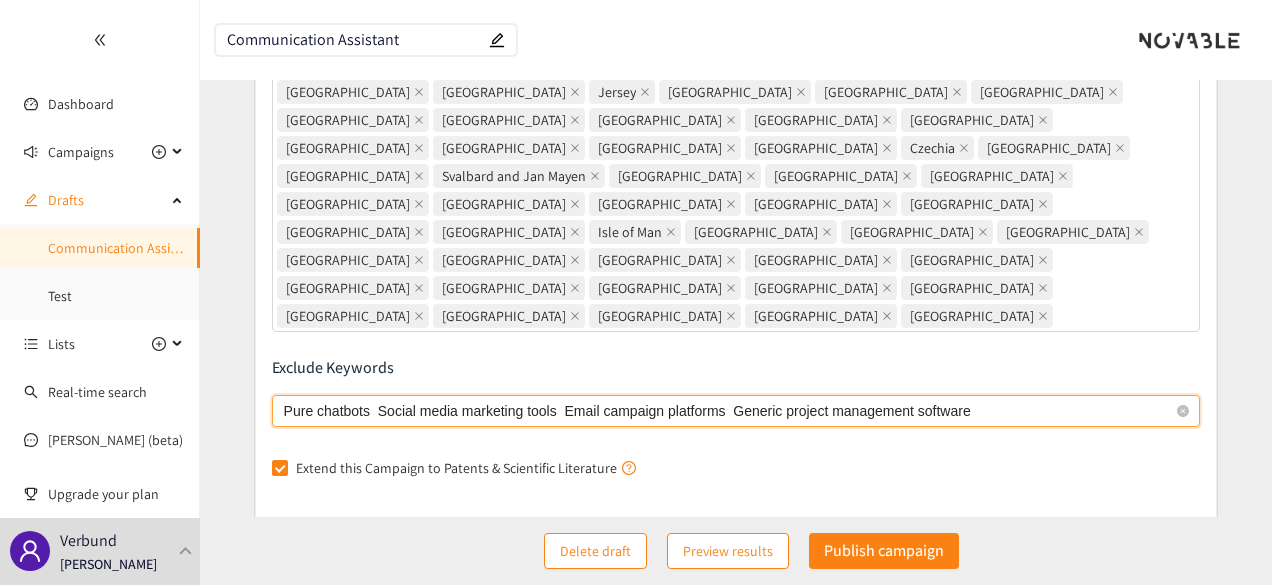 click on "Pure chatbots  Social media marketing tools  Email campaign platforms  Generic project management software" at bounding box center [627, 411] 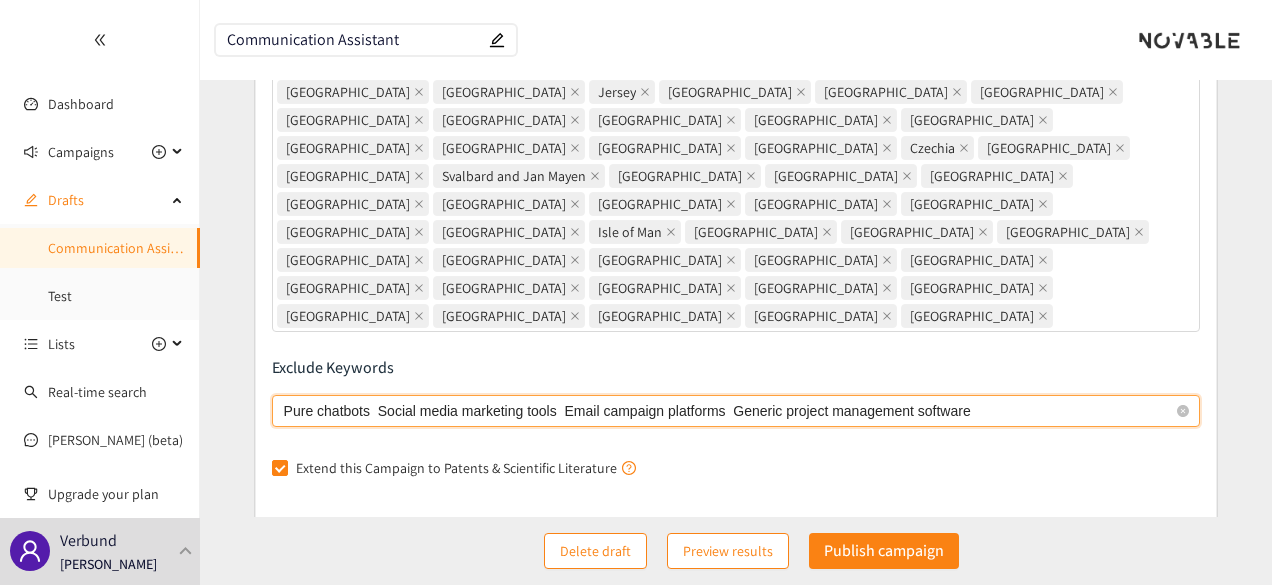 drag, startPoint x: 374, startPoint y: 299, endPoint x: 1091, endPoint y: 297, distance: 717.0028 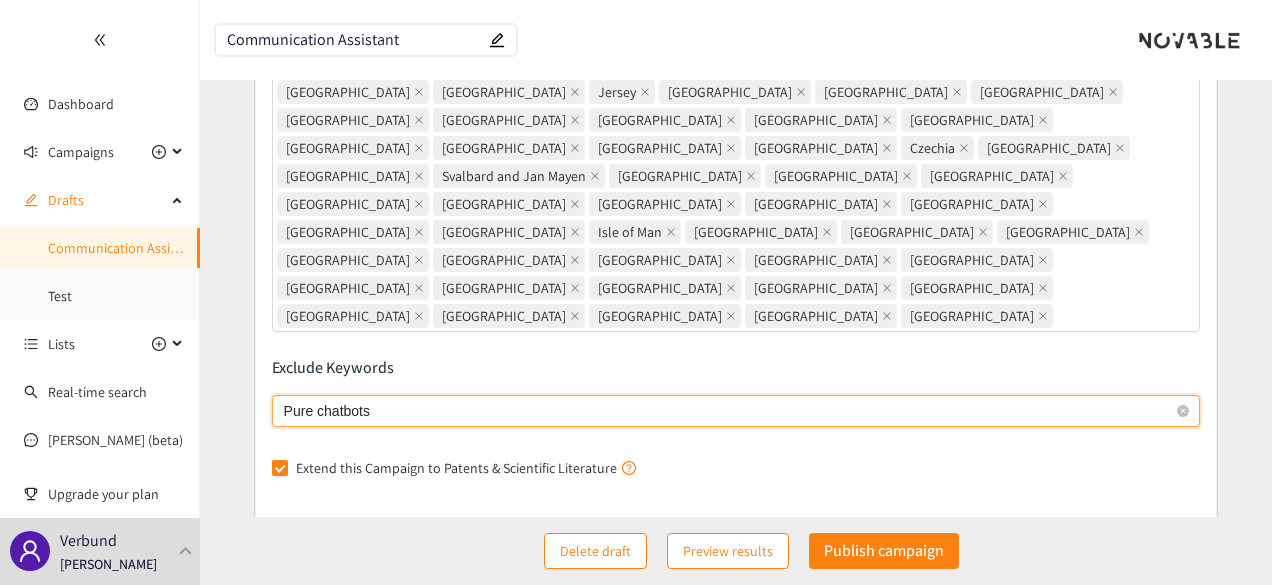 type on "Pure chatbots" 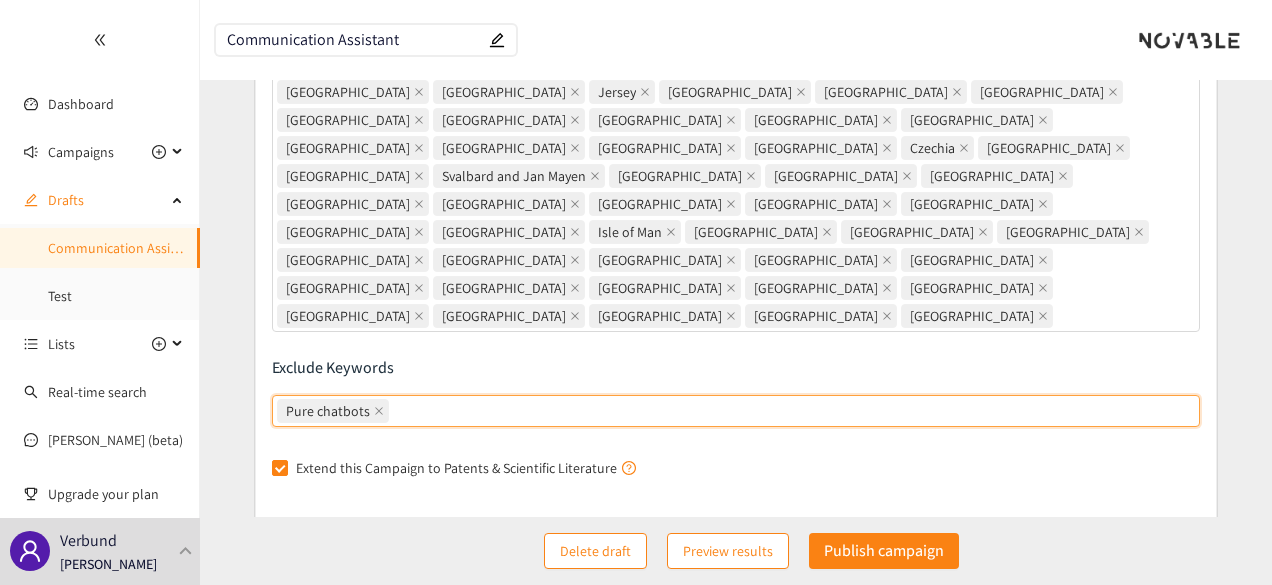 paste on "Social media marketing tools  Email campaign platforms  Generic project management software" 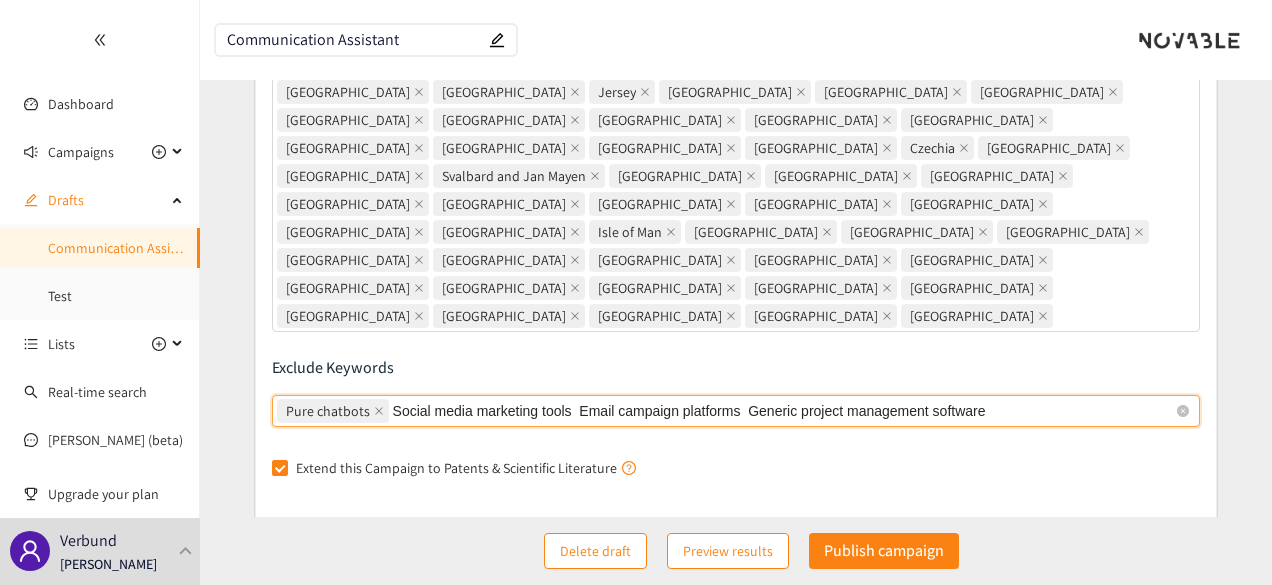 drag, startPoint x: 574, startPoint y: 298, endPoint x: 1020, endPoint y: 295, distance: 446.0101 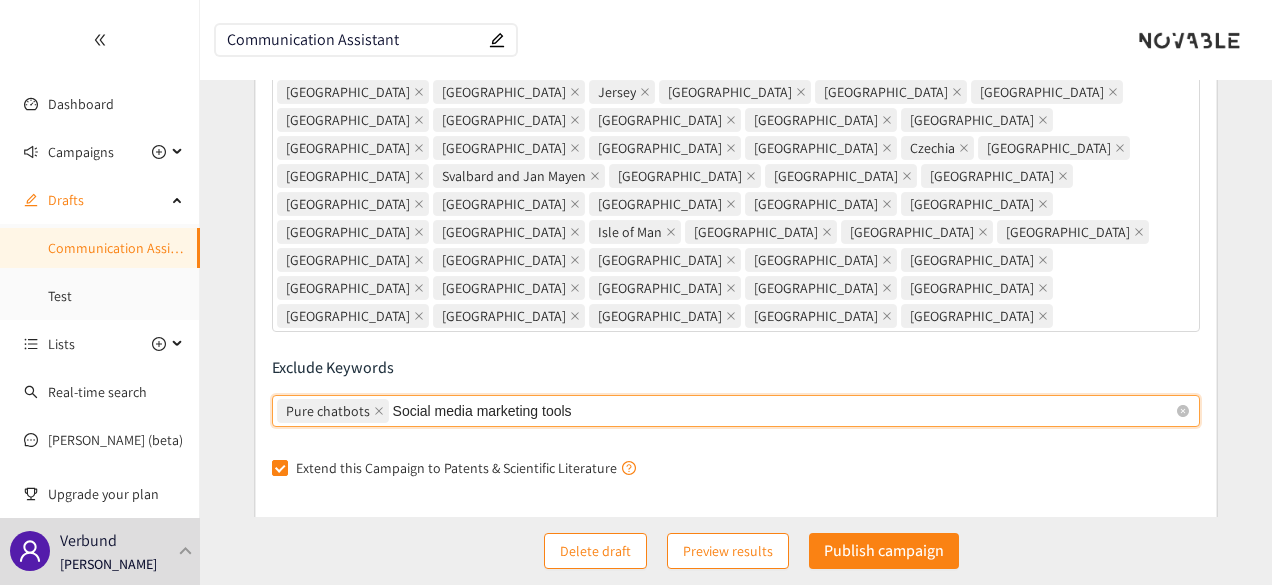 type on "Social media marketing tools" 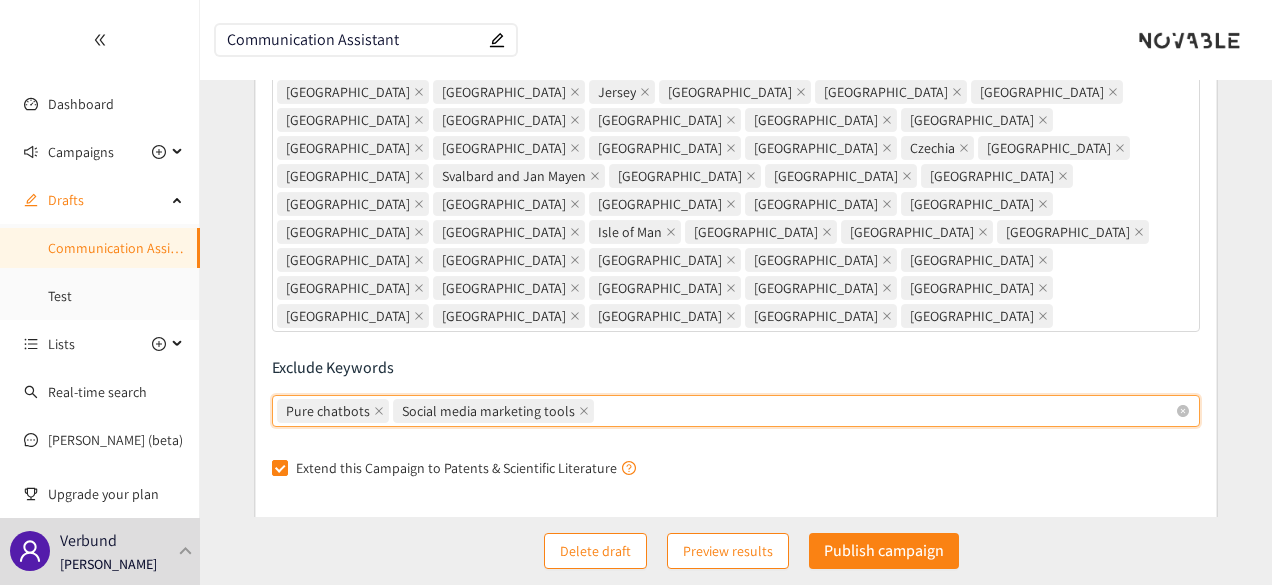 paste on "Email campaign platforms  Generic project management software" 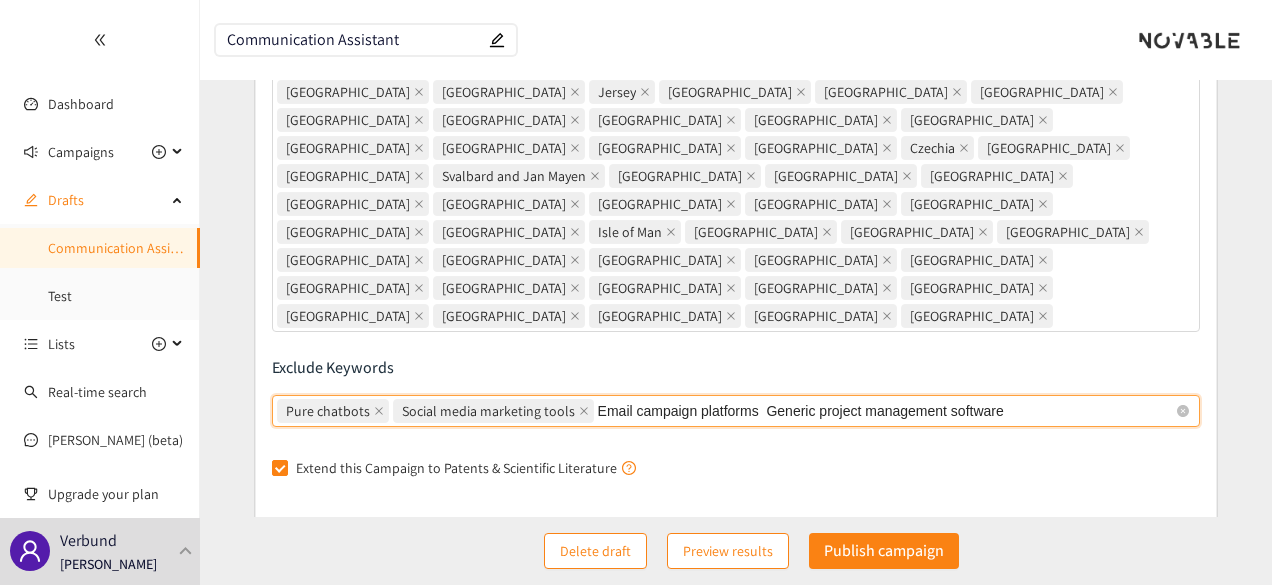 drag, startPoint x: 756, startPoint y: 299, endPoint x: 1160, endPoint y: 299, distance: 404 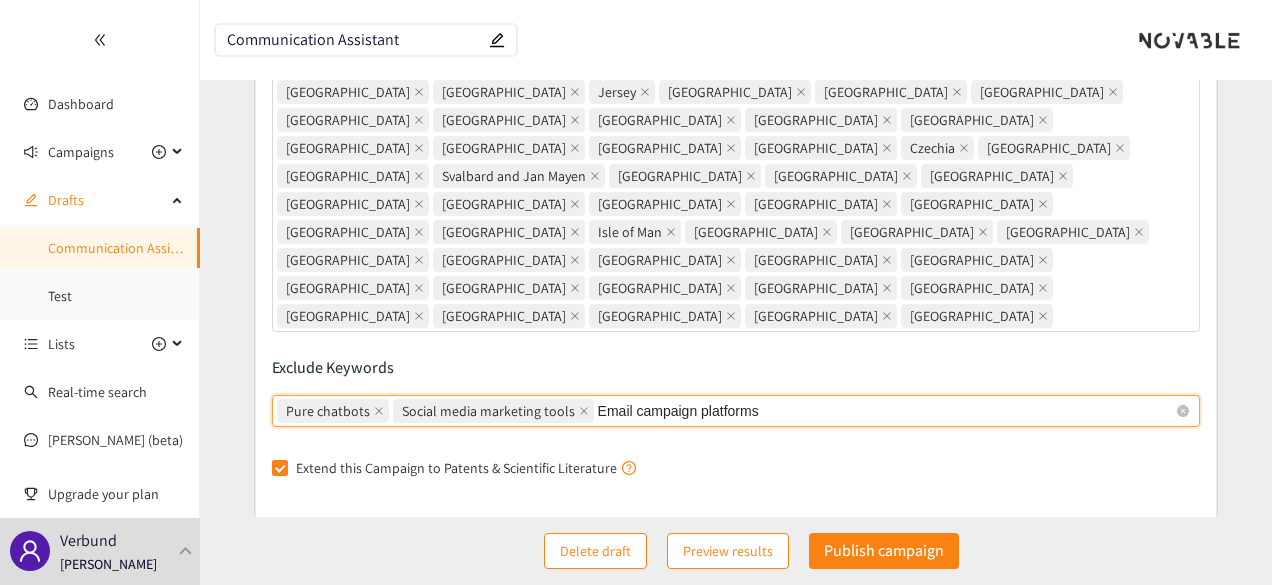 type on "Email campaign platforms" 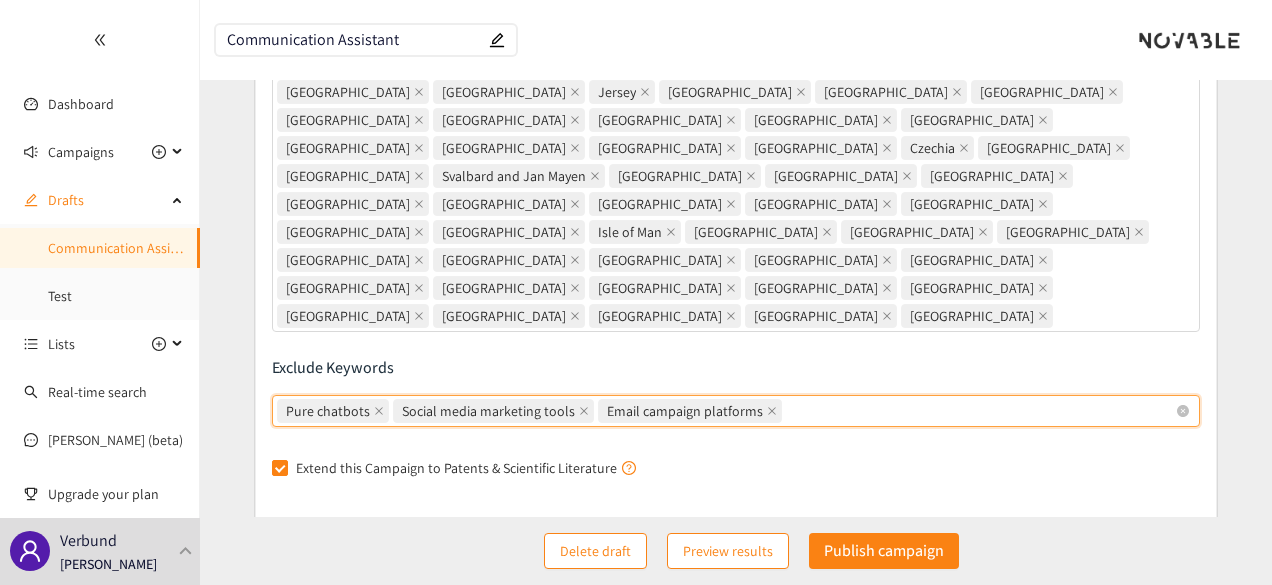 paste on "Generic project management software" 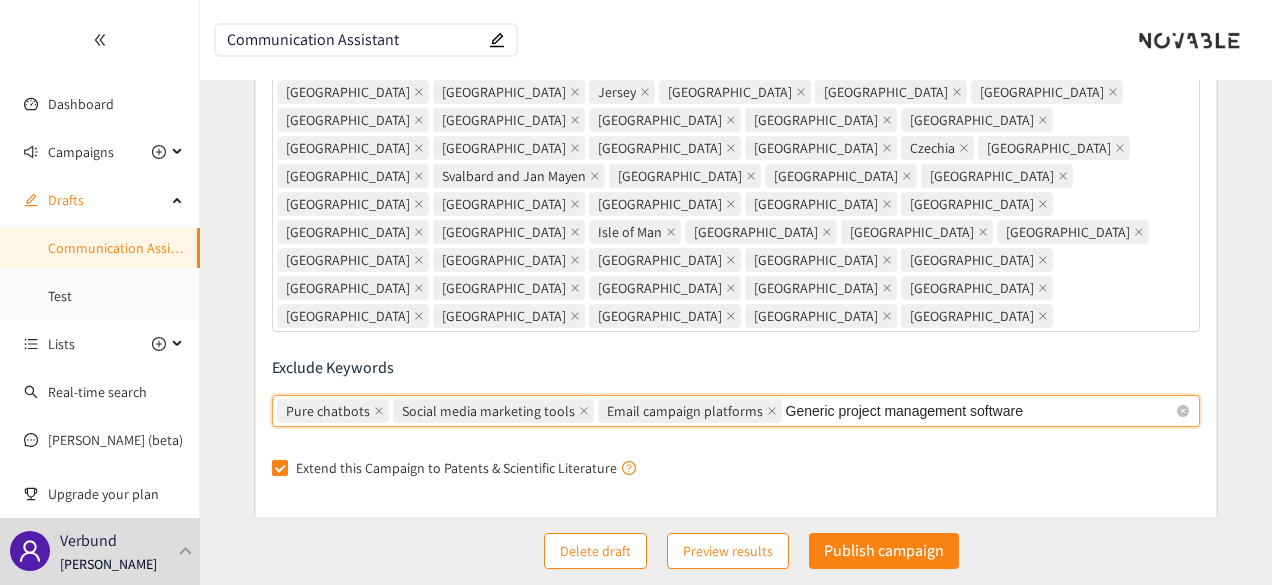 type 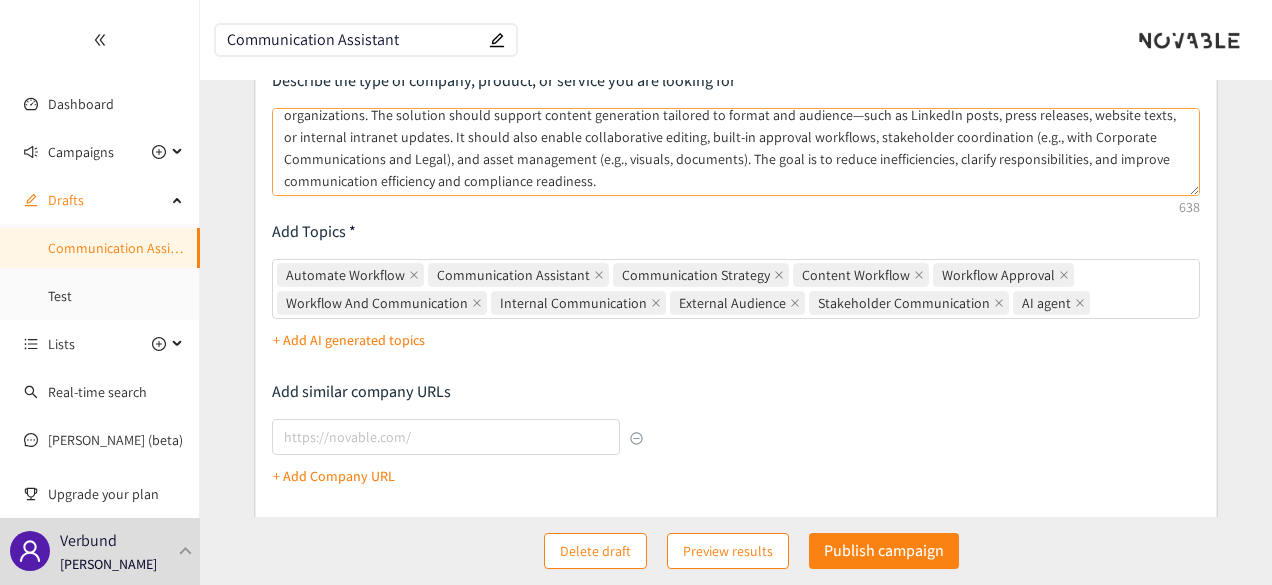 scroll, scrollTop: 57, scrollLeft: 0, axis: vertical 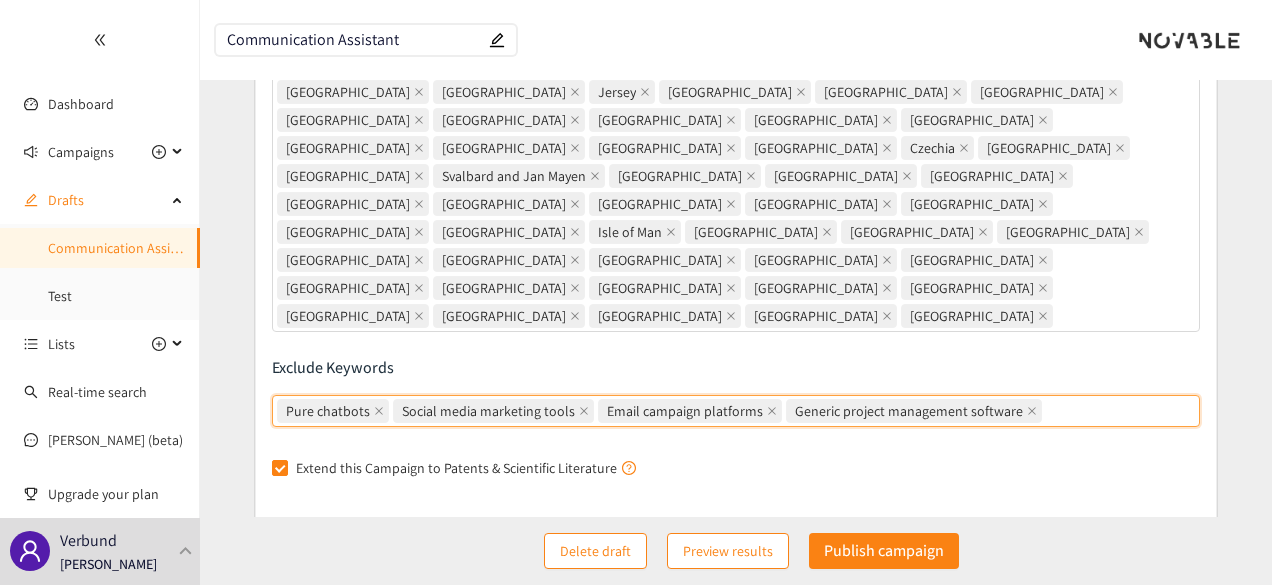 click on "Communication Assistant" at bounding box center [356, 40] 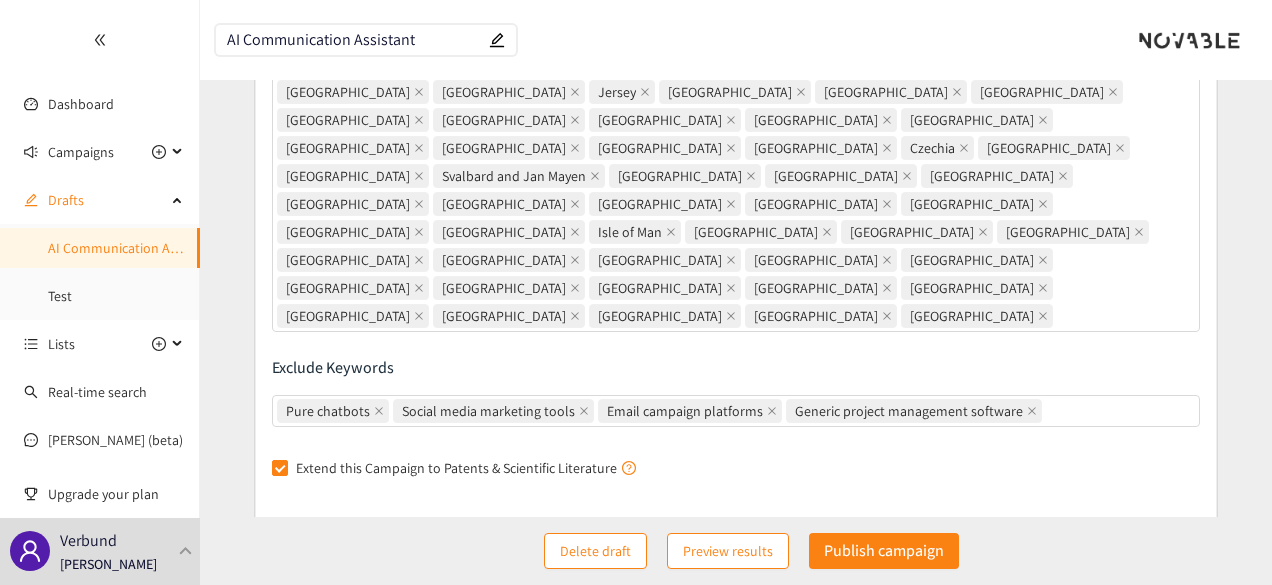 type on "AI Communication Assistant" 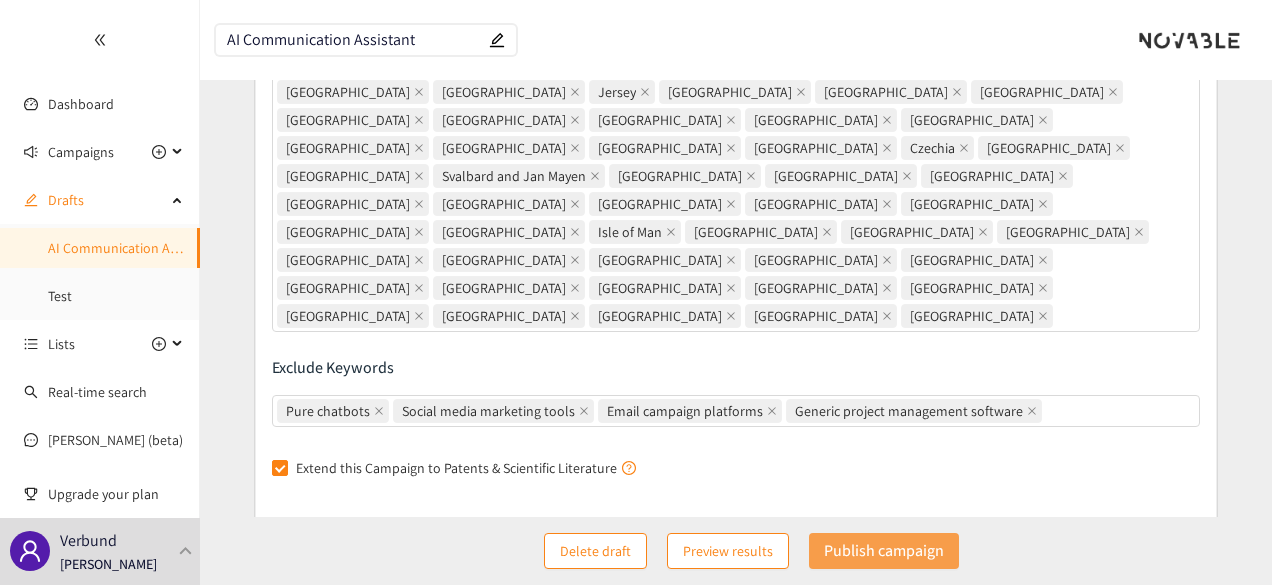 click on "Publish campaign" at bounding box center [884, 550] 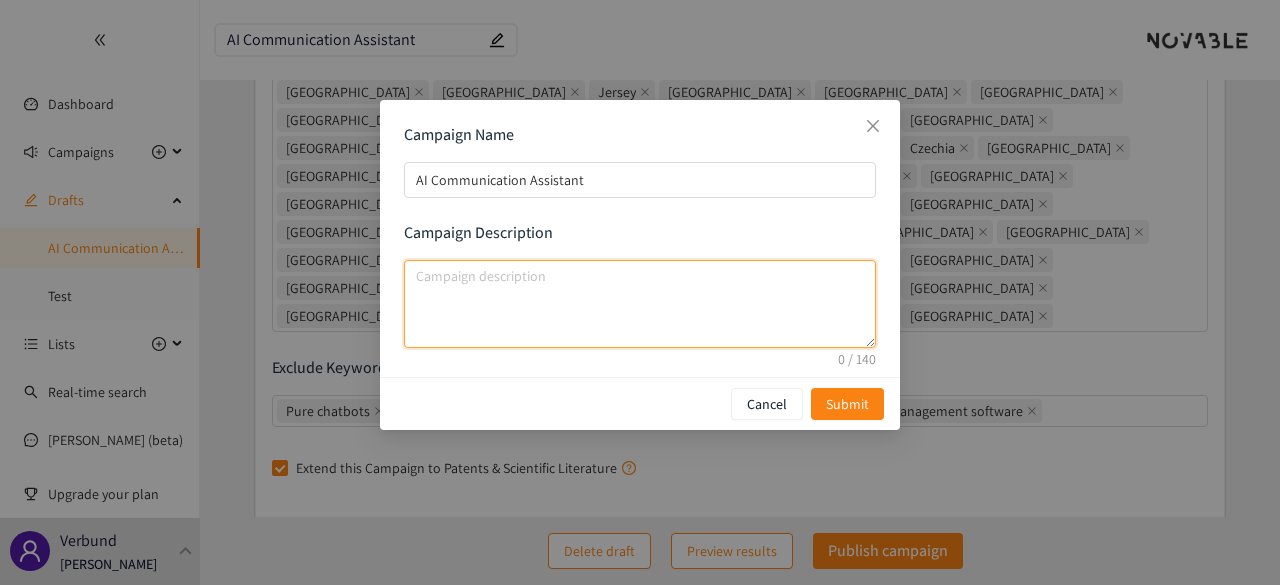 click at bounding box center [640, 304] 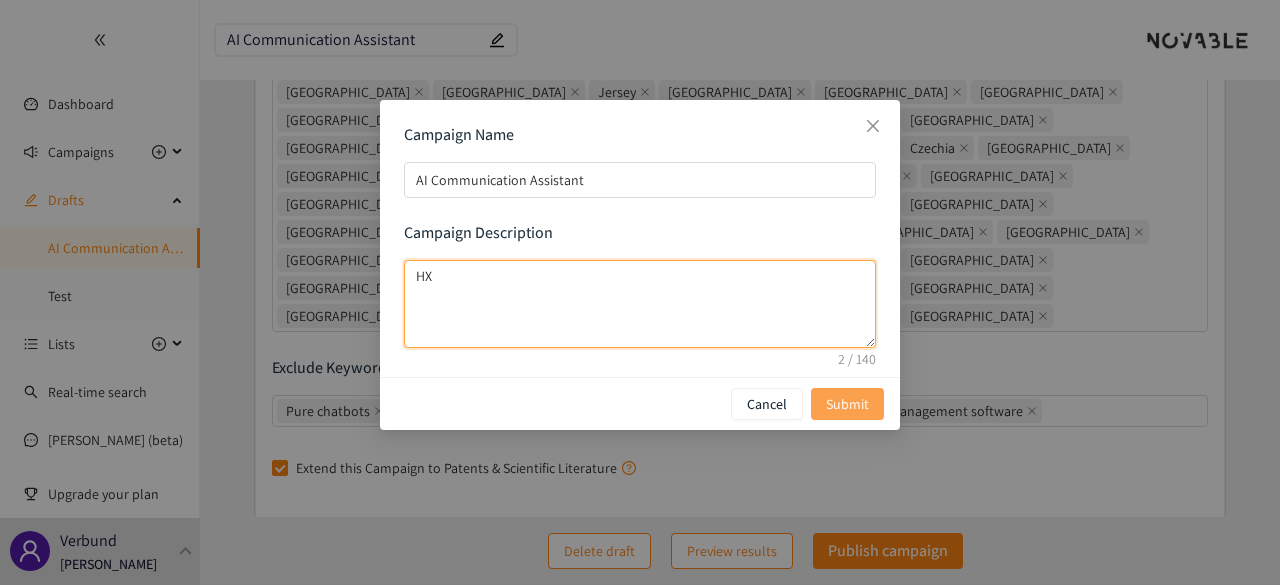 type on "HX" 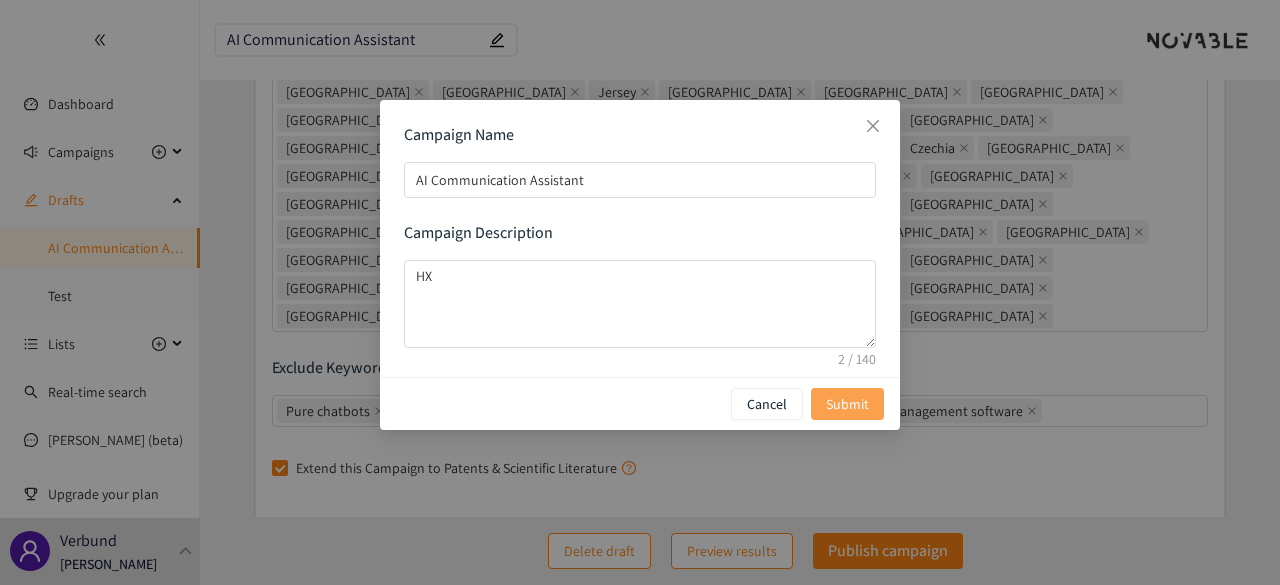click on "Submit" at bounding box center (847, 404) 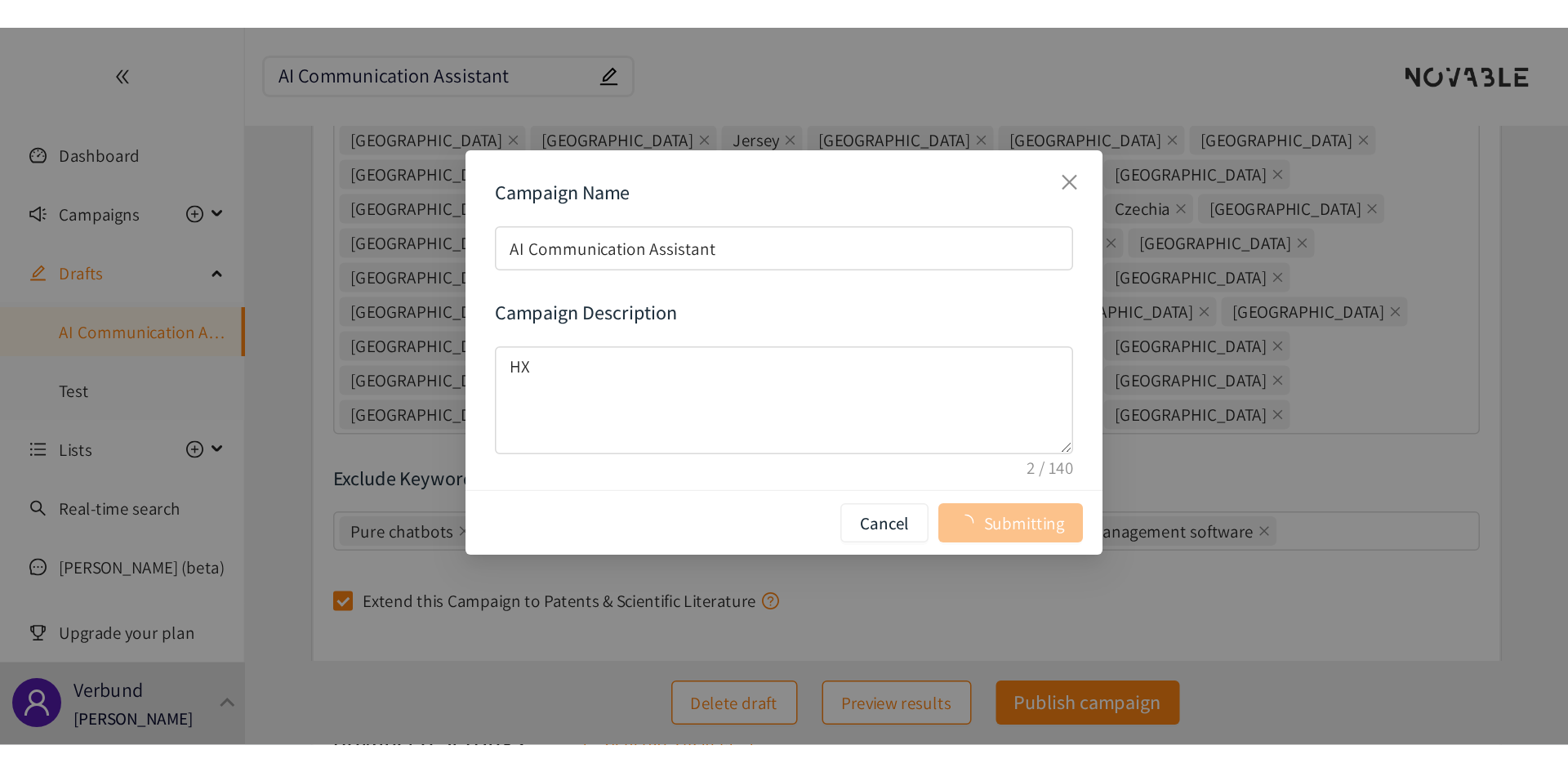 scroll, scrollTop: 0, scrollLeft: 0, axis: both 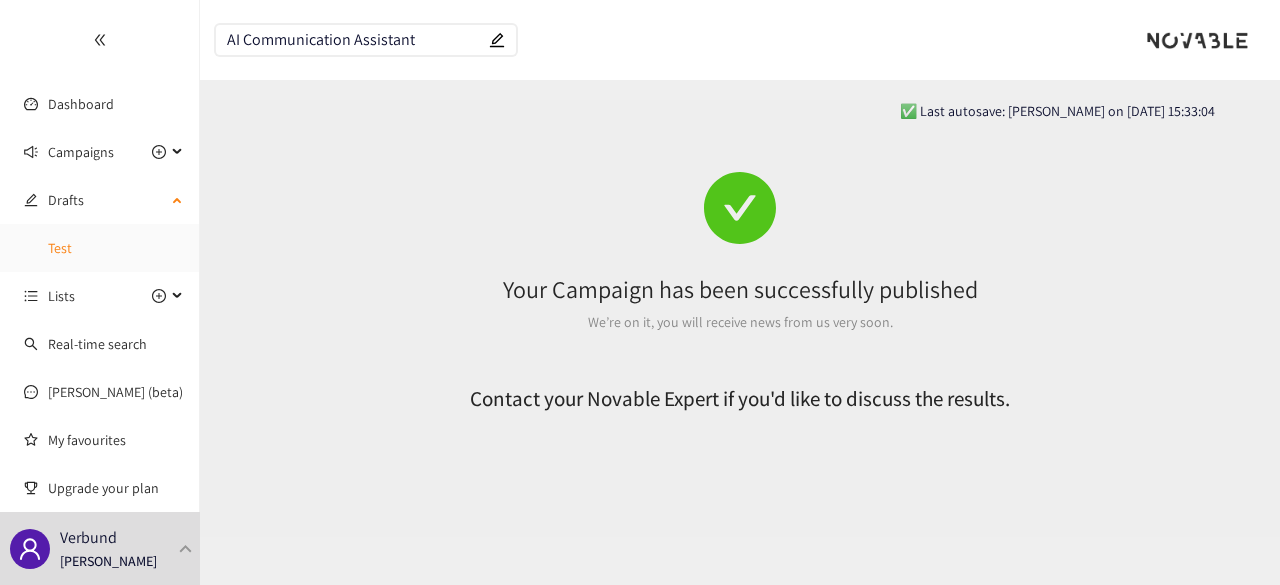 click on "Test" at bounding box center (60, 248) 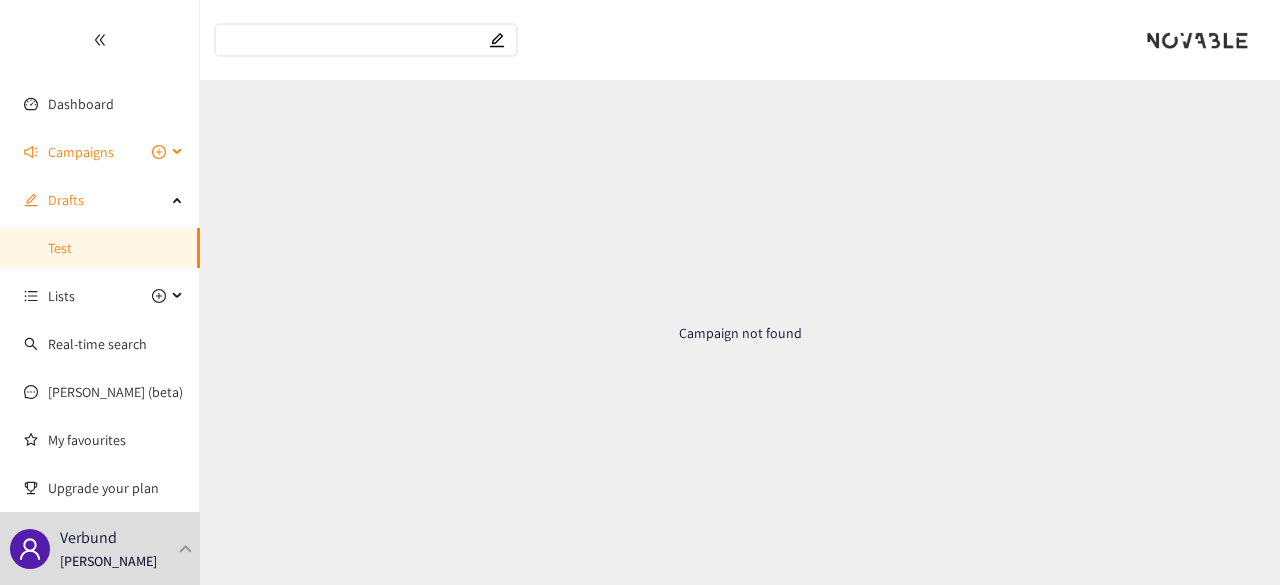 click on "Campaigns" at bounding box center (81, 152) 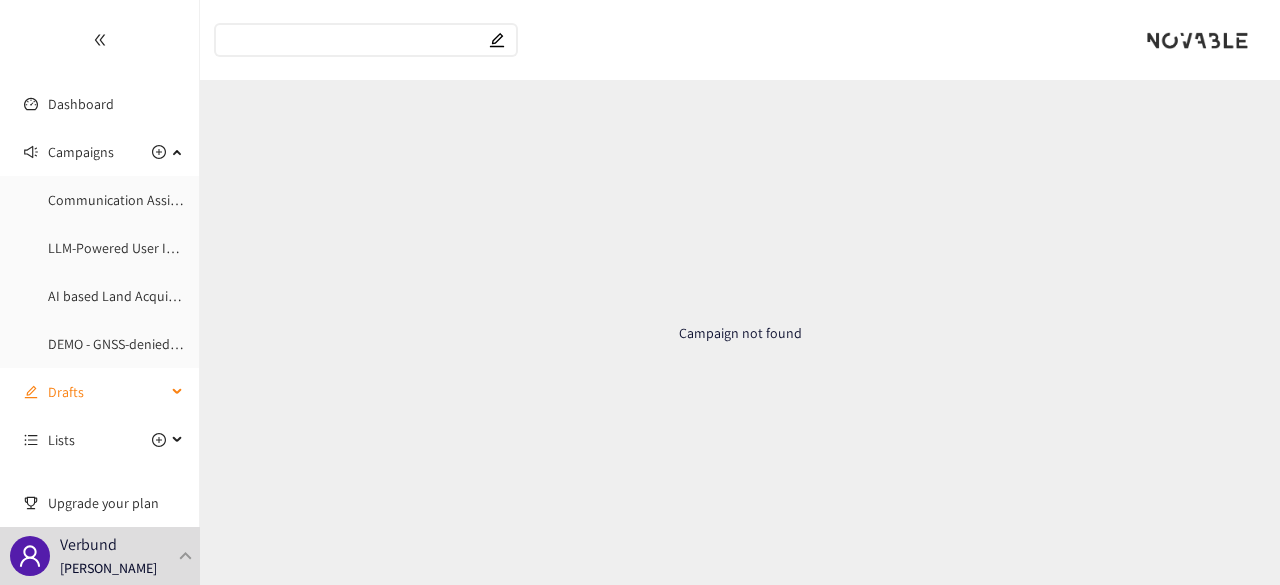 click on "Drafts" at bounding box center (107, 392) 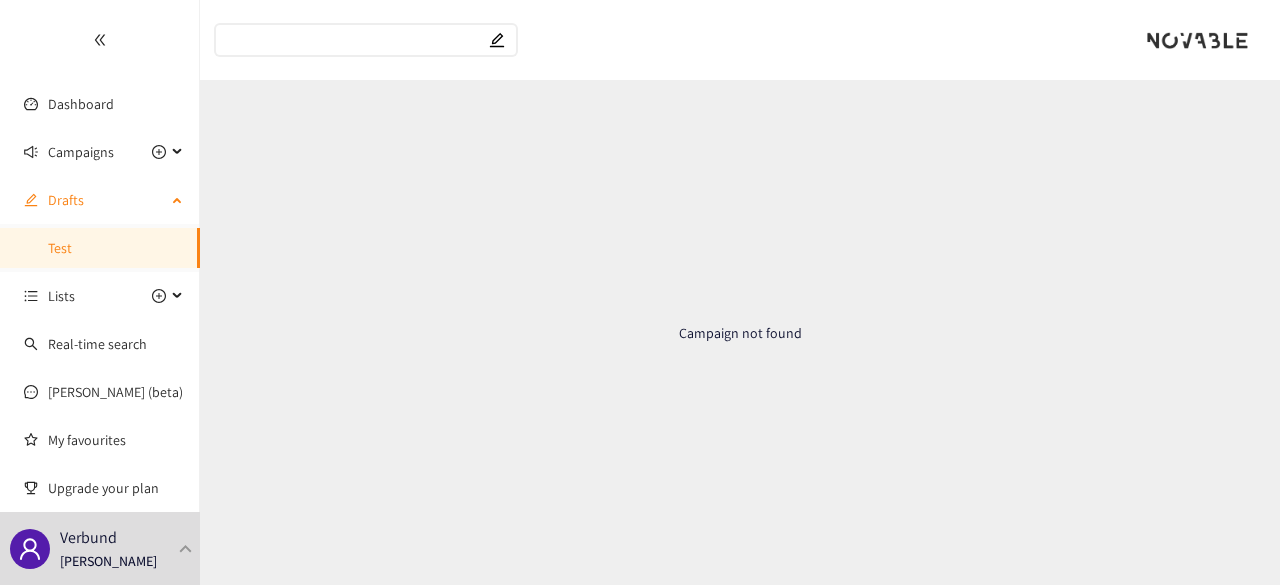 drag, startPoint x: 105, startPoint y: 251, endPoint x: 90, endPoint y: 251, distance: 15 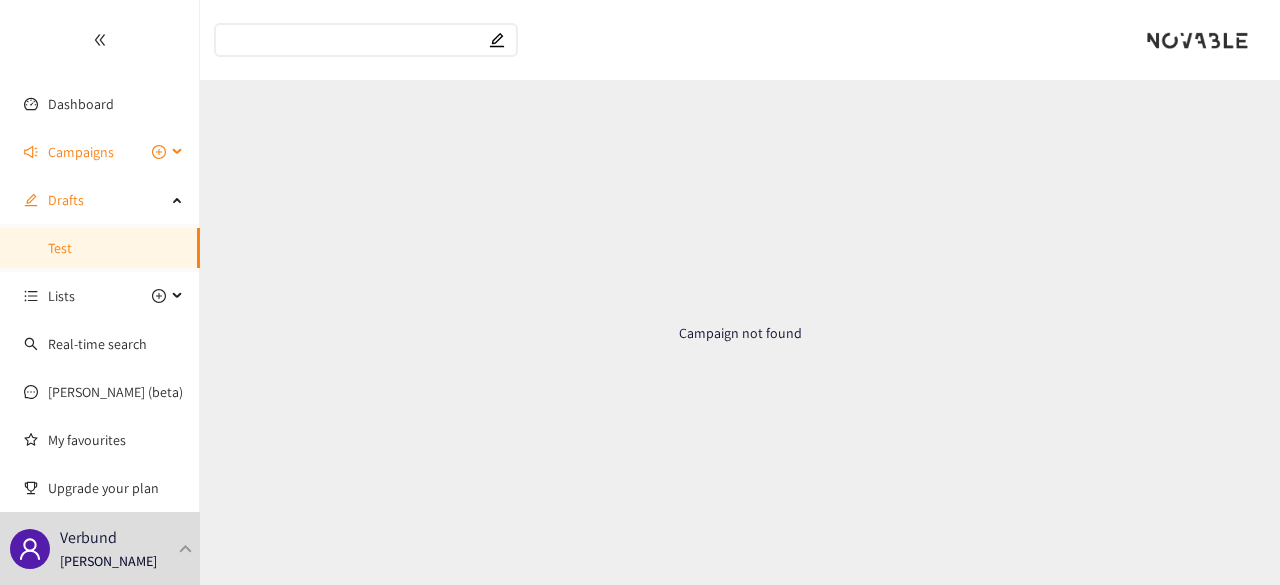 click on "Campaigns" at bounding box center (81, 152) 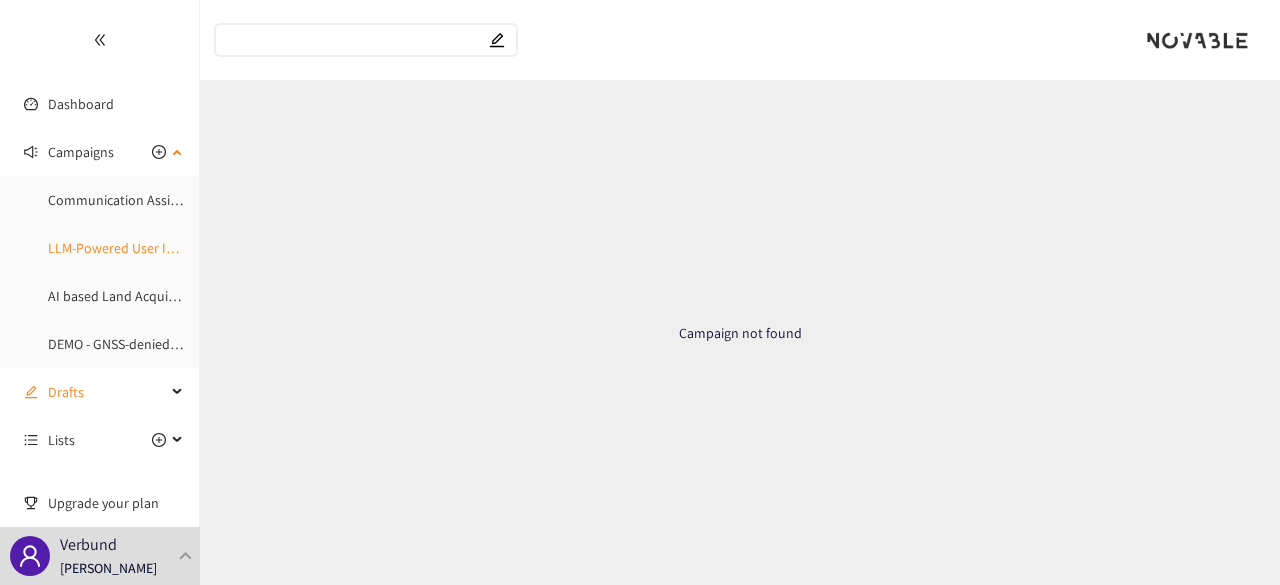click on "LLM-Powered User Interaction Layer" at bounding box center (155, 248) 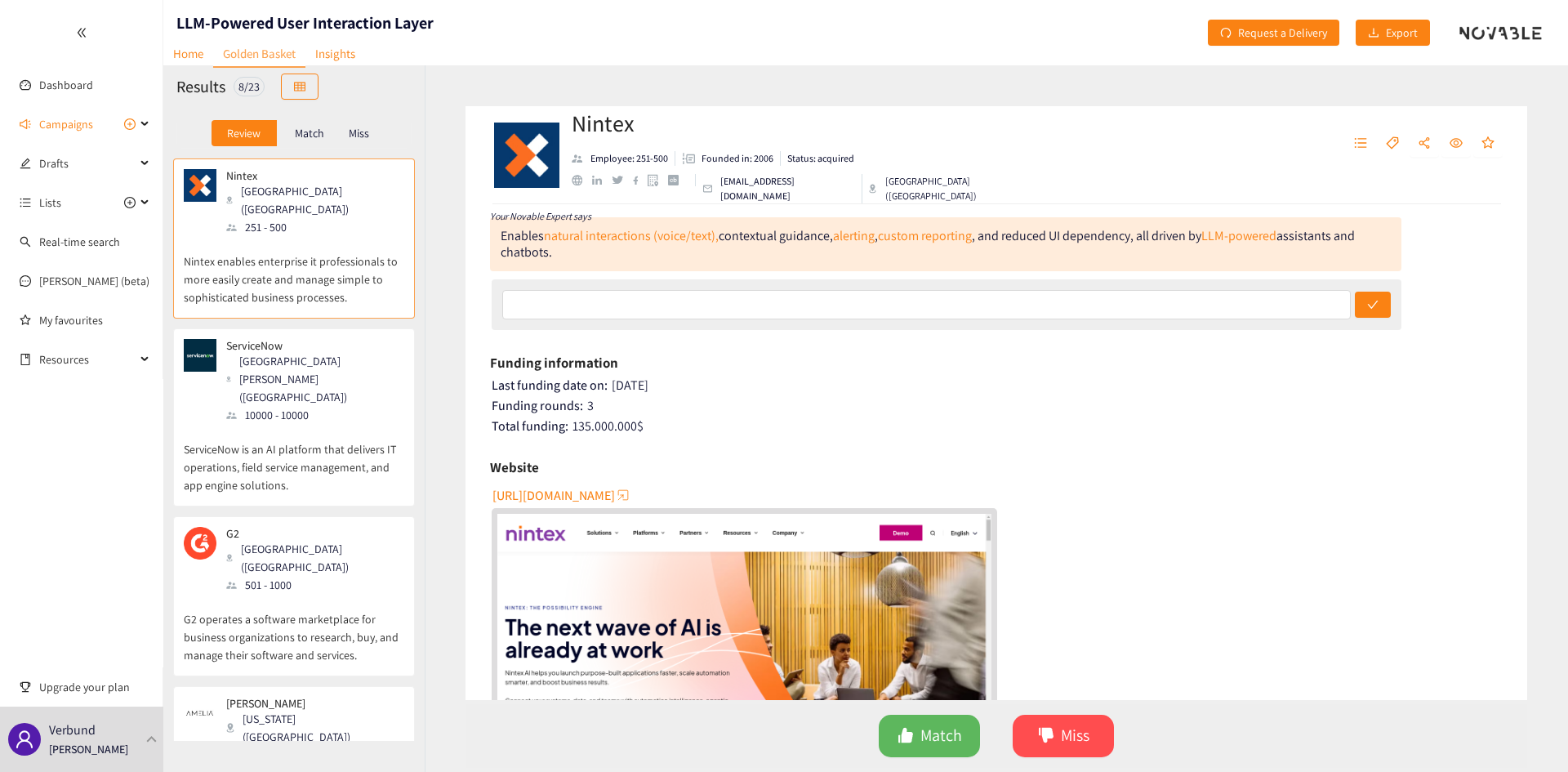 scroll, scrollTop: 245, scrollLeft: 0, axis: vertical 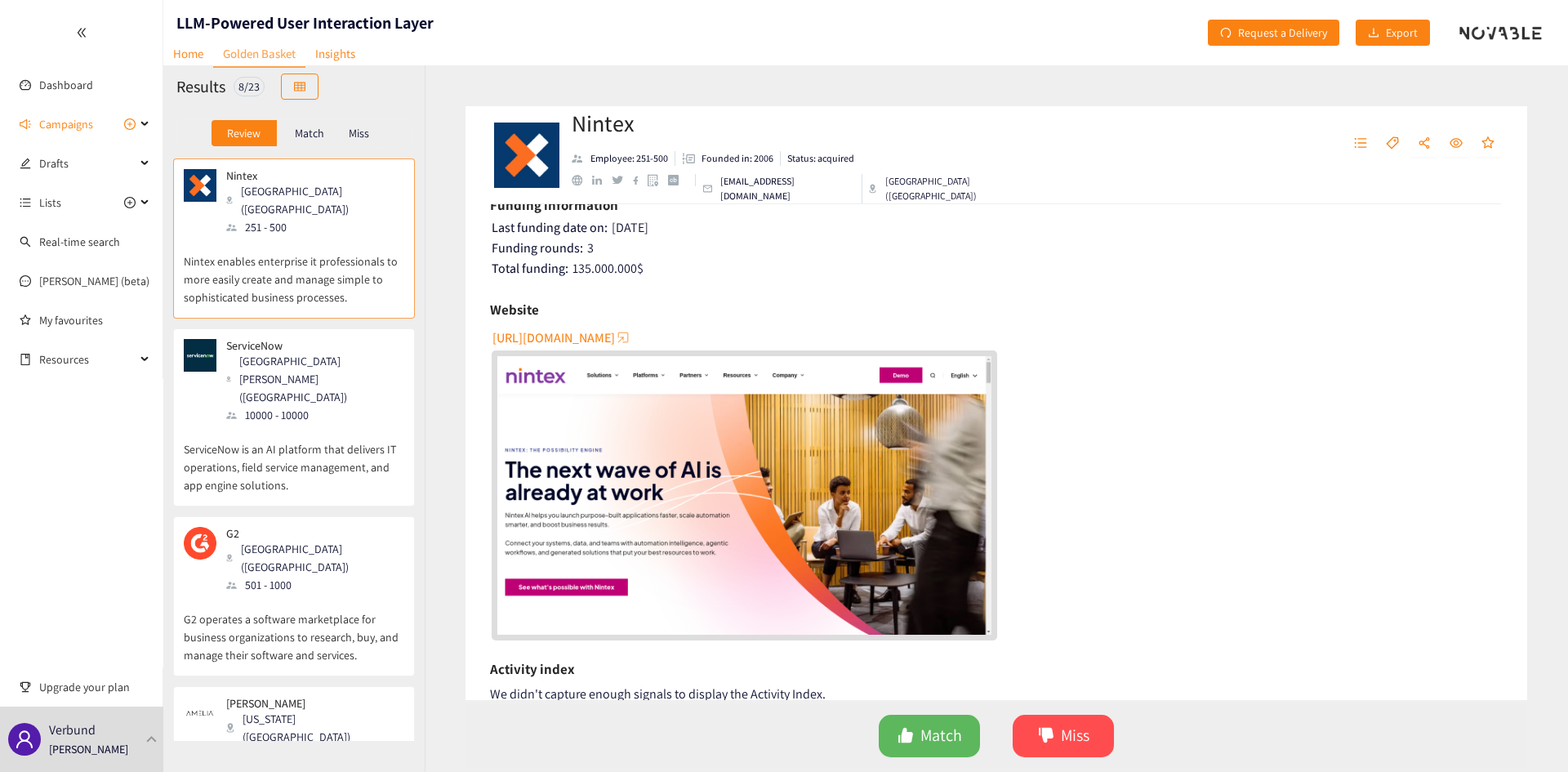 click on "[URL][DOMAIN_NAME]" at bounding box center (554, 337) 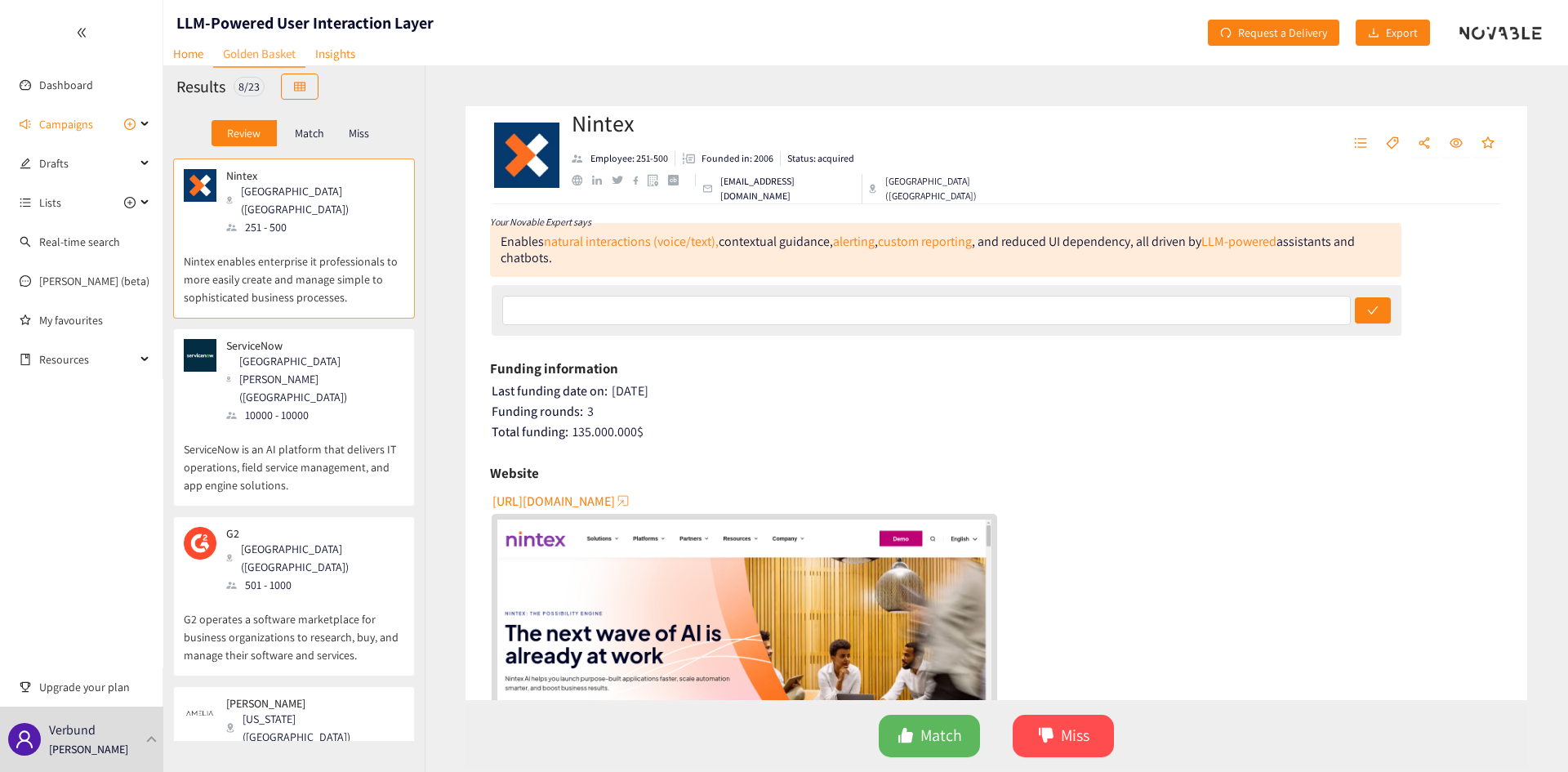 scroll, scrollTop: 0, scrollLeft: 0, axis: both 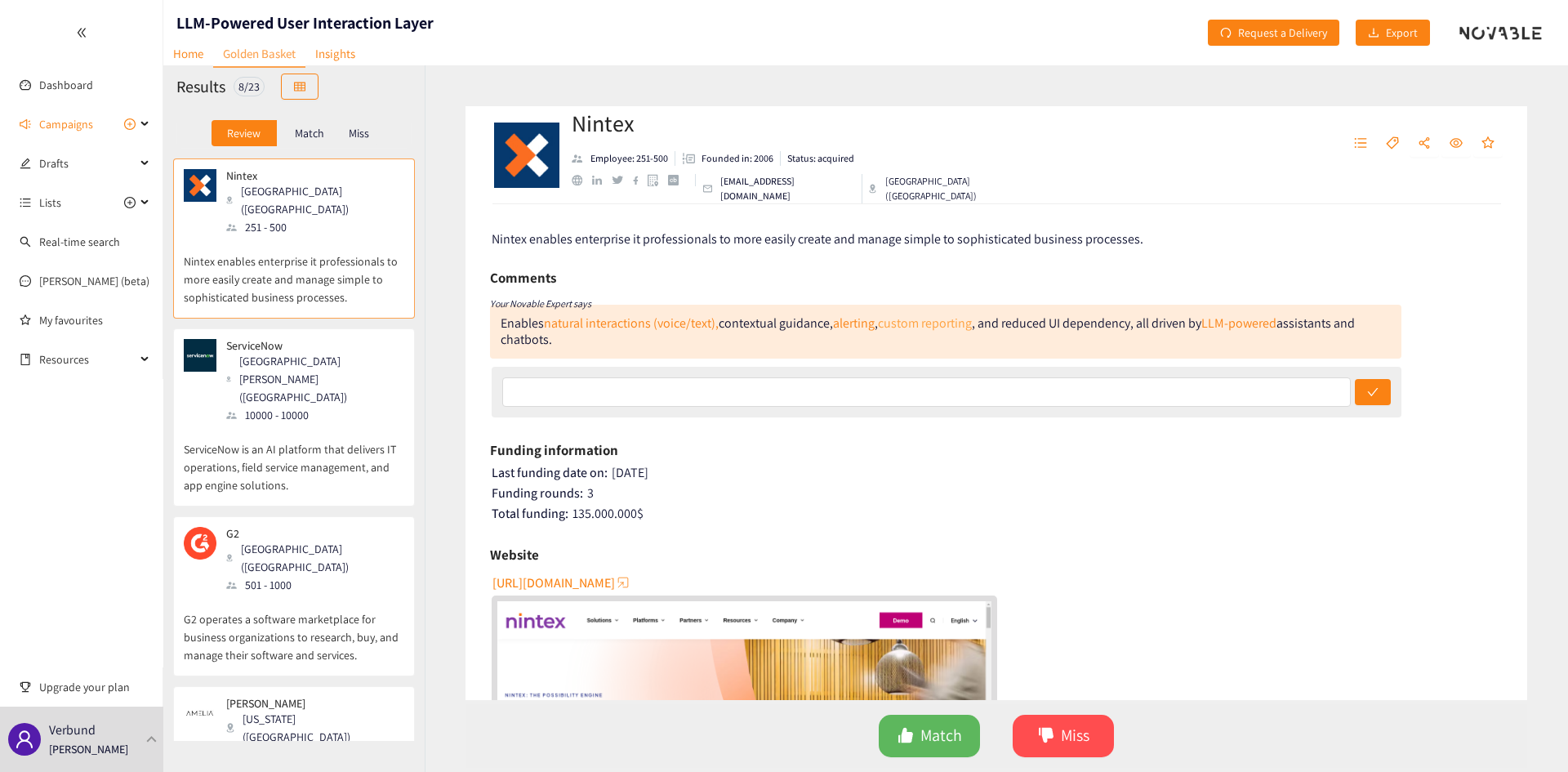 click on "custom reporting" at bounding box center (924, 323) 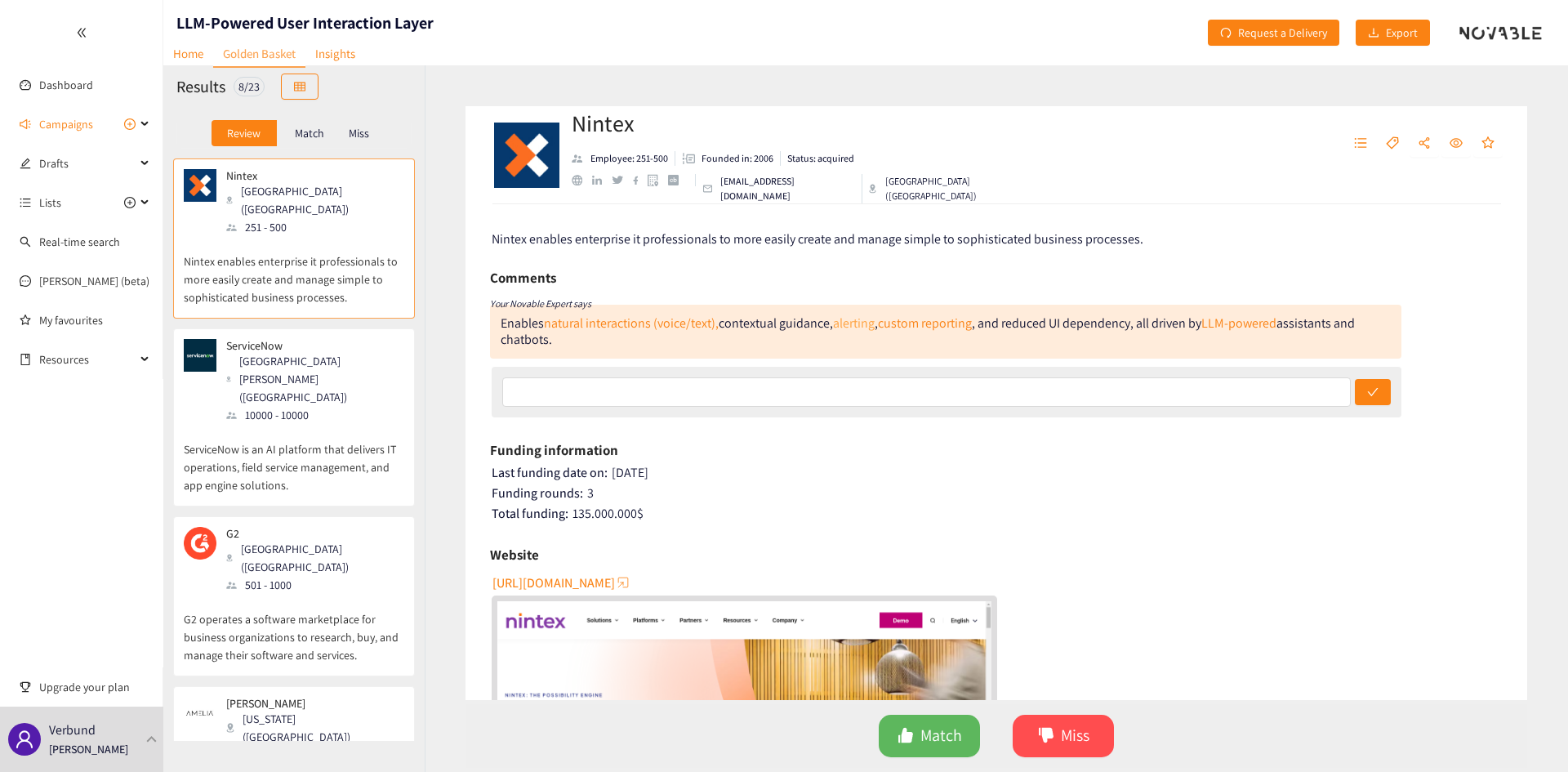 click on "alerting" at bounding box center (853, 323) 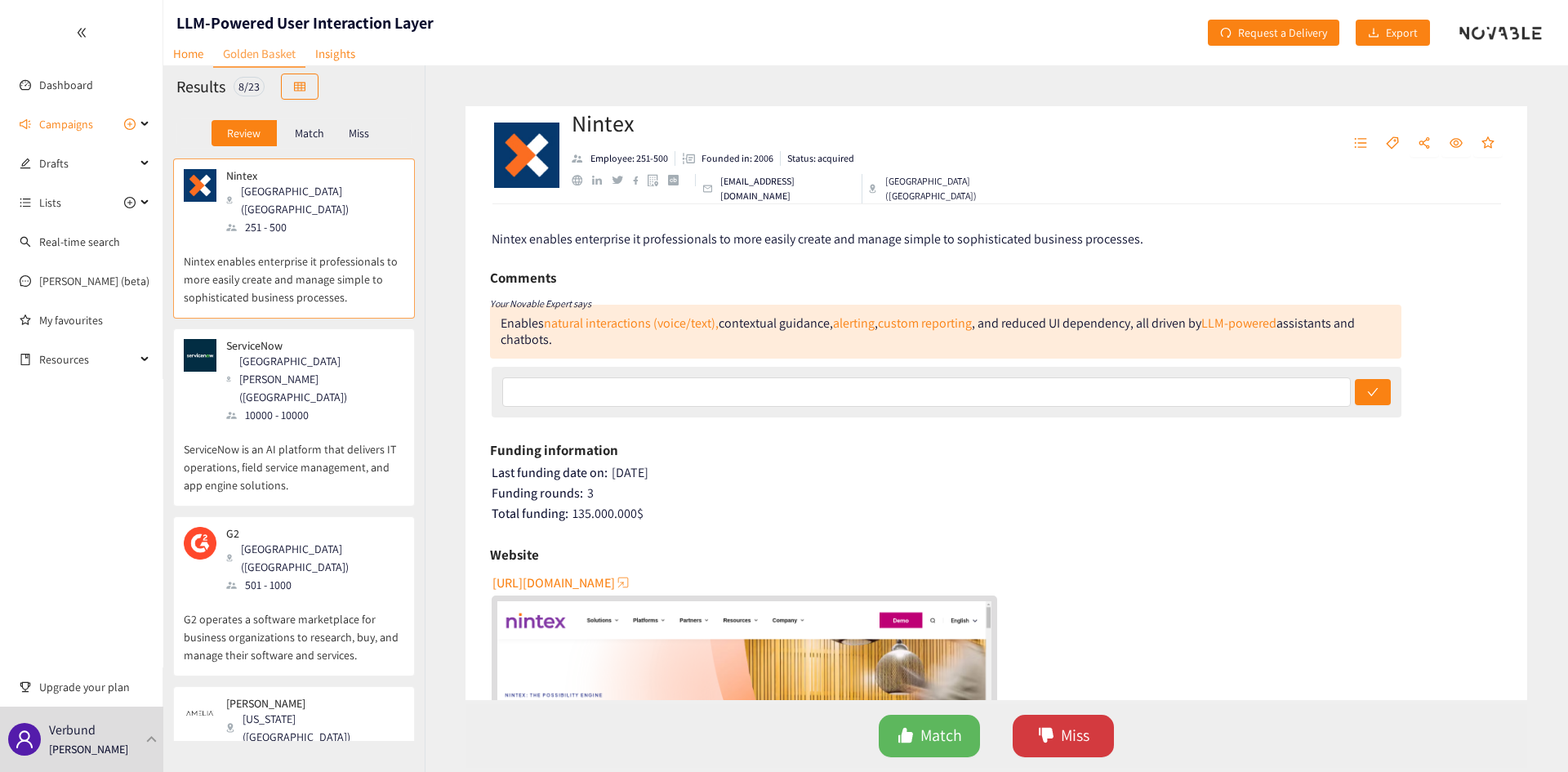 click on "Miss" at bounding box center [1075, 735] 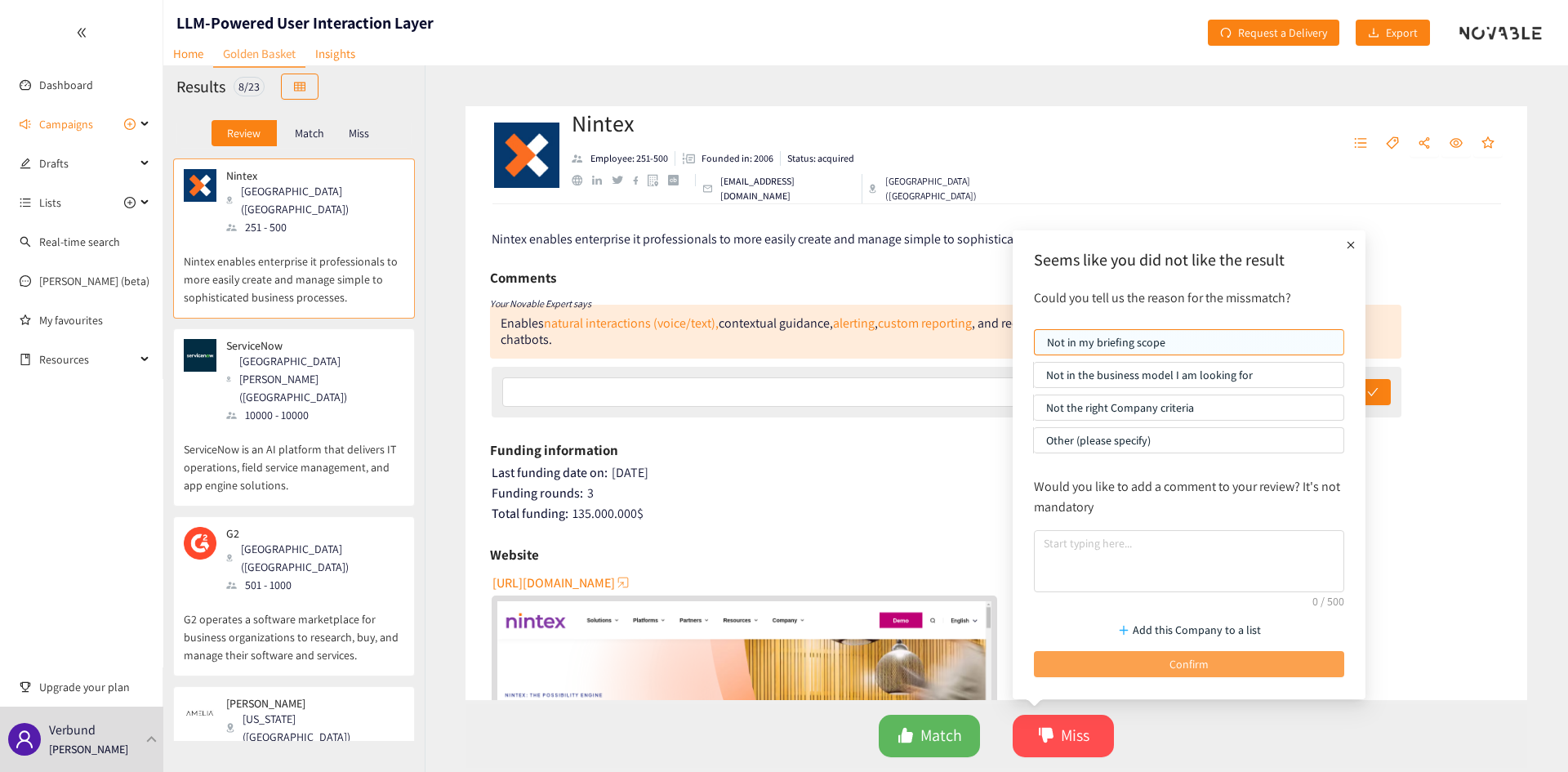 click on "Confirm" at bounding box center (1189, 664) 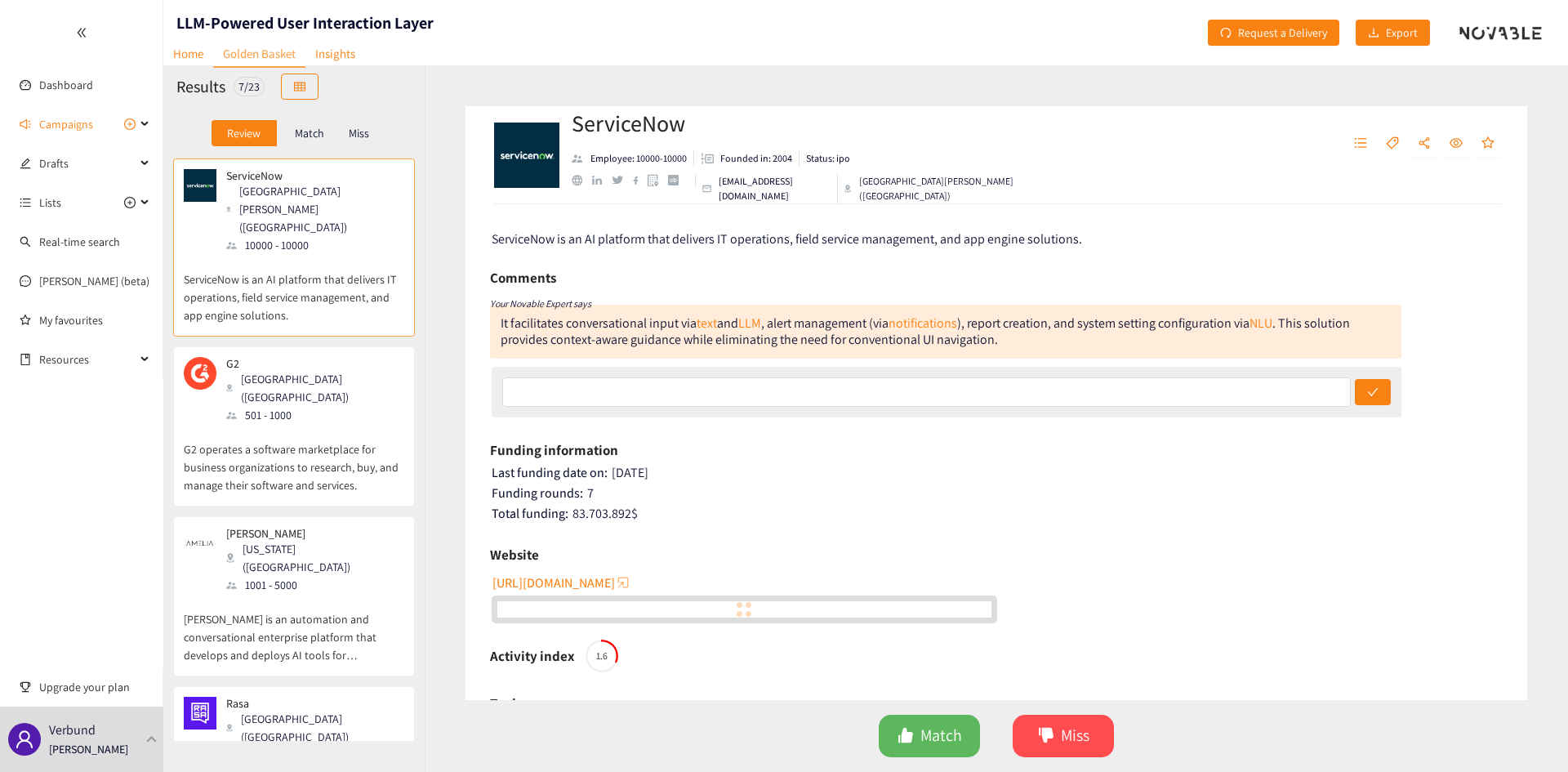 click on "Match" at bounding box center (310, 133) 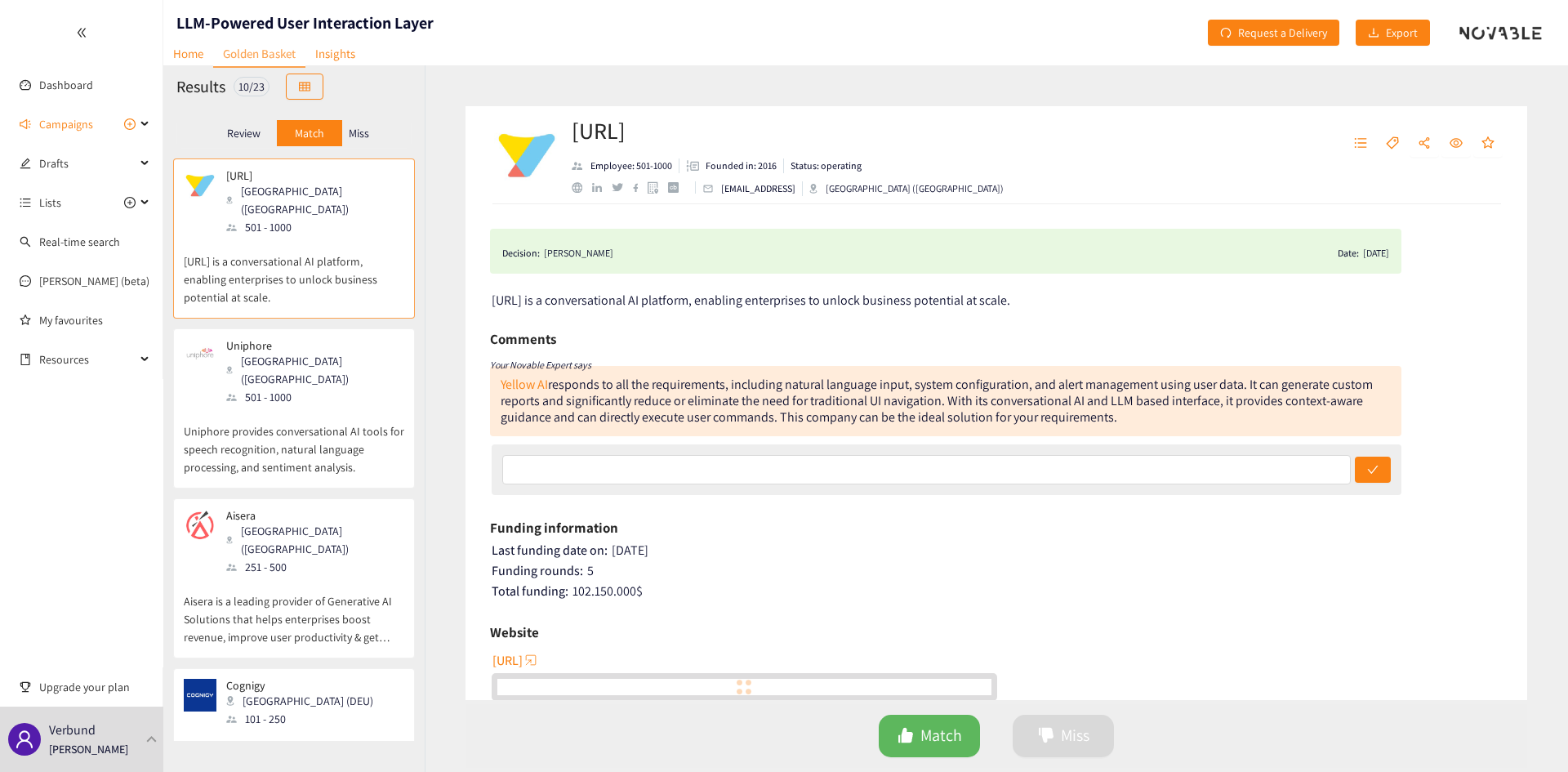 click on "Miss" at bounding box center (359, 133) 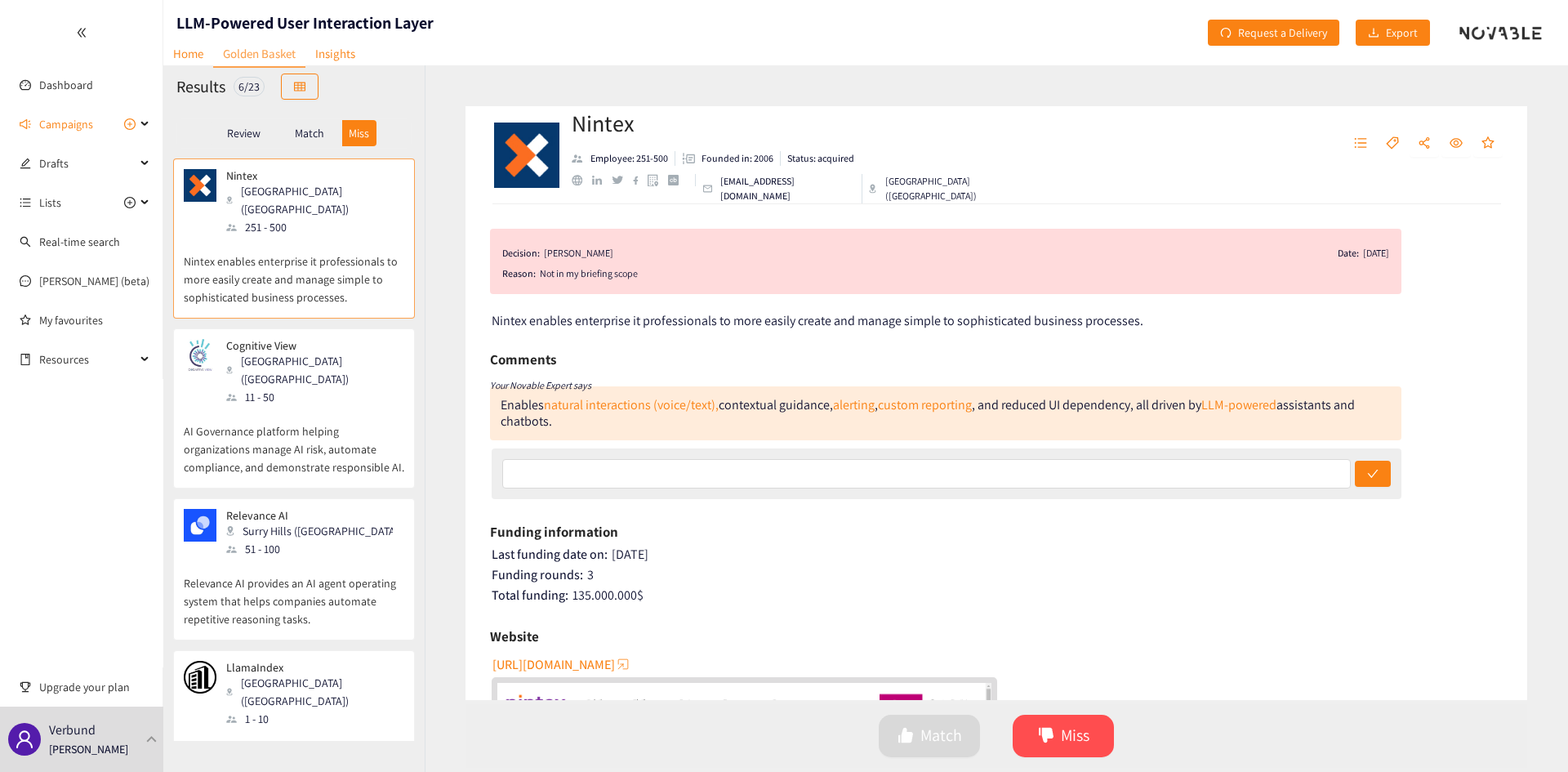 click on "Match" at bounding box center [310, 133] 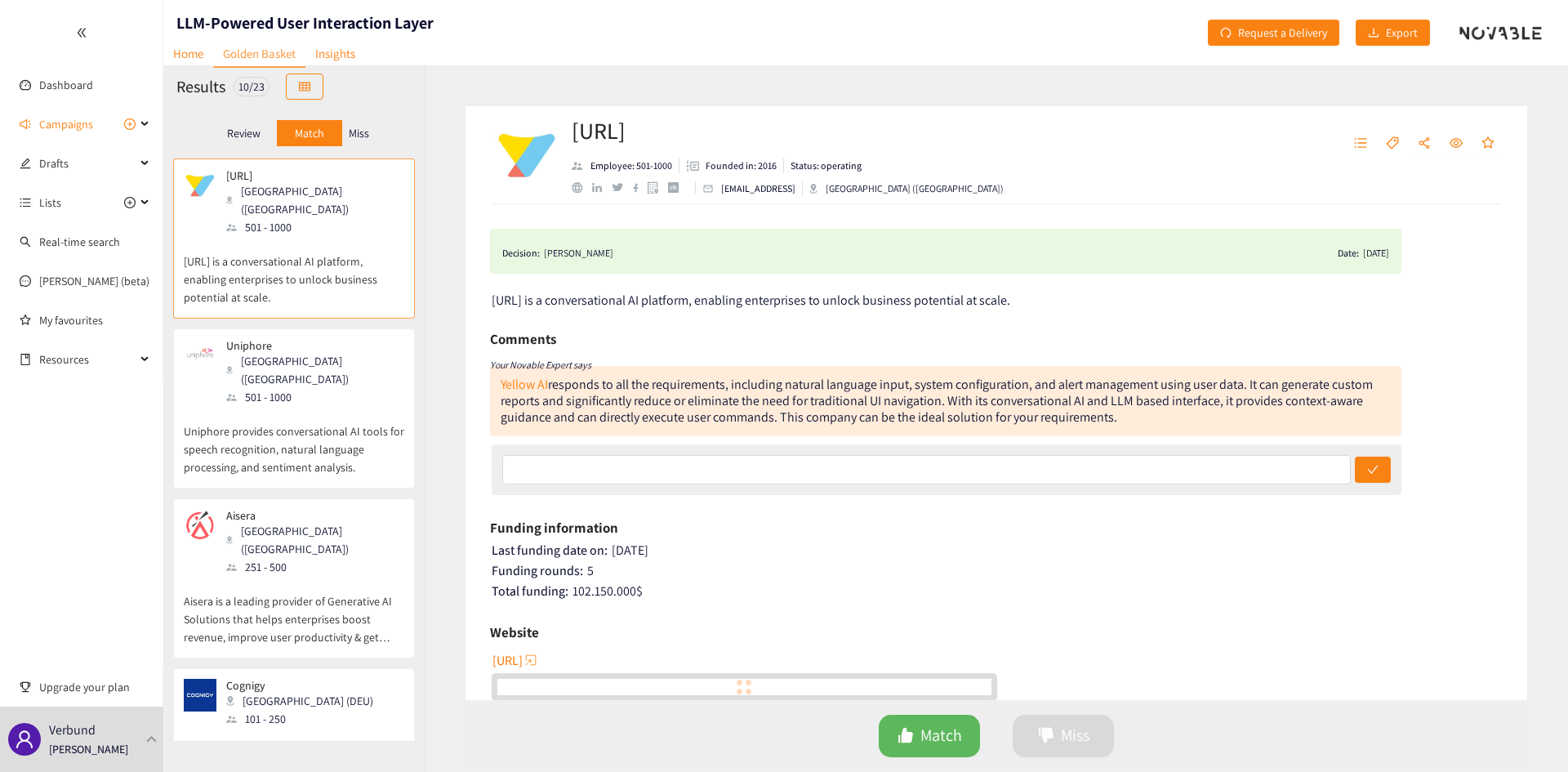 click on "Review" at bounding box center [243, 133] 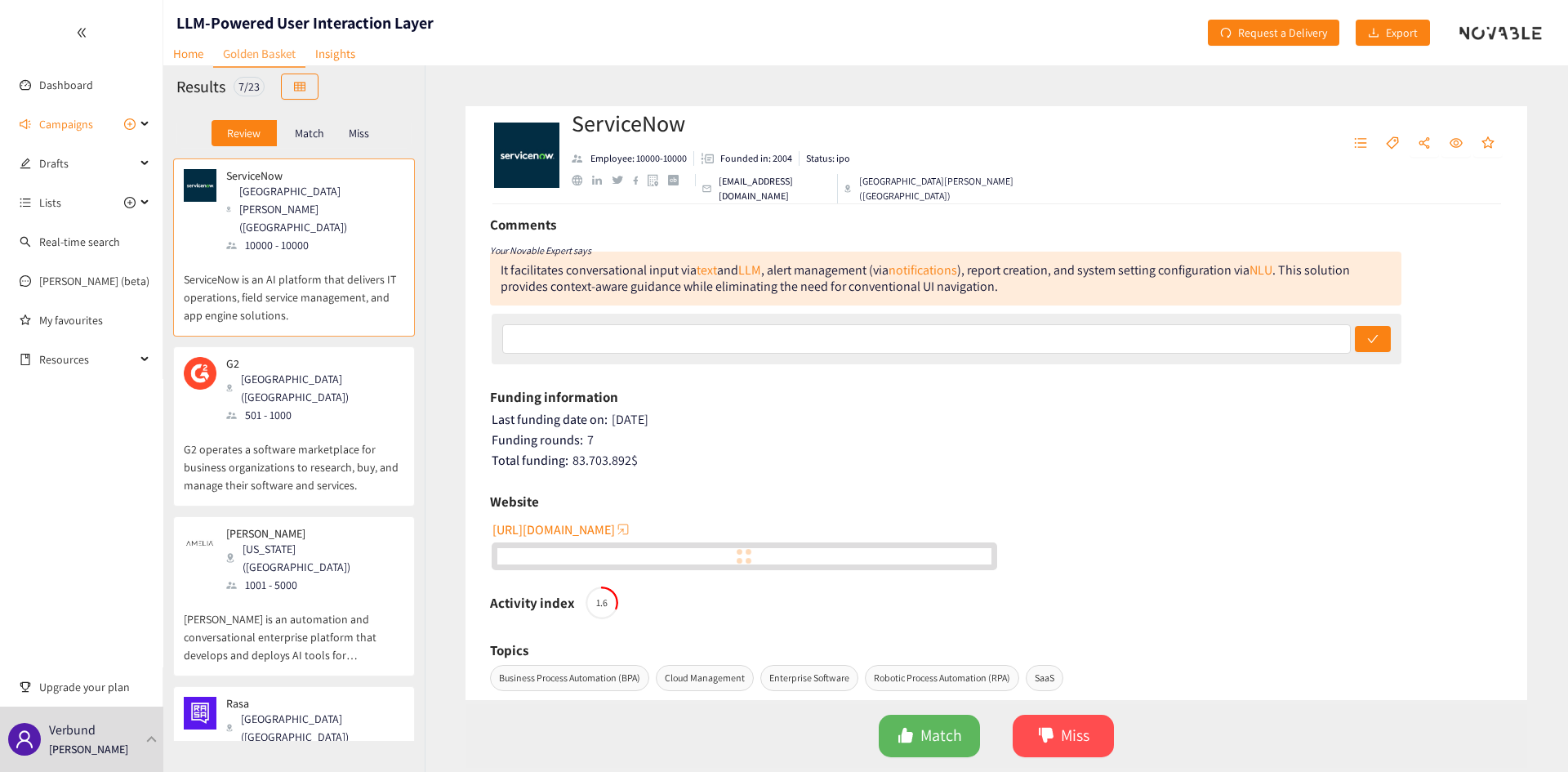 scroll, scrollTop: 82, scrollLeft: 0, axis: vertical 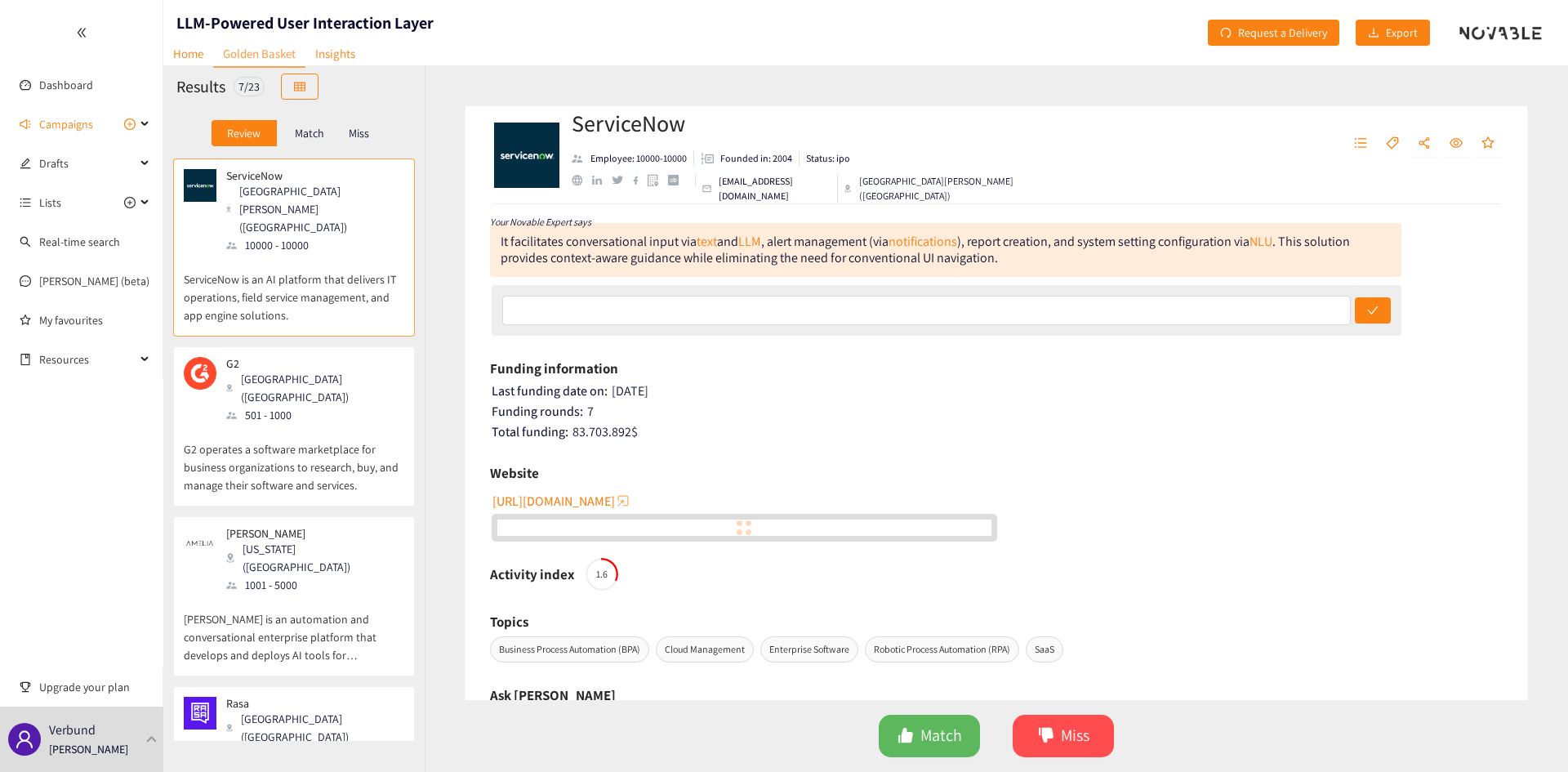 click on "[URL][DOMAIN_NAME]" at bounding box center (554, 501) 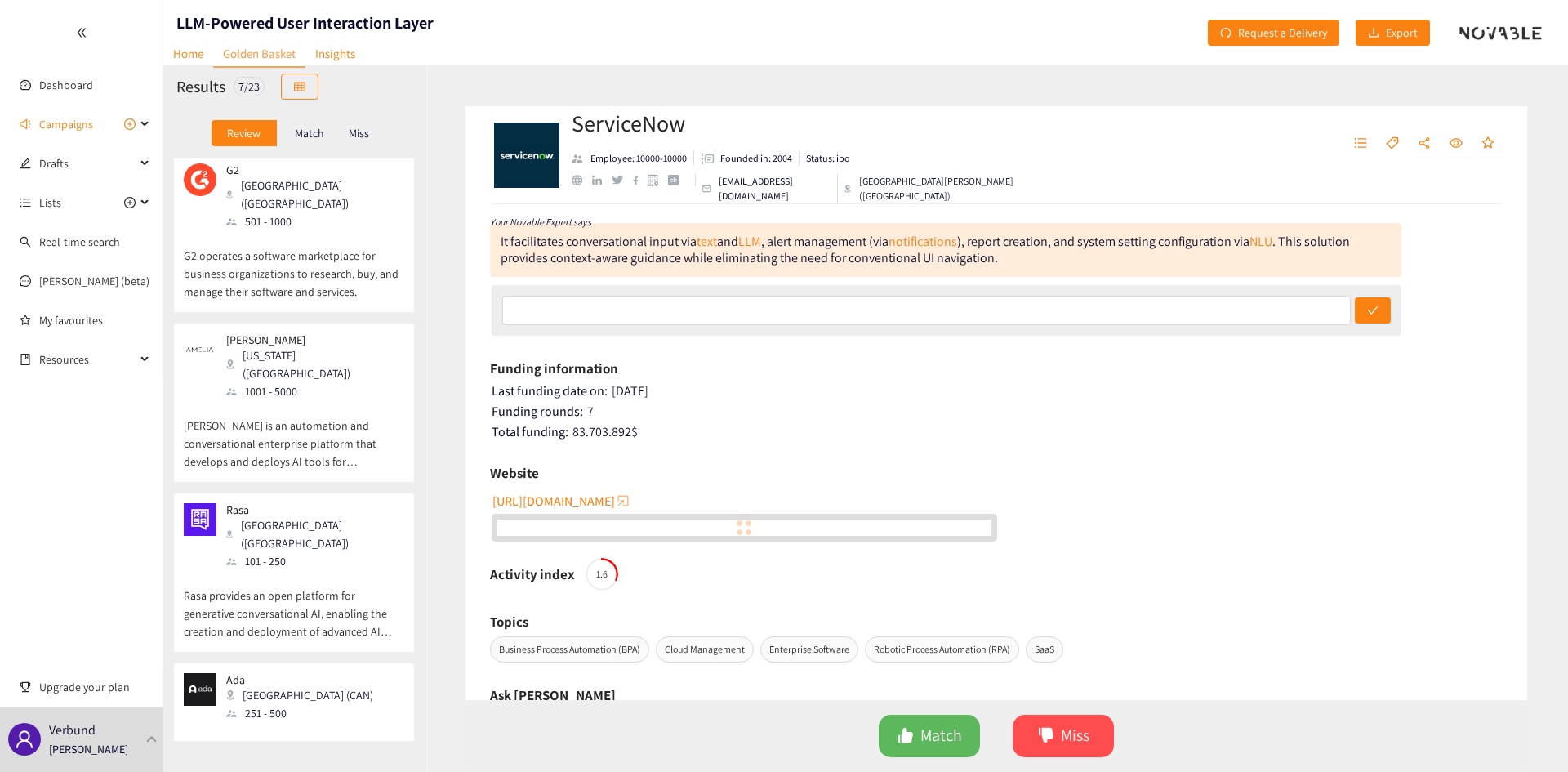 scroll, scrollTop: 0, scrollLeft: 0, axis: both 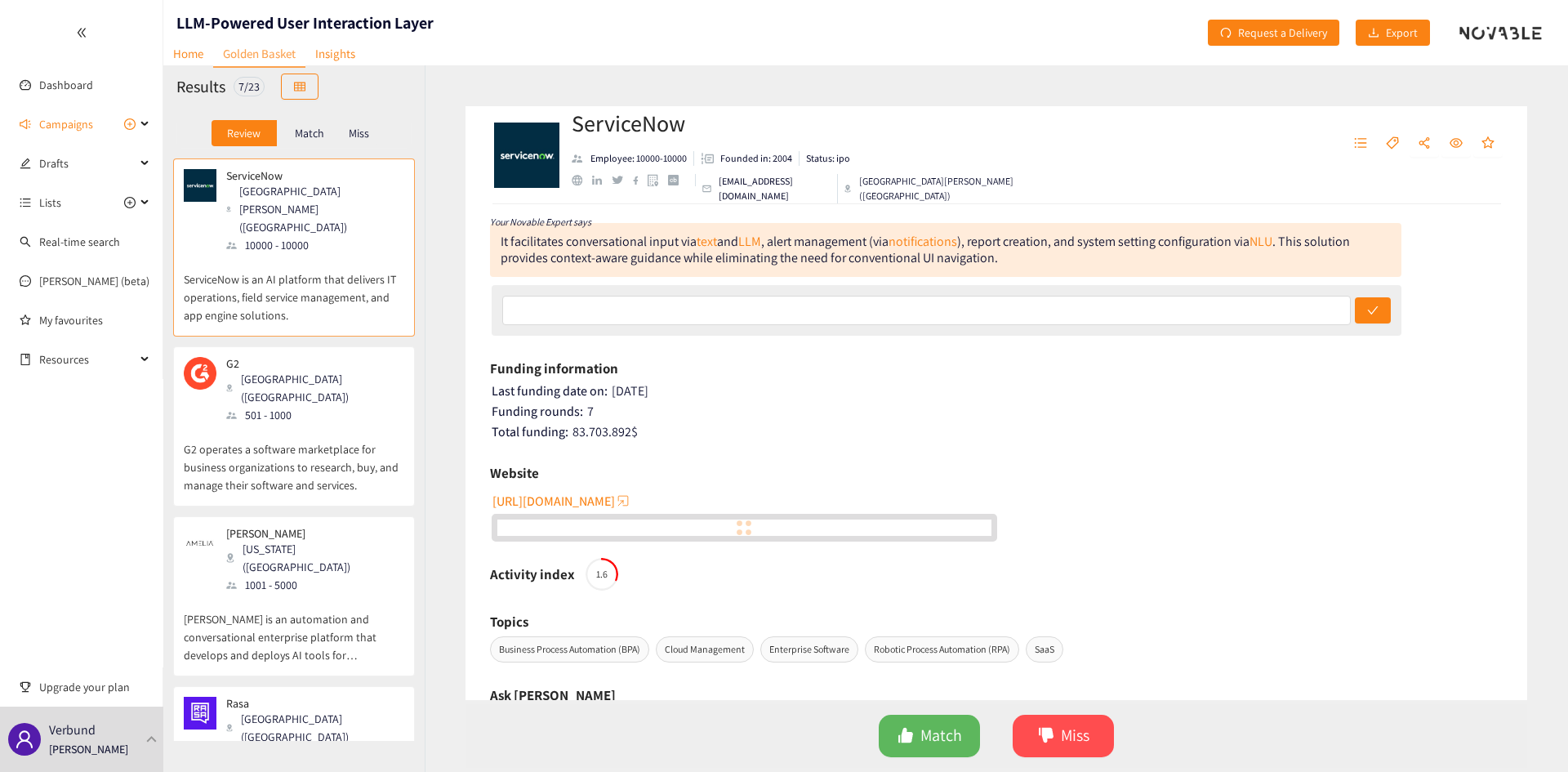 click on "Match" at bounding box center [310, 133] 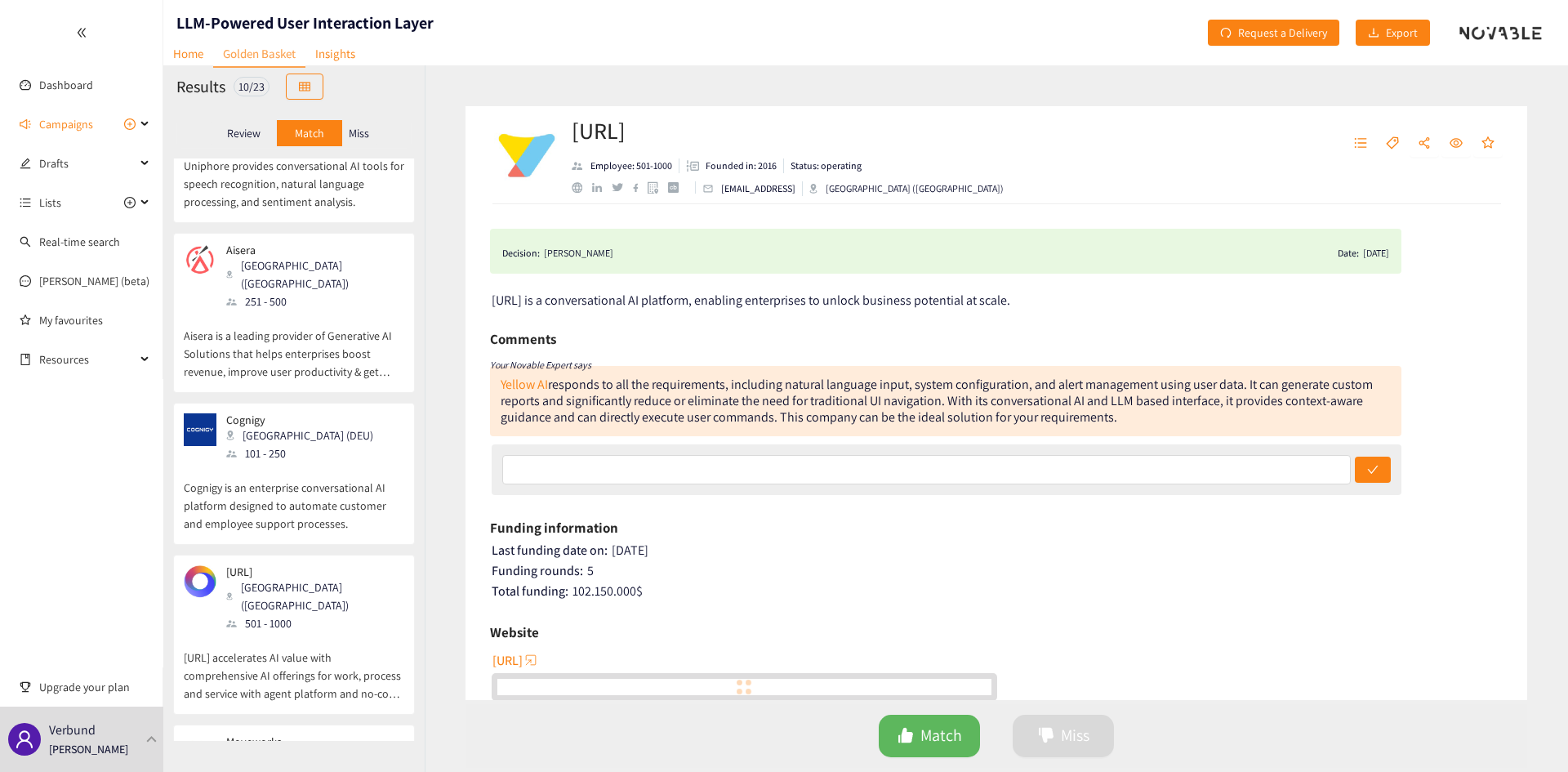 scroll, scrollTop: 0, scrollLeft: 0, axis: both 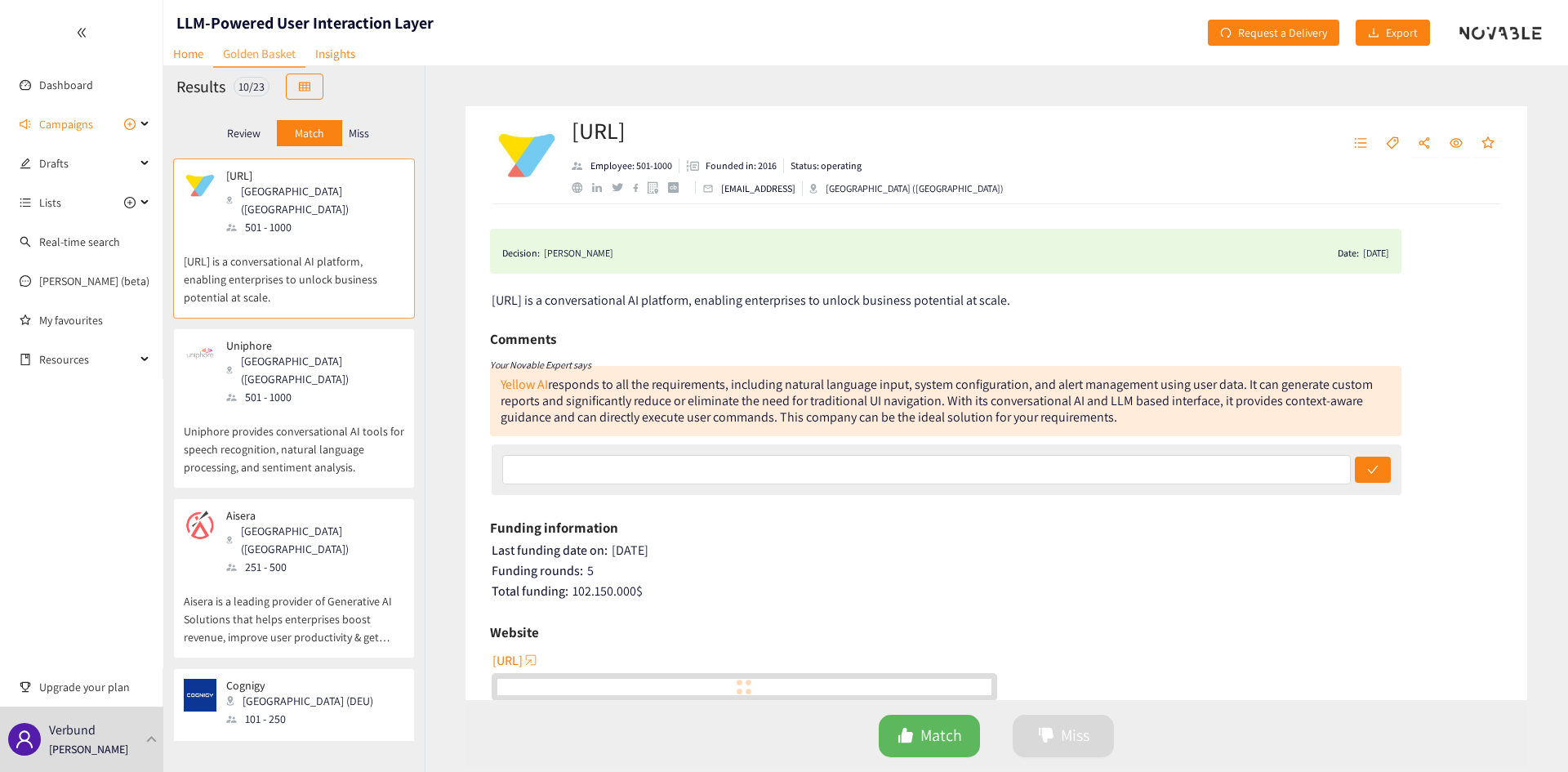 click on "Review" at bounding box center (243, 133) 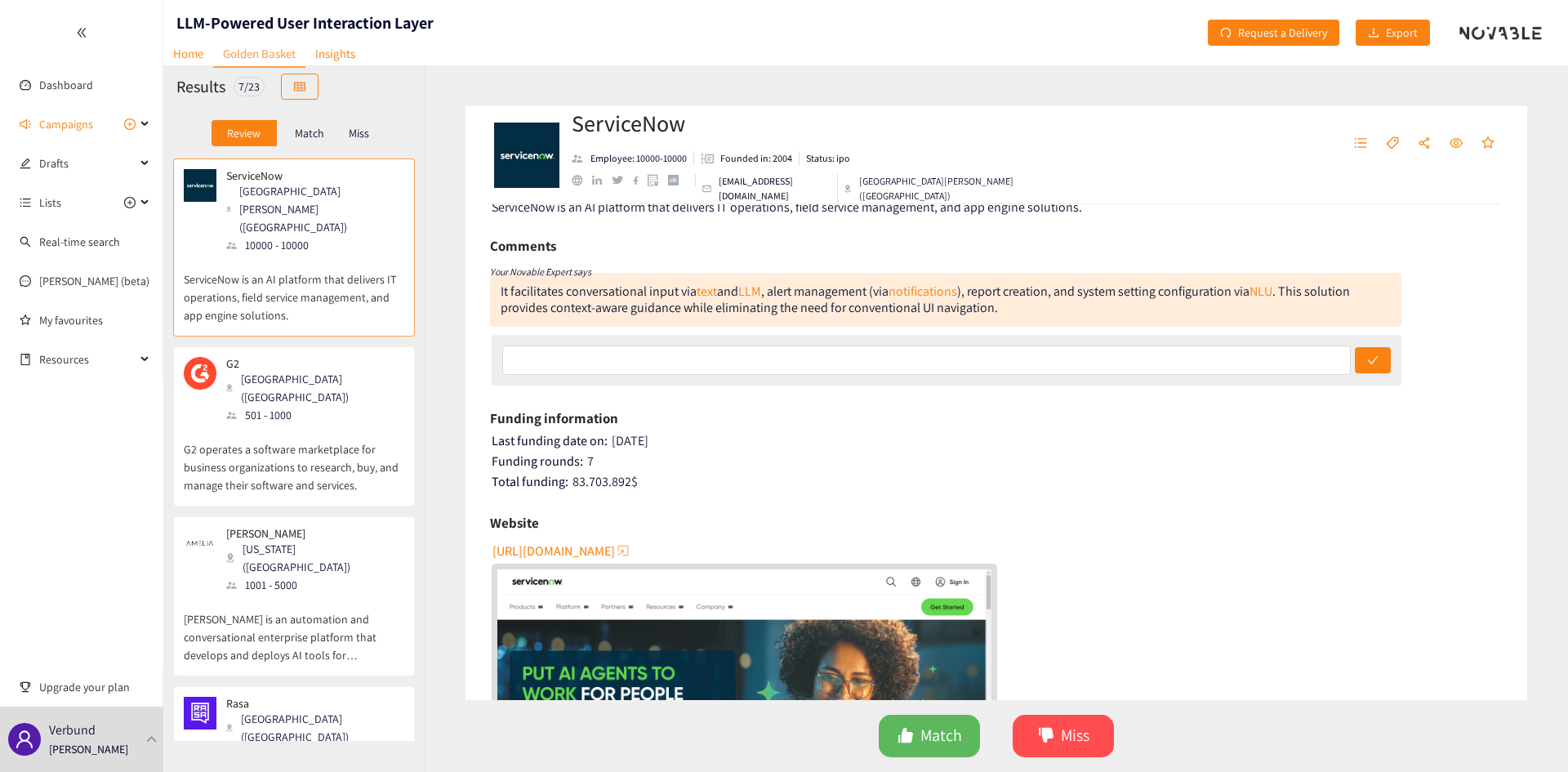 scroll, scrollTop: 0, scrollLeft: 0, axis: both 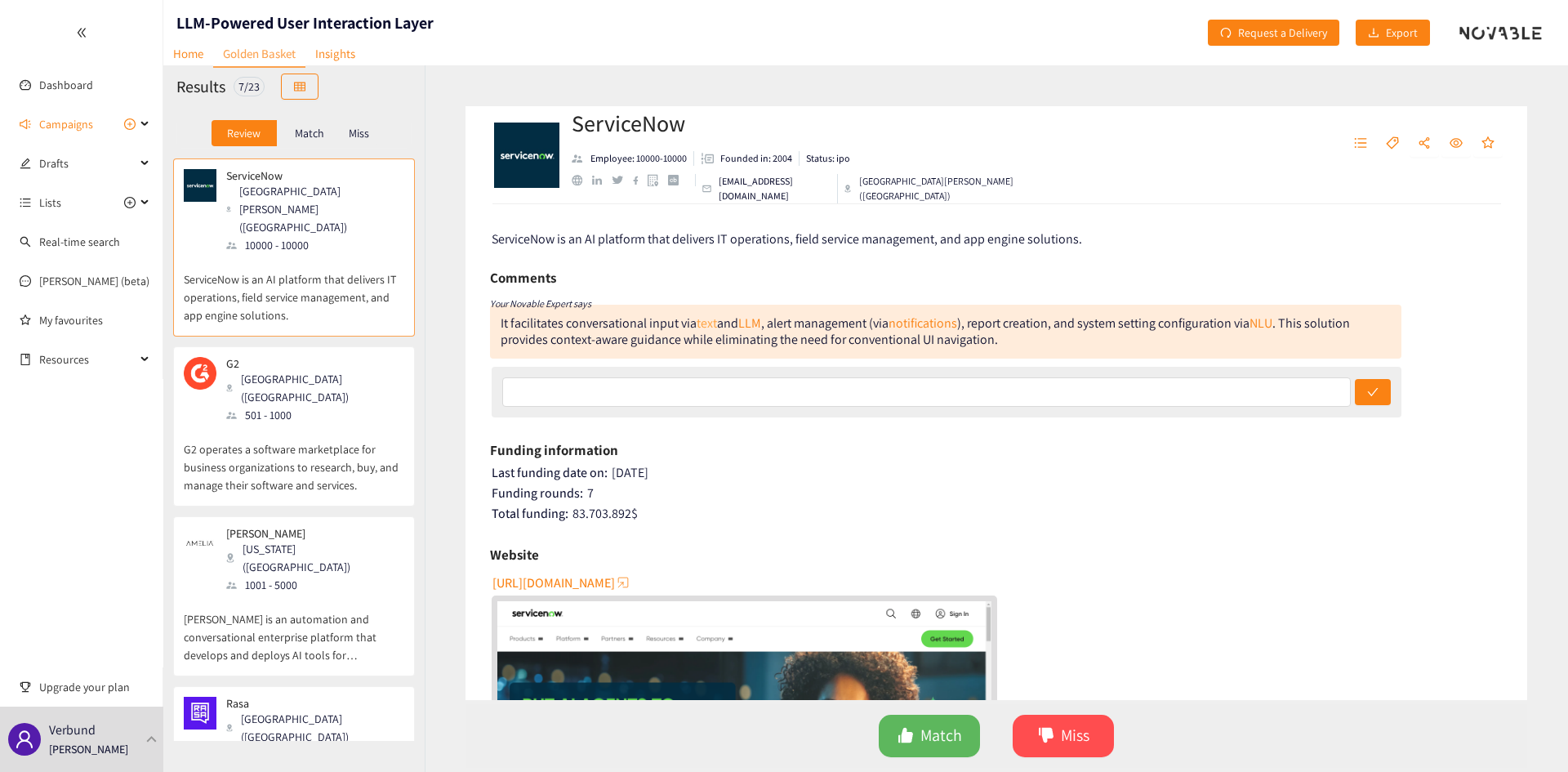 click on "text" at bounding box center [706, 323] 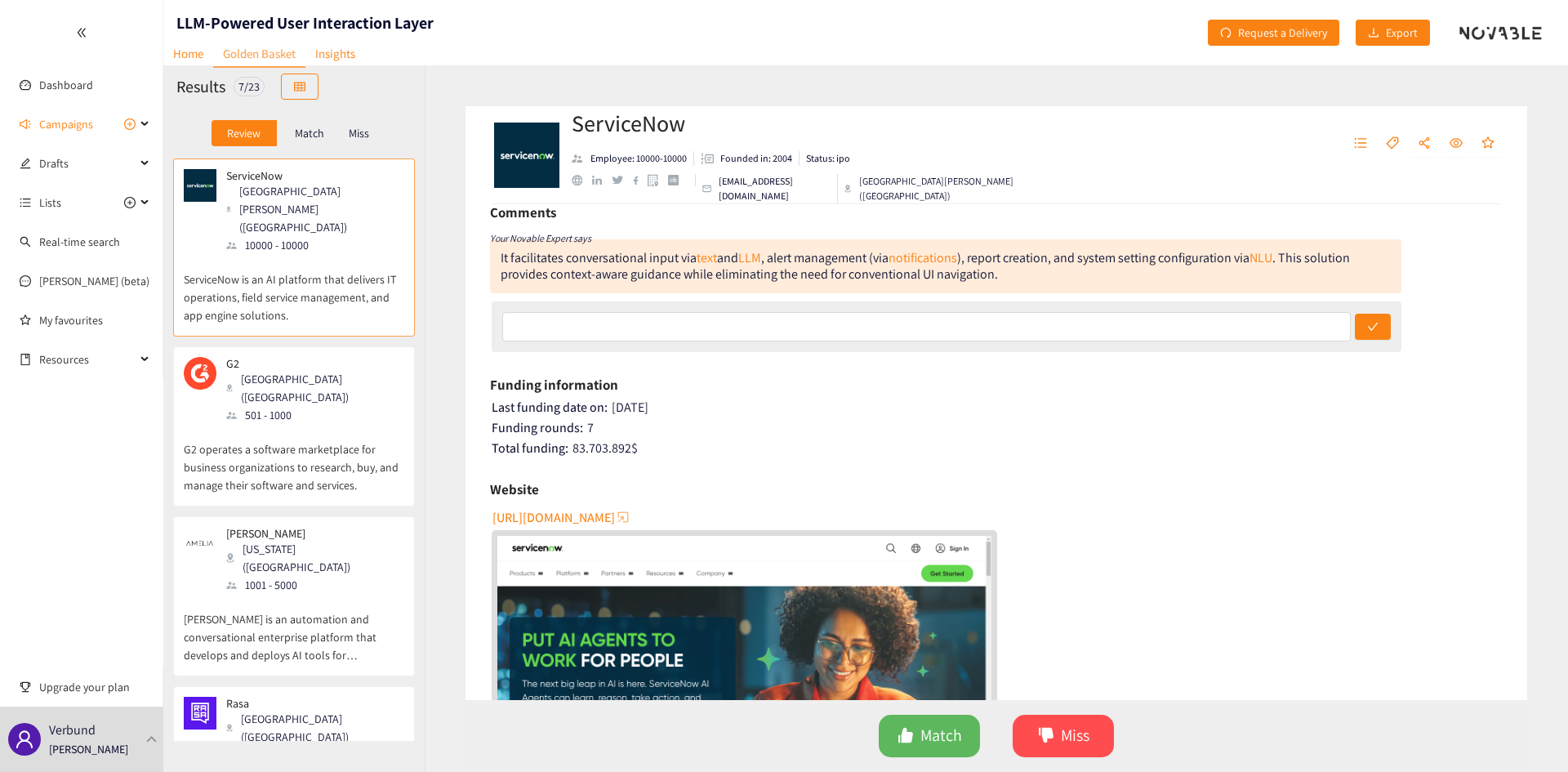 scroll, scrollTop: 163, scrollLeft: 0, axis: vertical 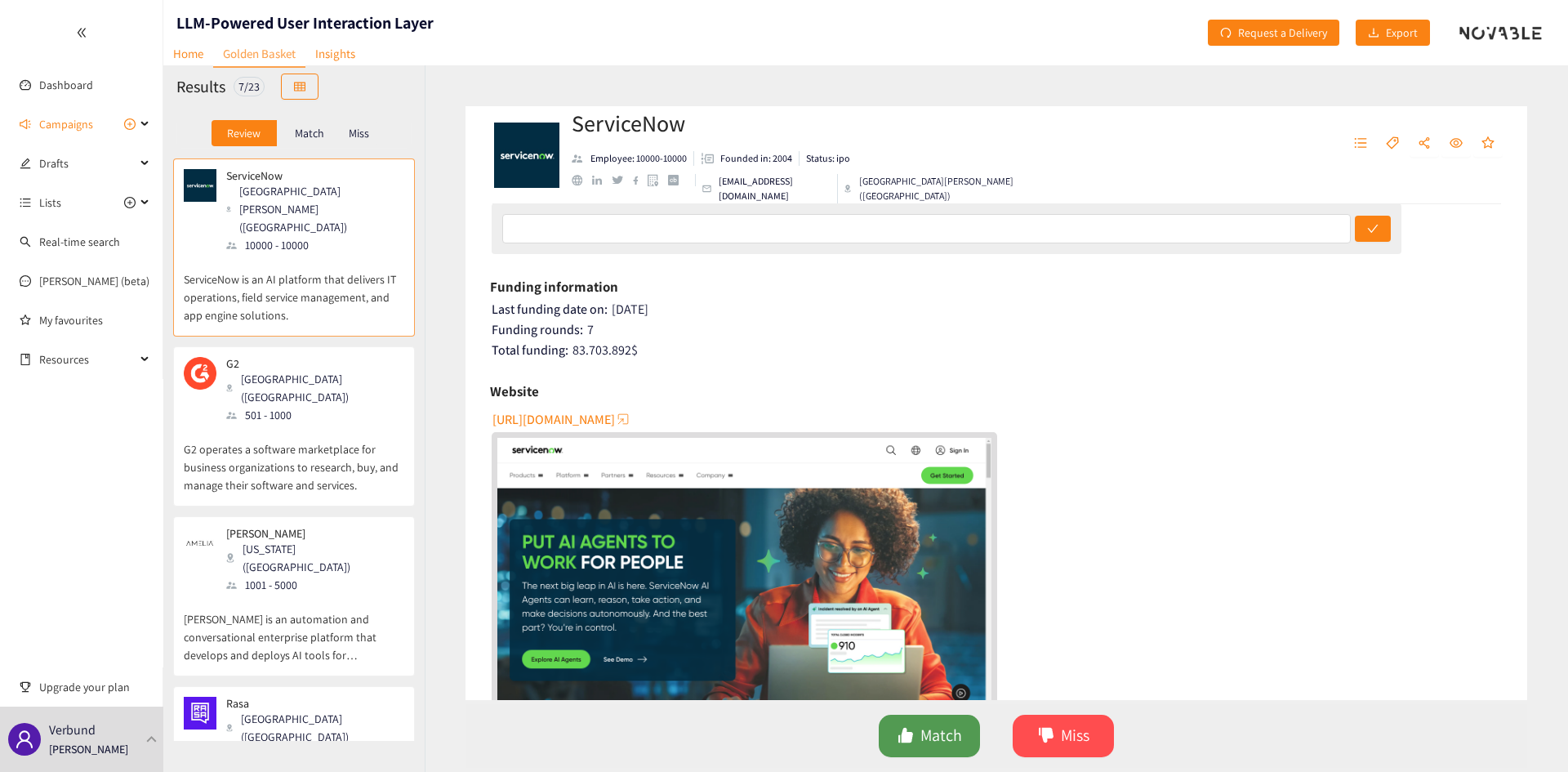 click on "Match" at bounding box center [929, 736] 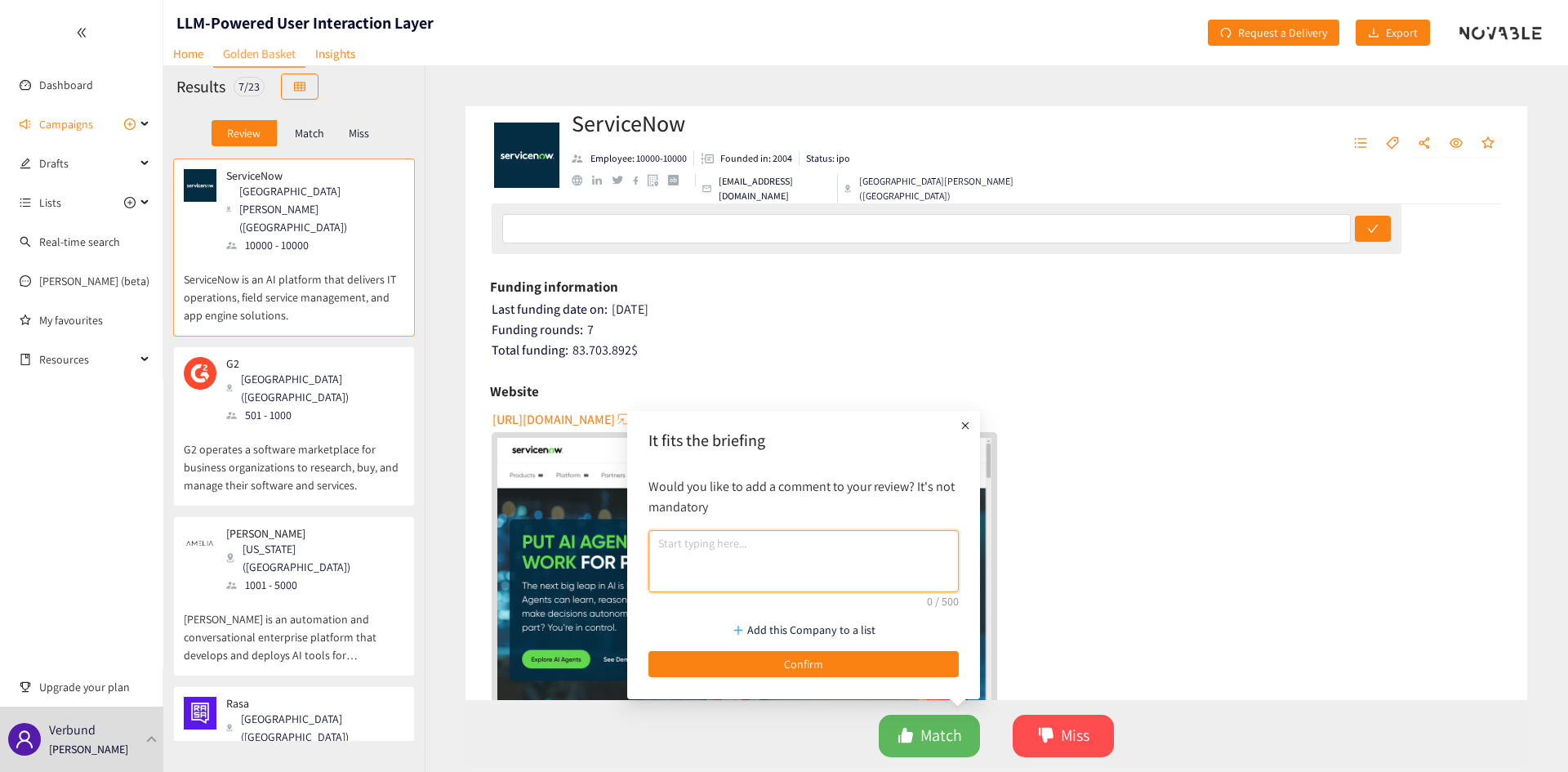 click at bounding box center [804, 561] 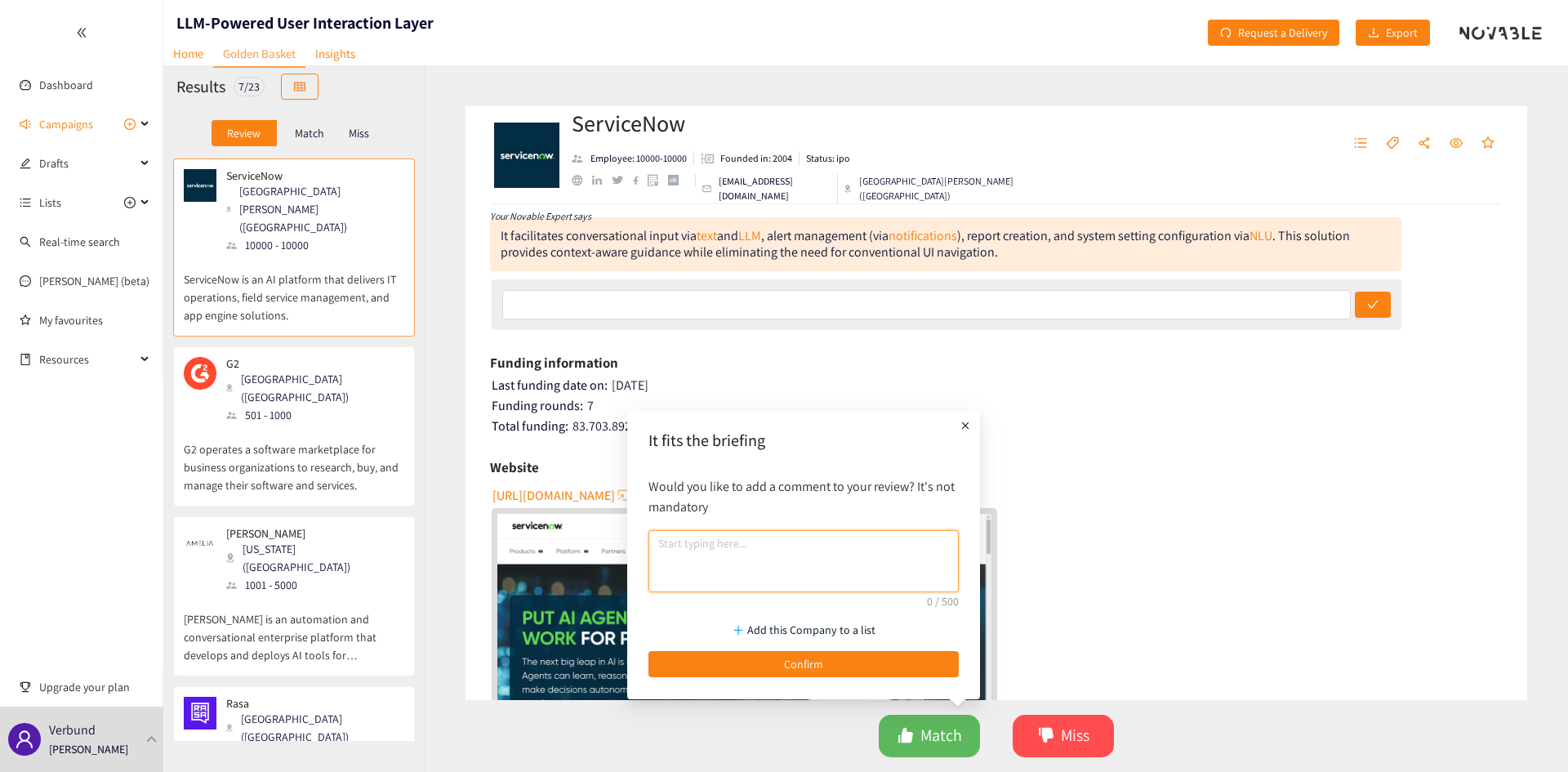 scroll, scrollTop: 0, scrollLeft: 0, axis: both 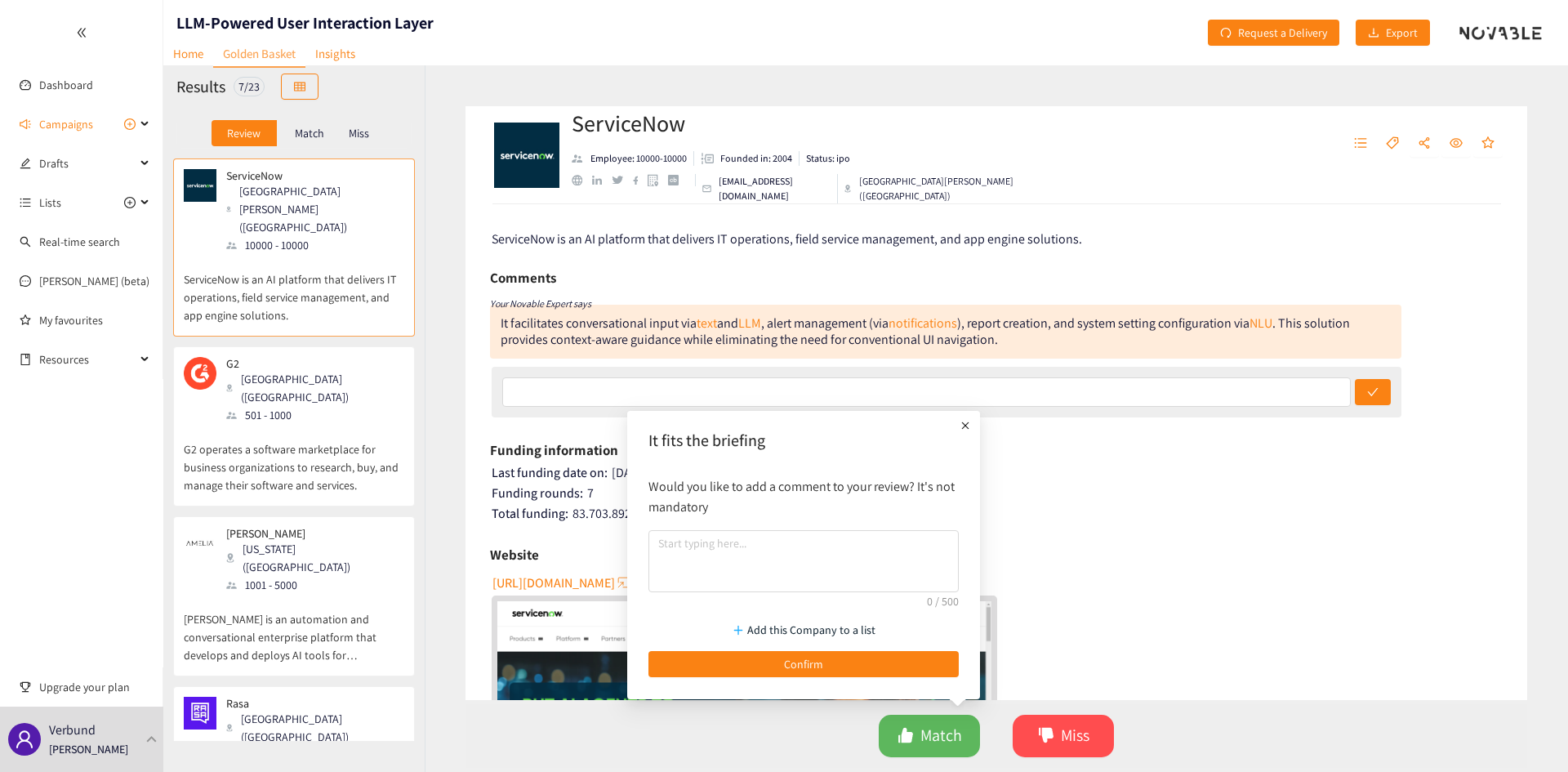 click 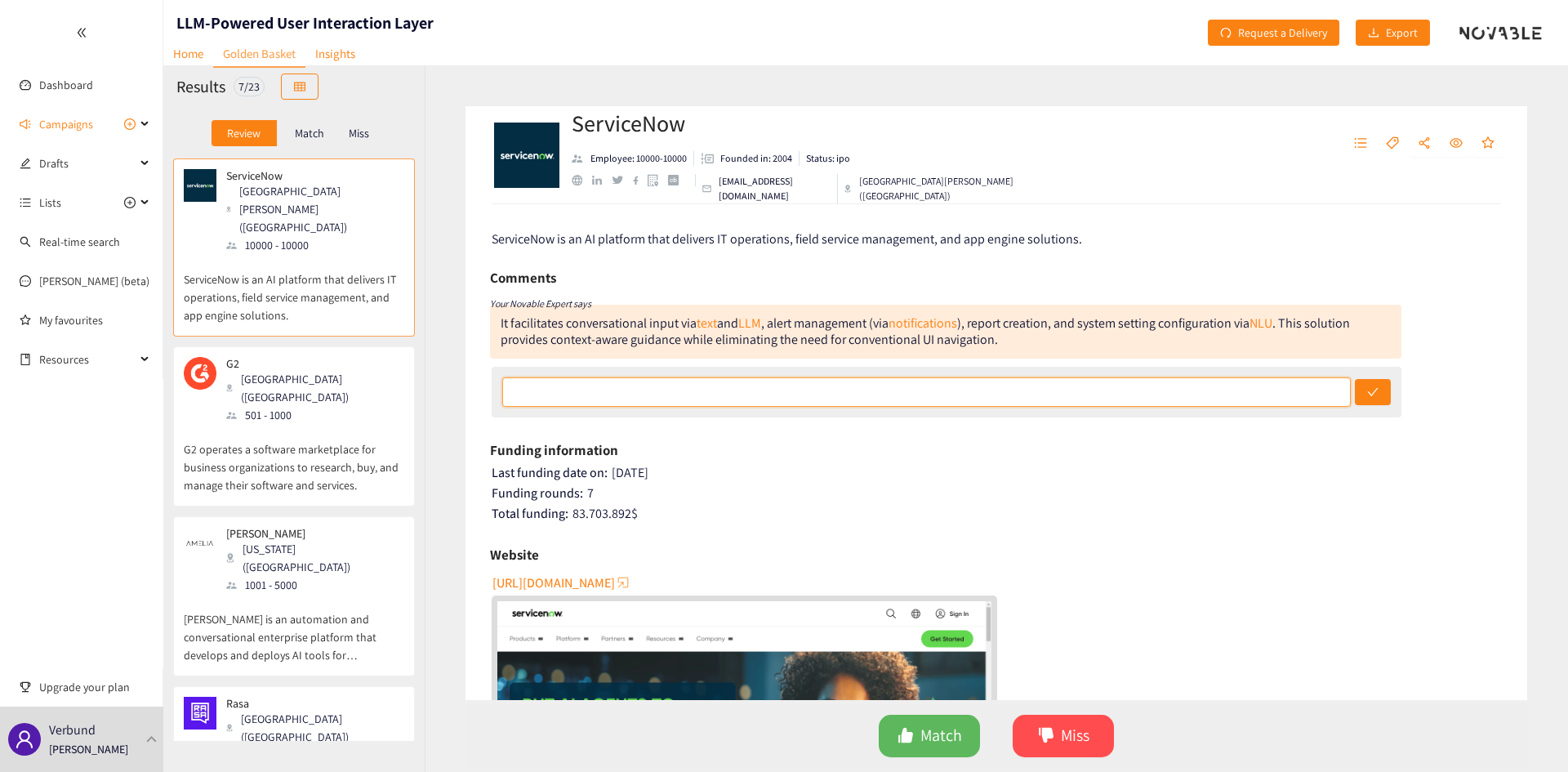 click at bounding box center [927, 392] 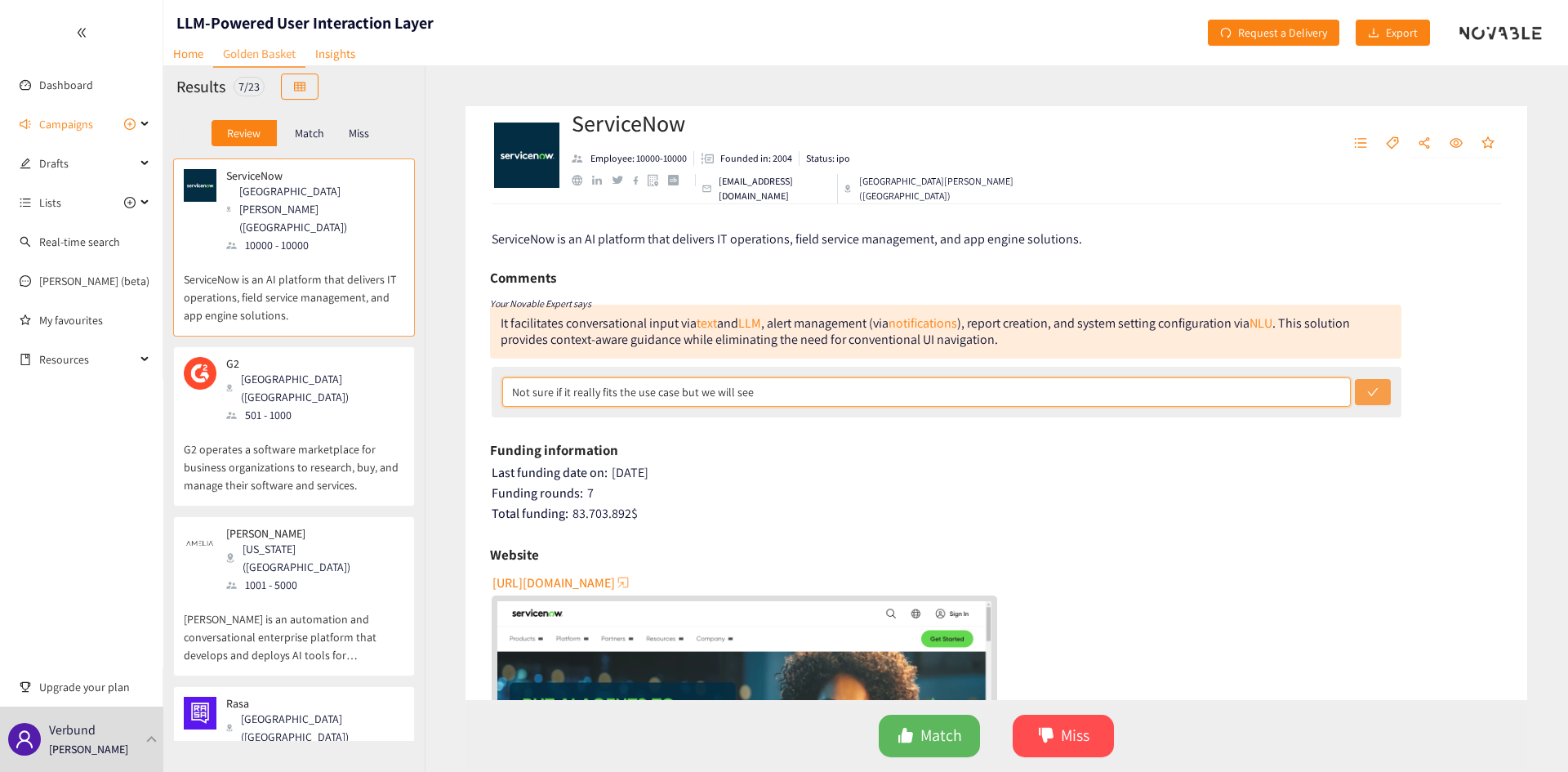 type on "Not sure if it really fits the use case but we will see" 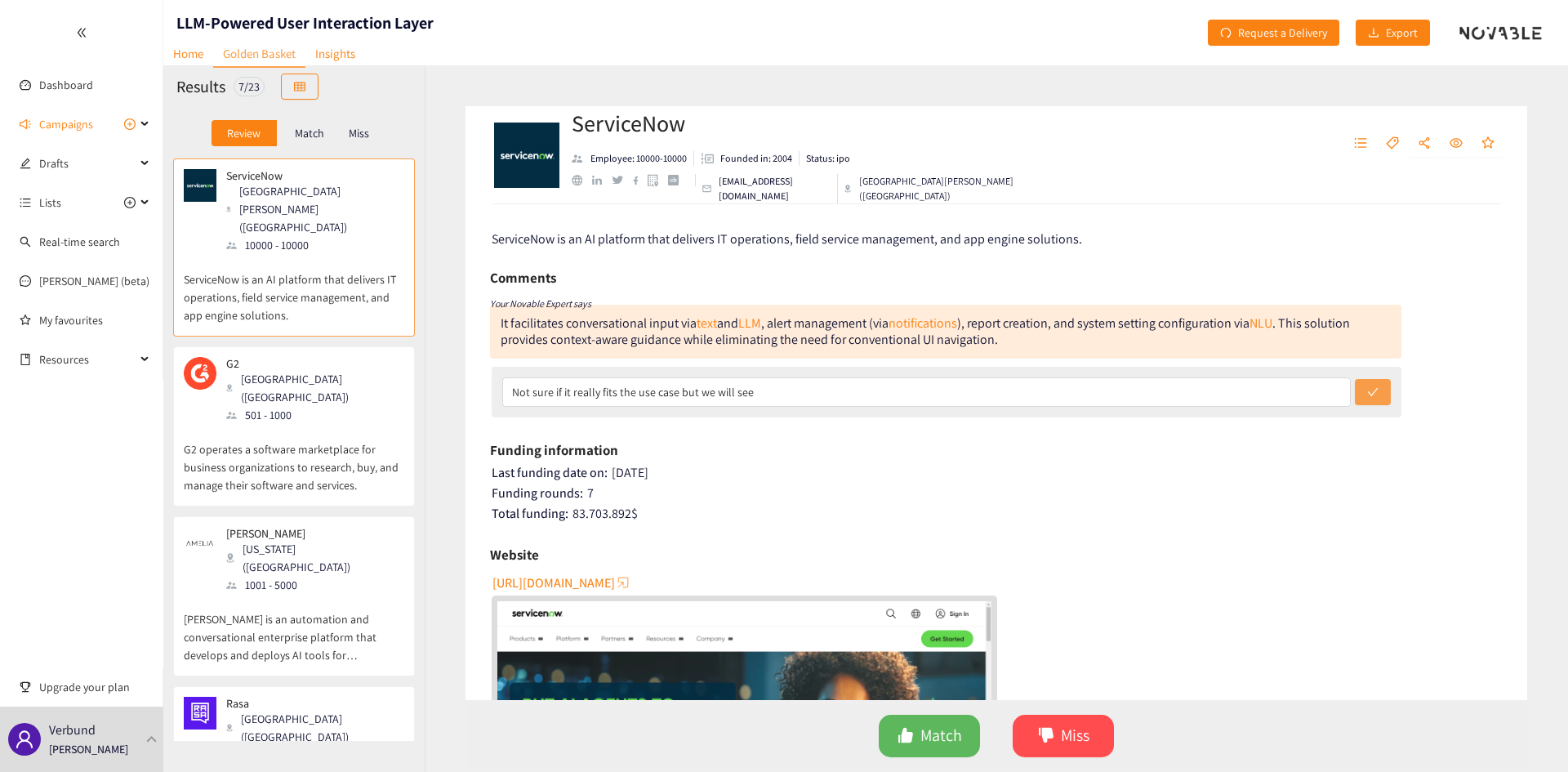 click 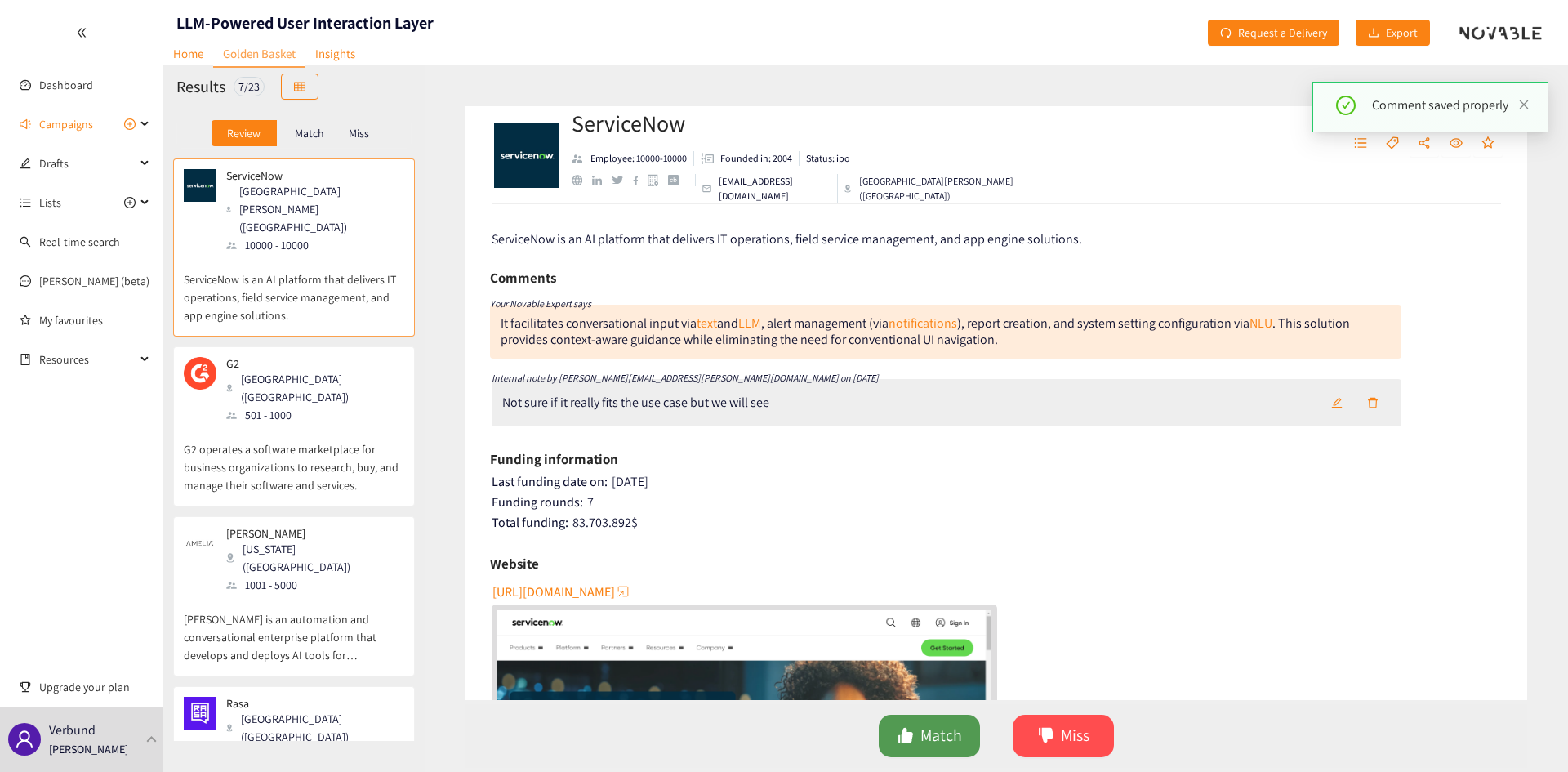 click on "Match" at bounding box center [941, 735] 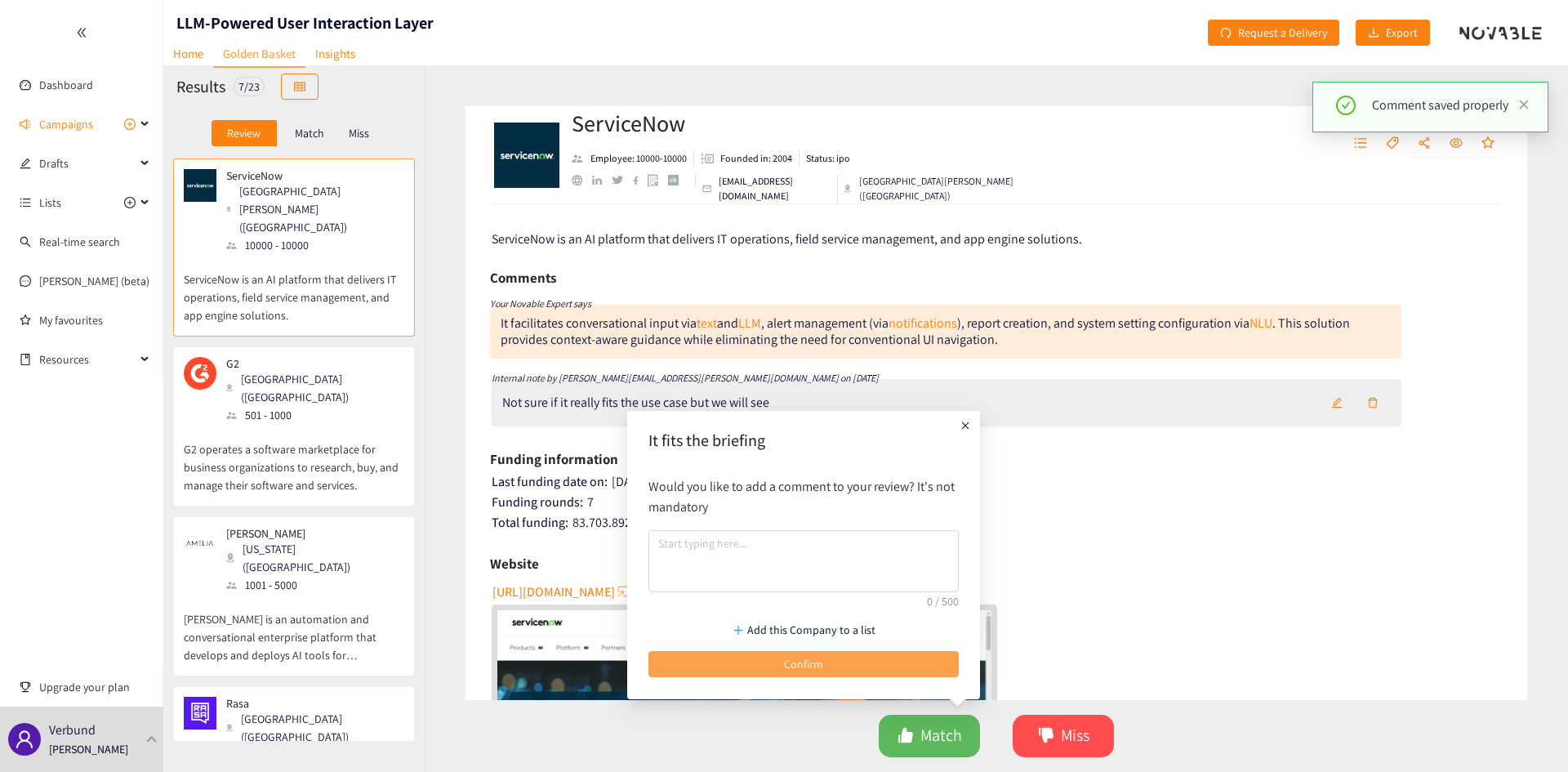 click on "Confirm" at bounding box center (804, 664) 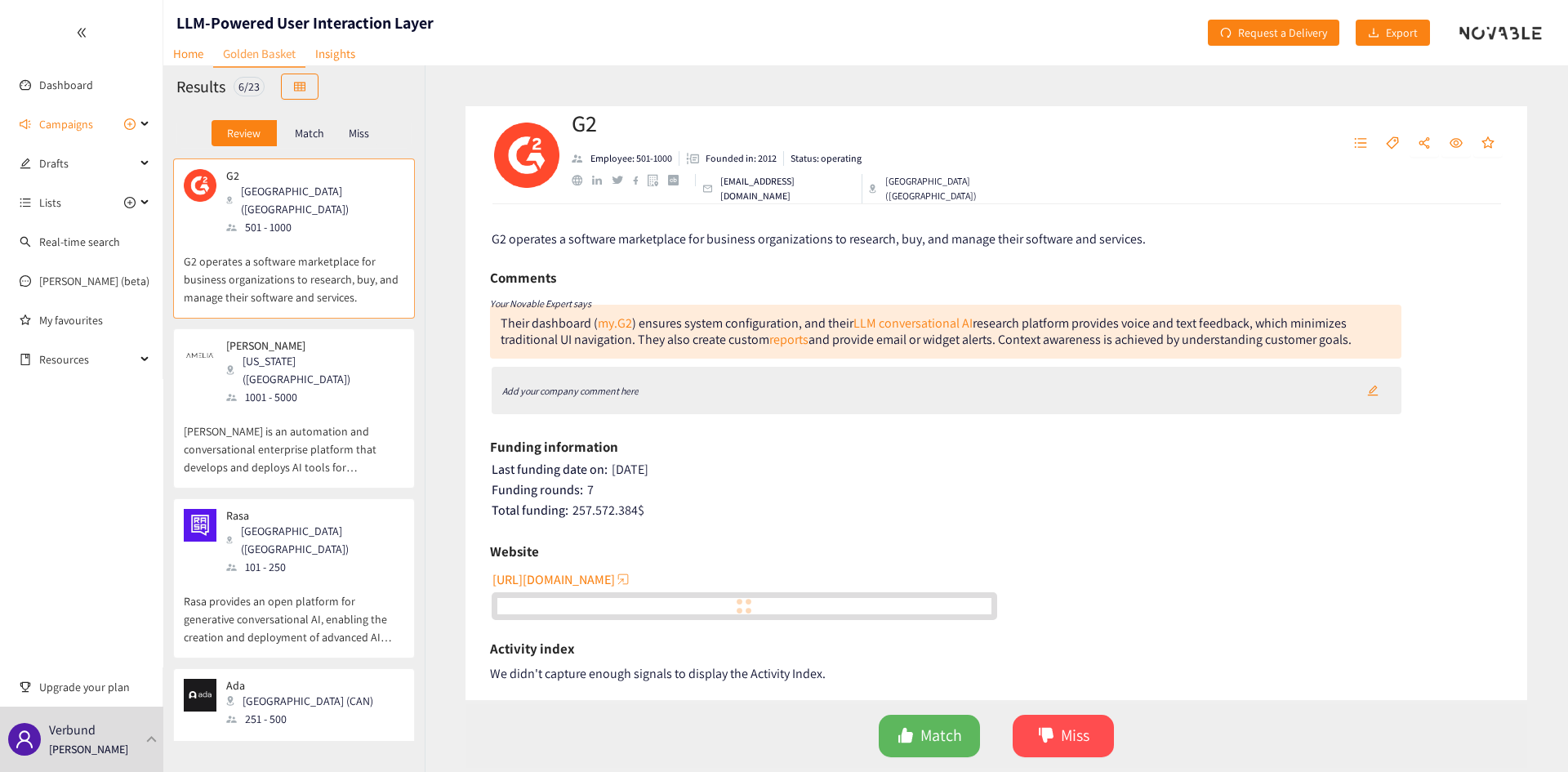 click on "Miss" at bounding box center [359, 133] 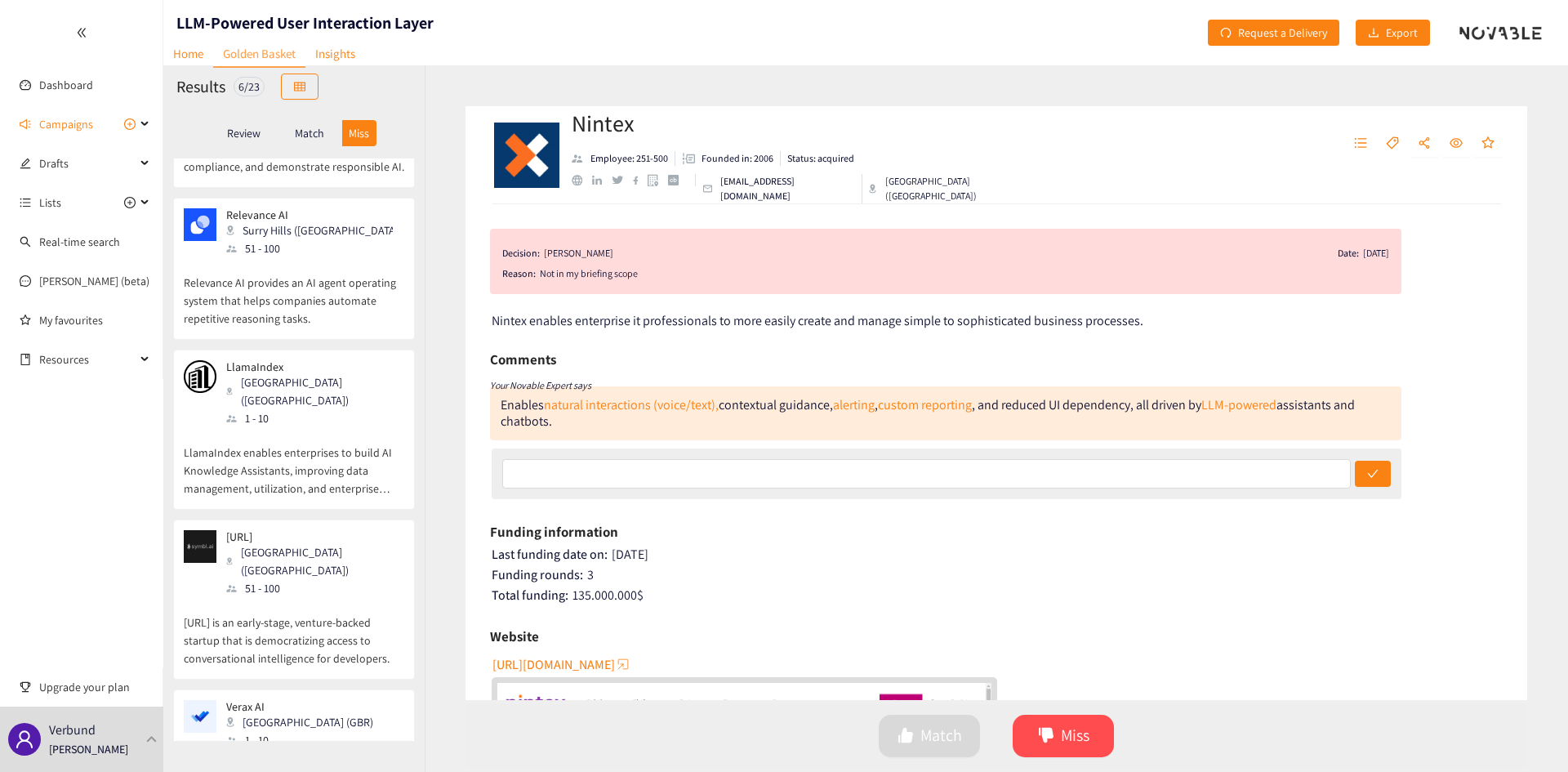 scroll, scrollTop: 329, scrollLeft: 0, axis: vertical 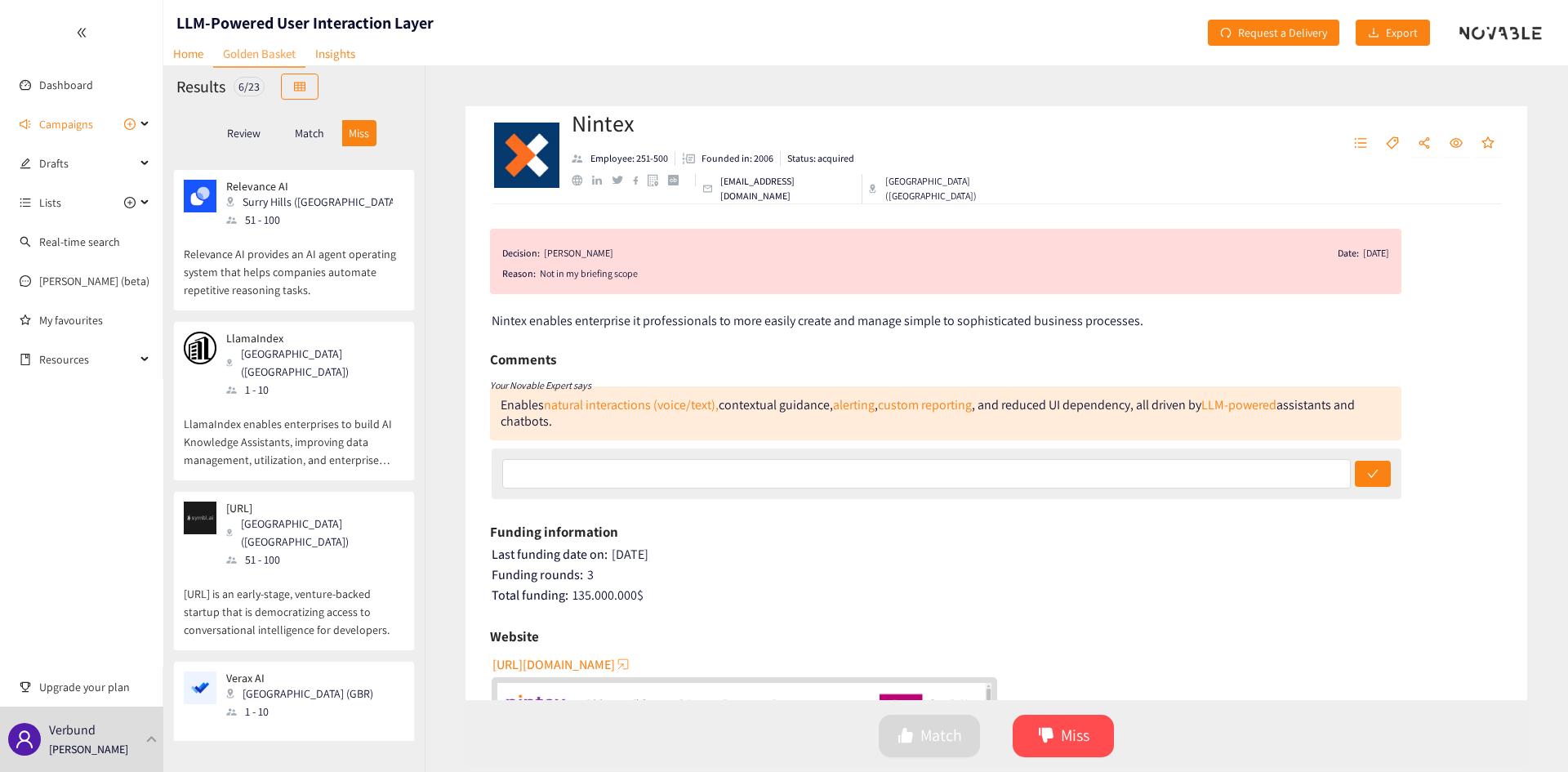 click on "Match" at bounding box center [310, 133] 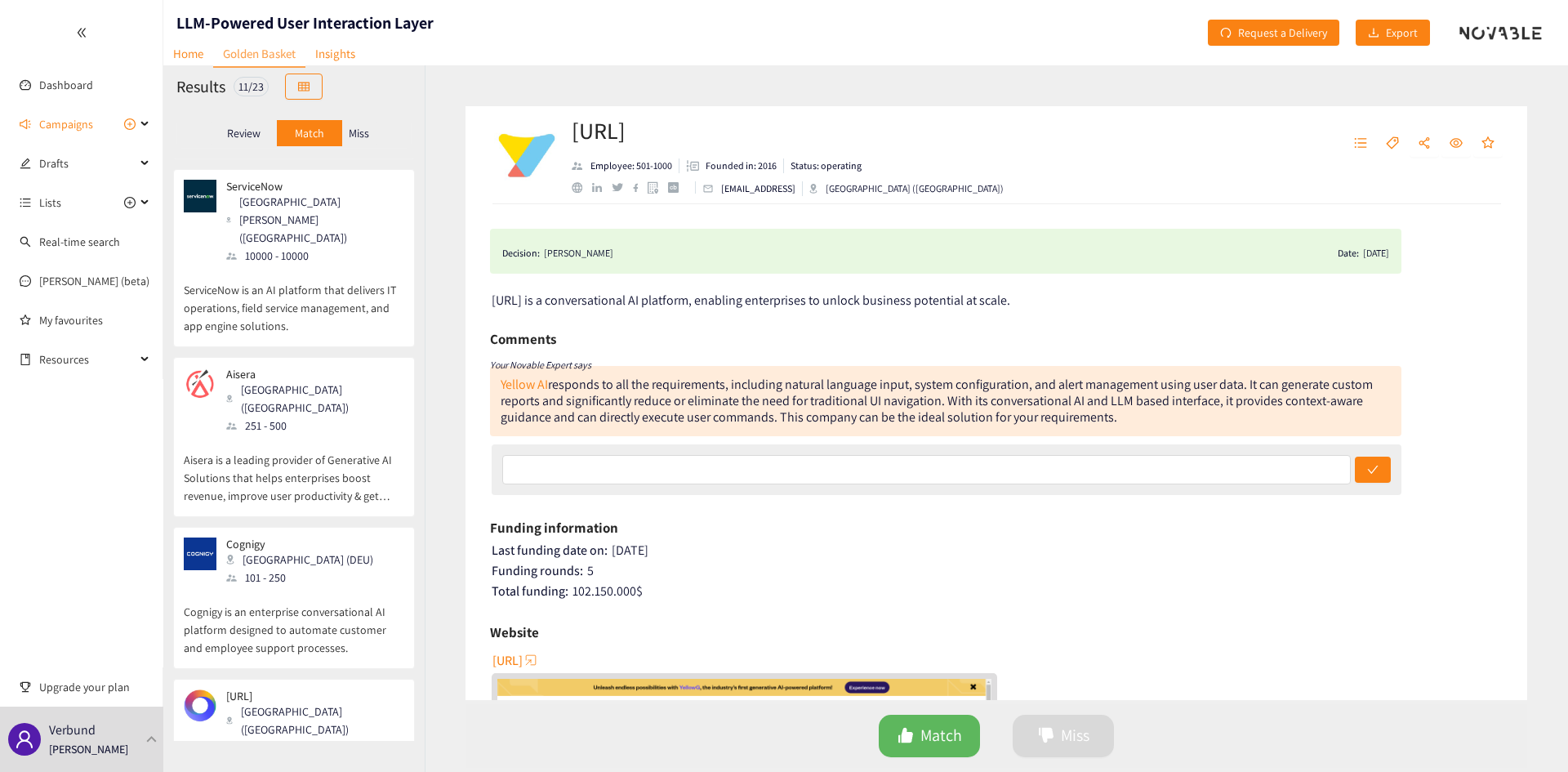 click on "Review" at bounding box center (243, 133) 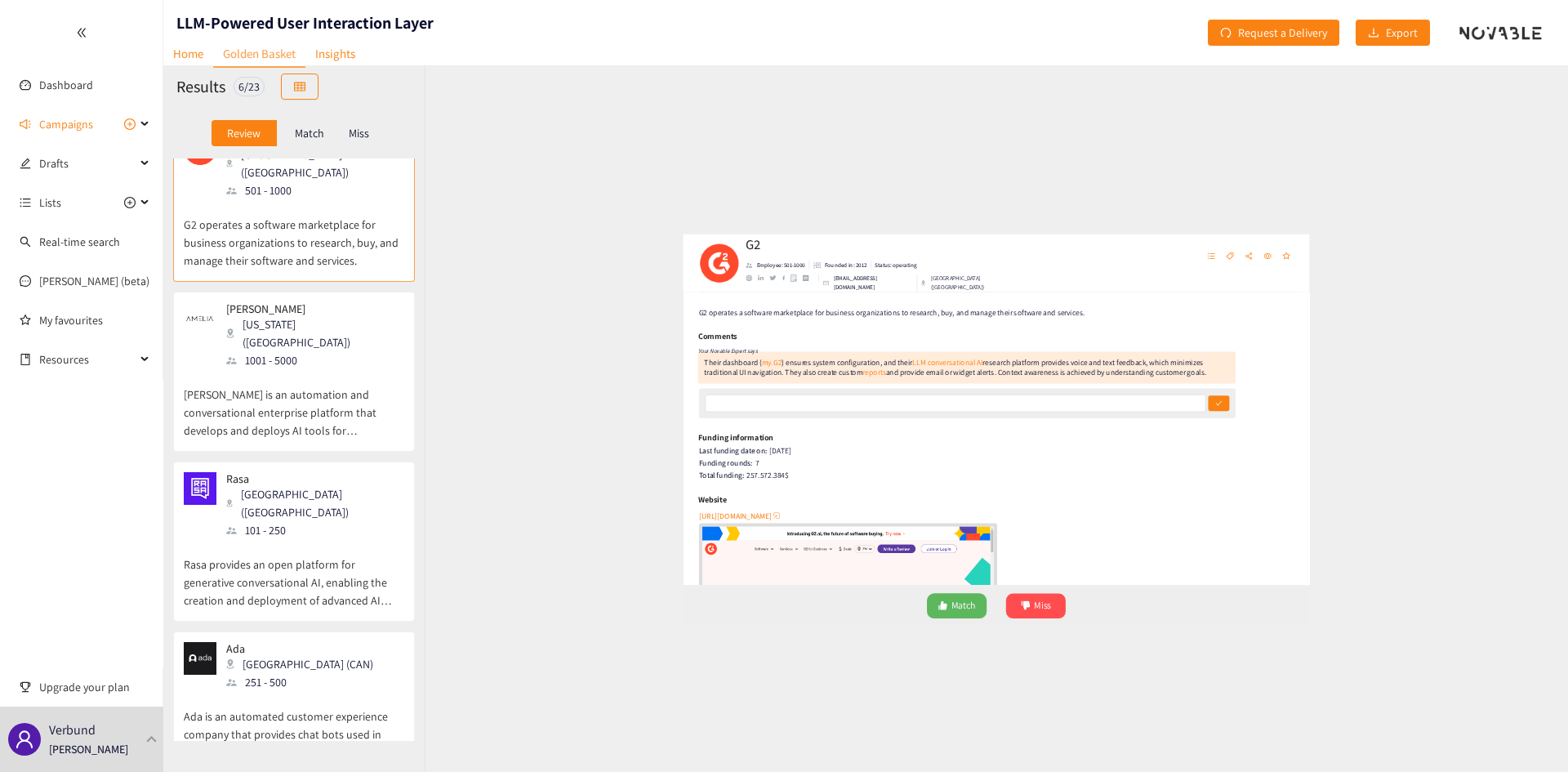 scroll, scrollTop: 0, scrollLeft: 0, axis: both 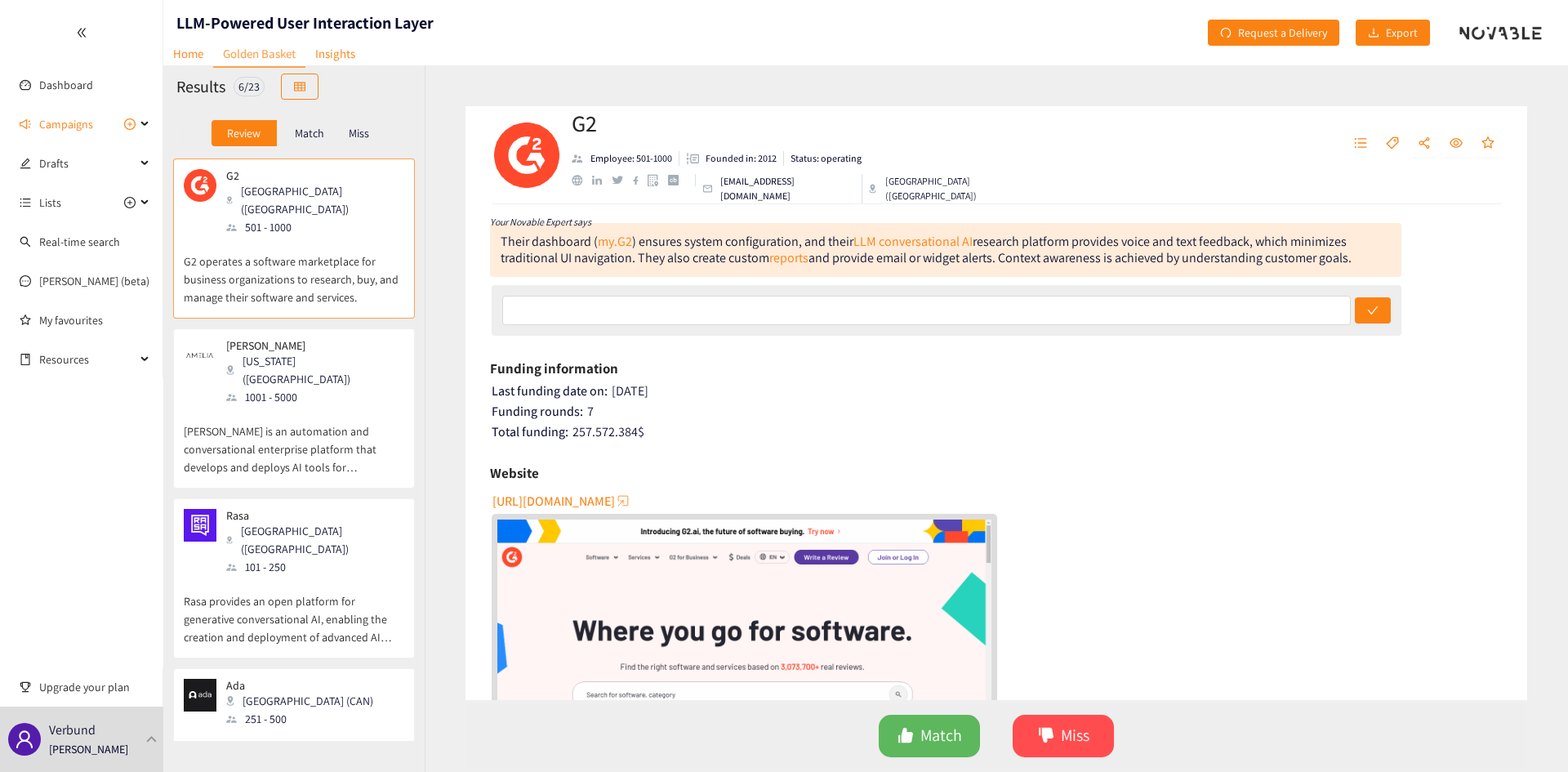 click on "[URL][DOMAIN_NAME]" at bounding box center [554, 501] 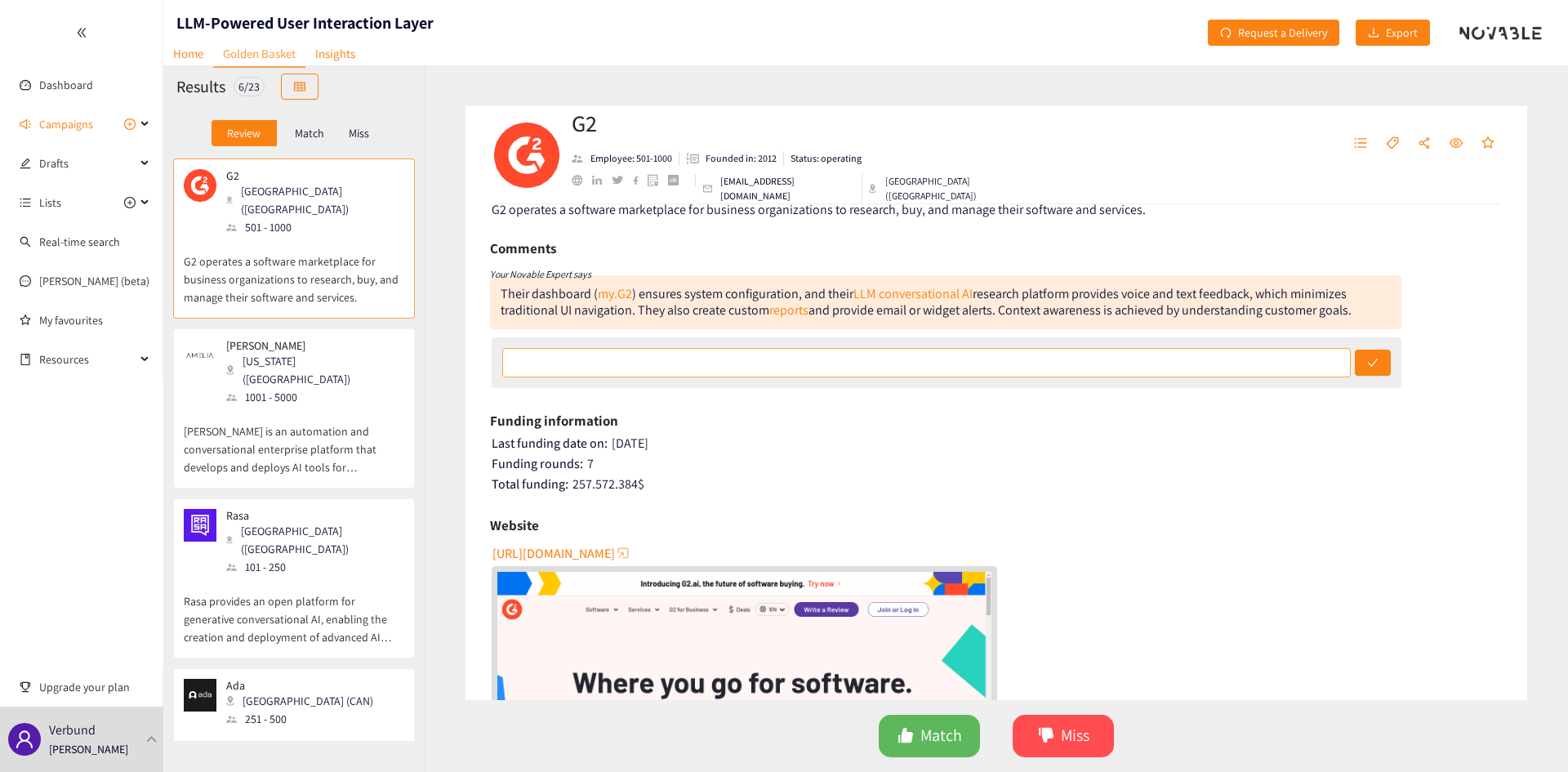 scroll, scrollTop: 0, scrollLeft: 0, axis: both 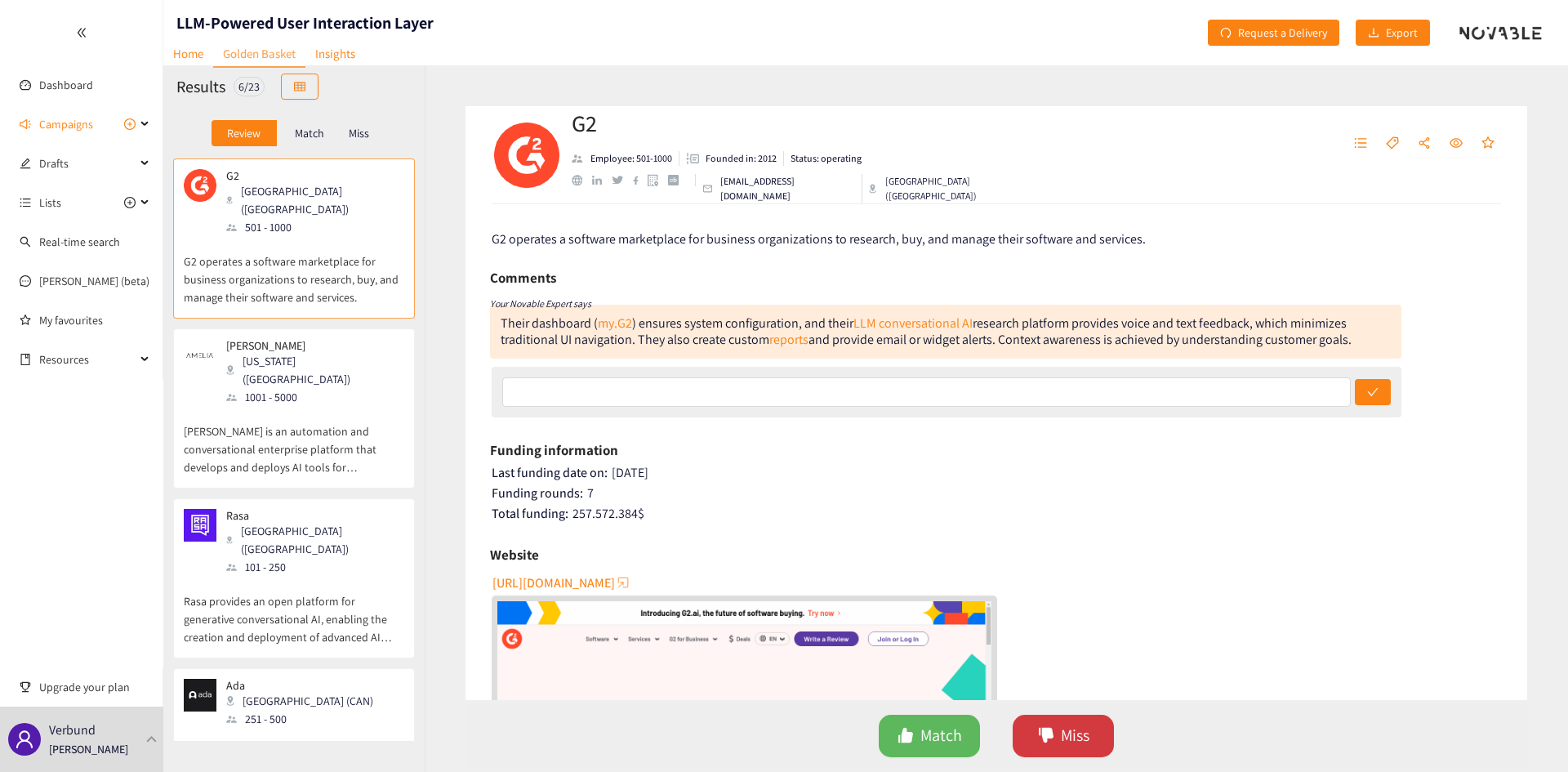 click 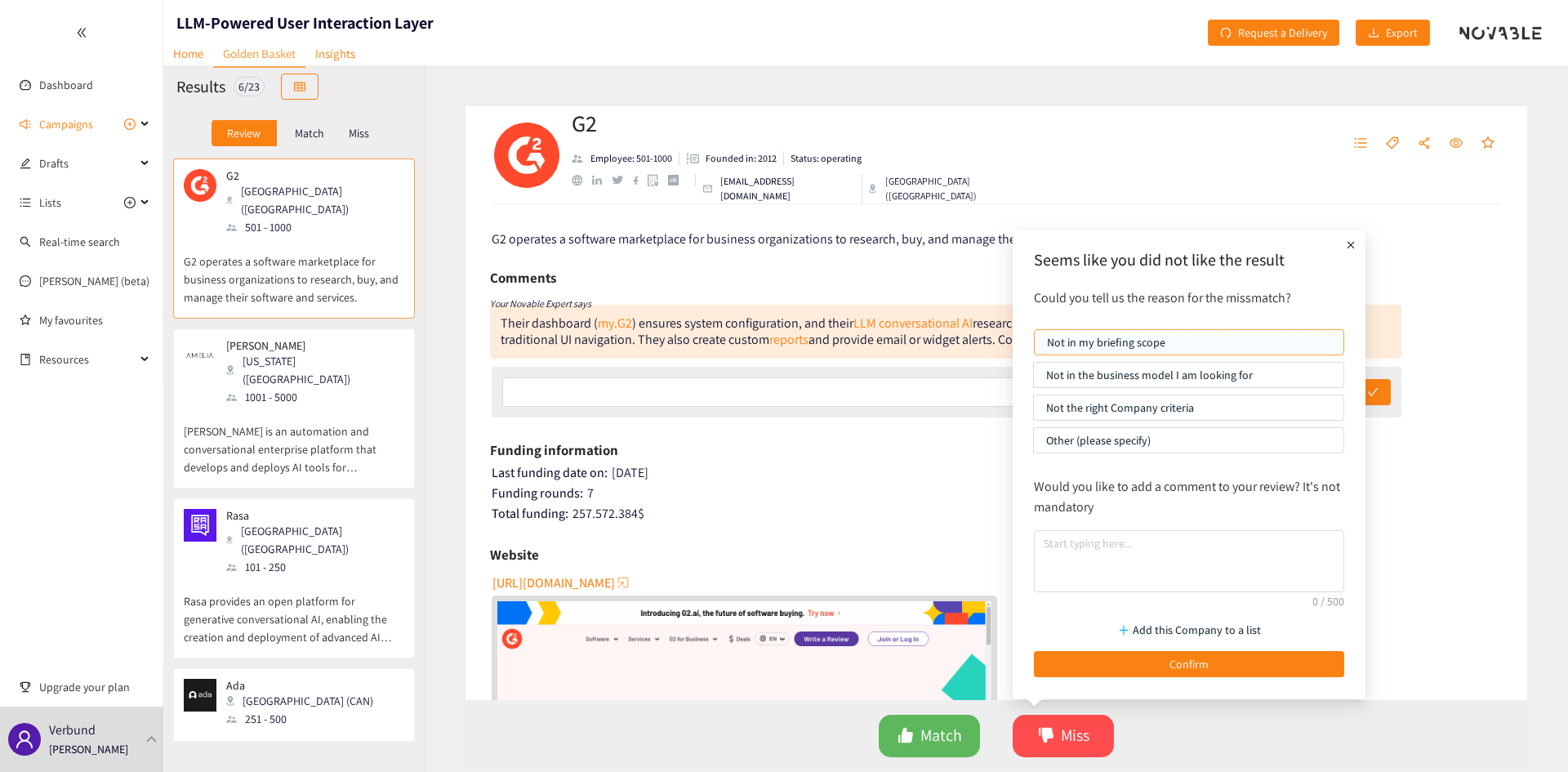 click on "Not in my briefing scope" at bounding box center (1189, 342) 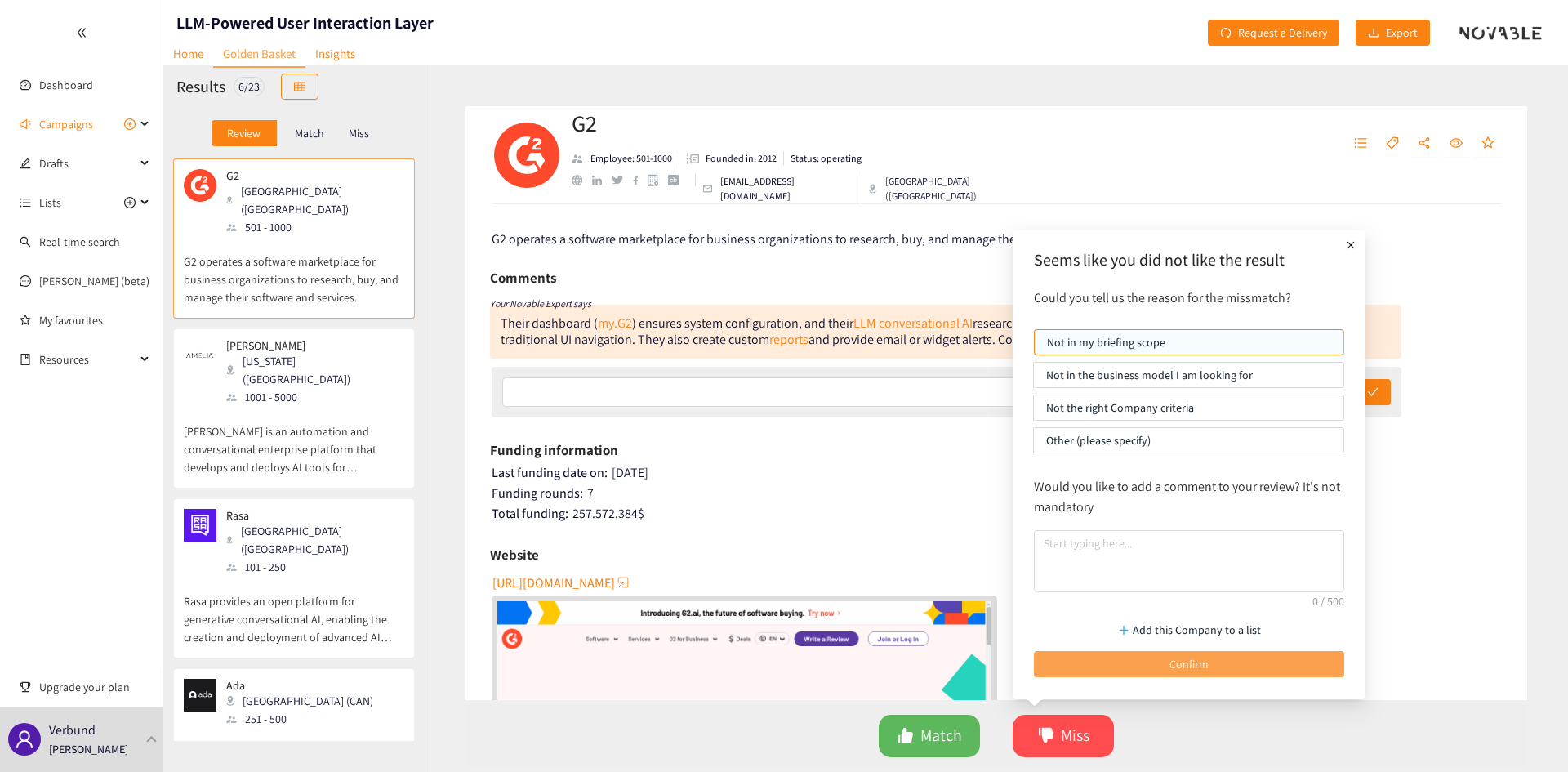 click on "Confirm" at bounding box center (1189, 664) 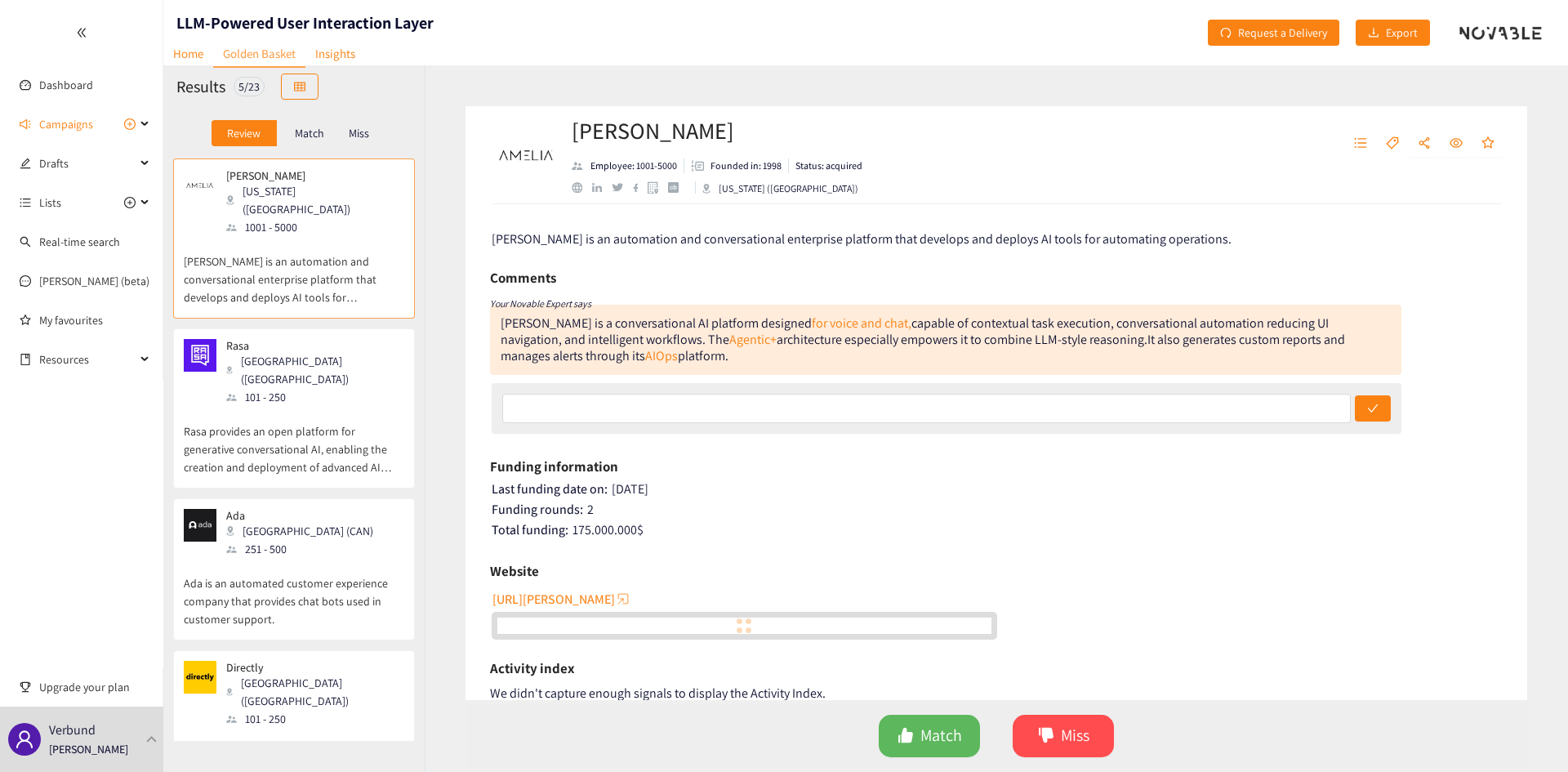 click on "[US_STATE] ([GEOGRAPHIC_DATA])" at bounding box center (314, 200) 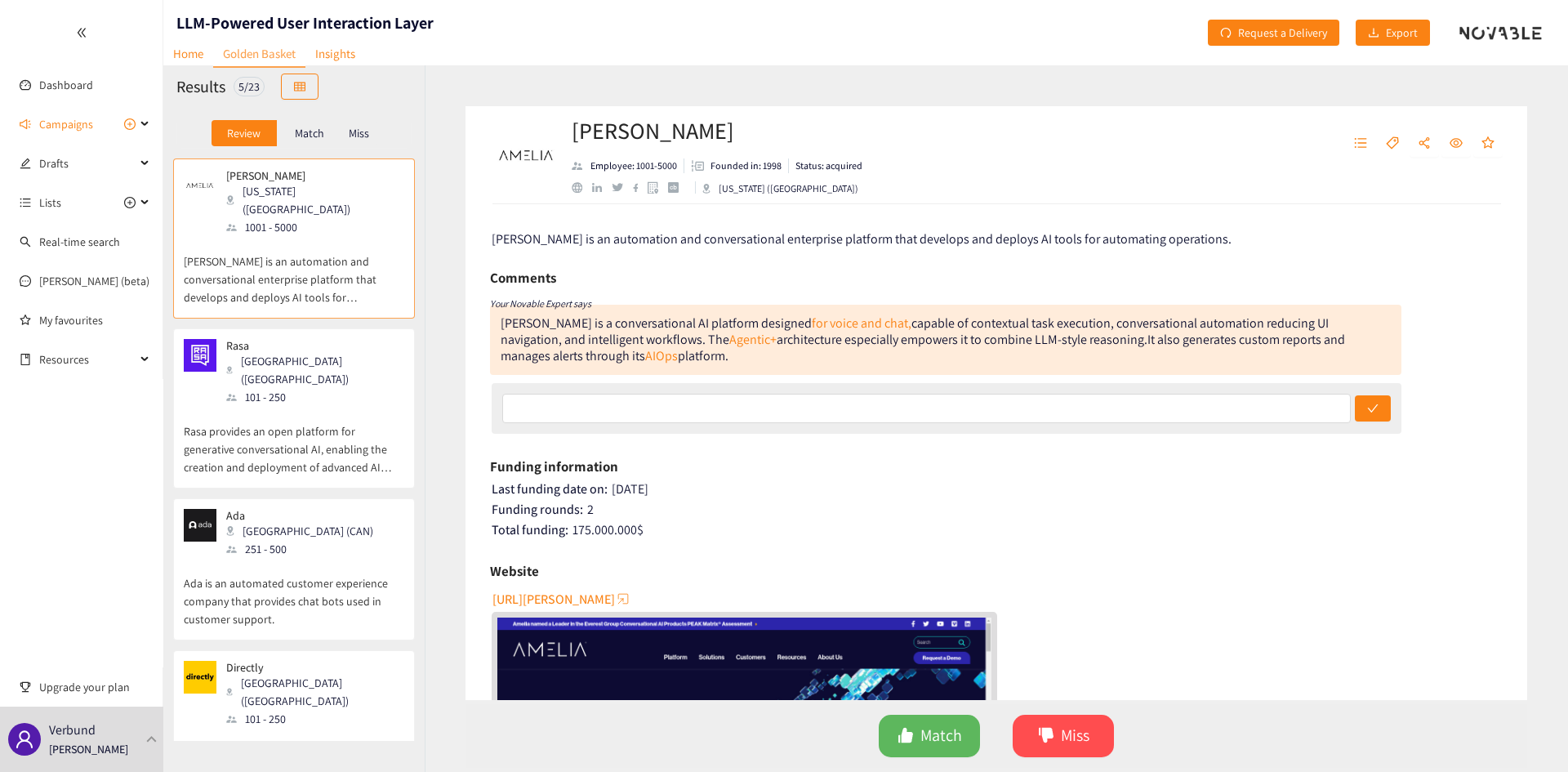 click on "[URL][PERSON_NAME]" at bounding box center (554, 599) 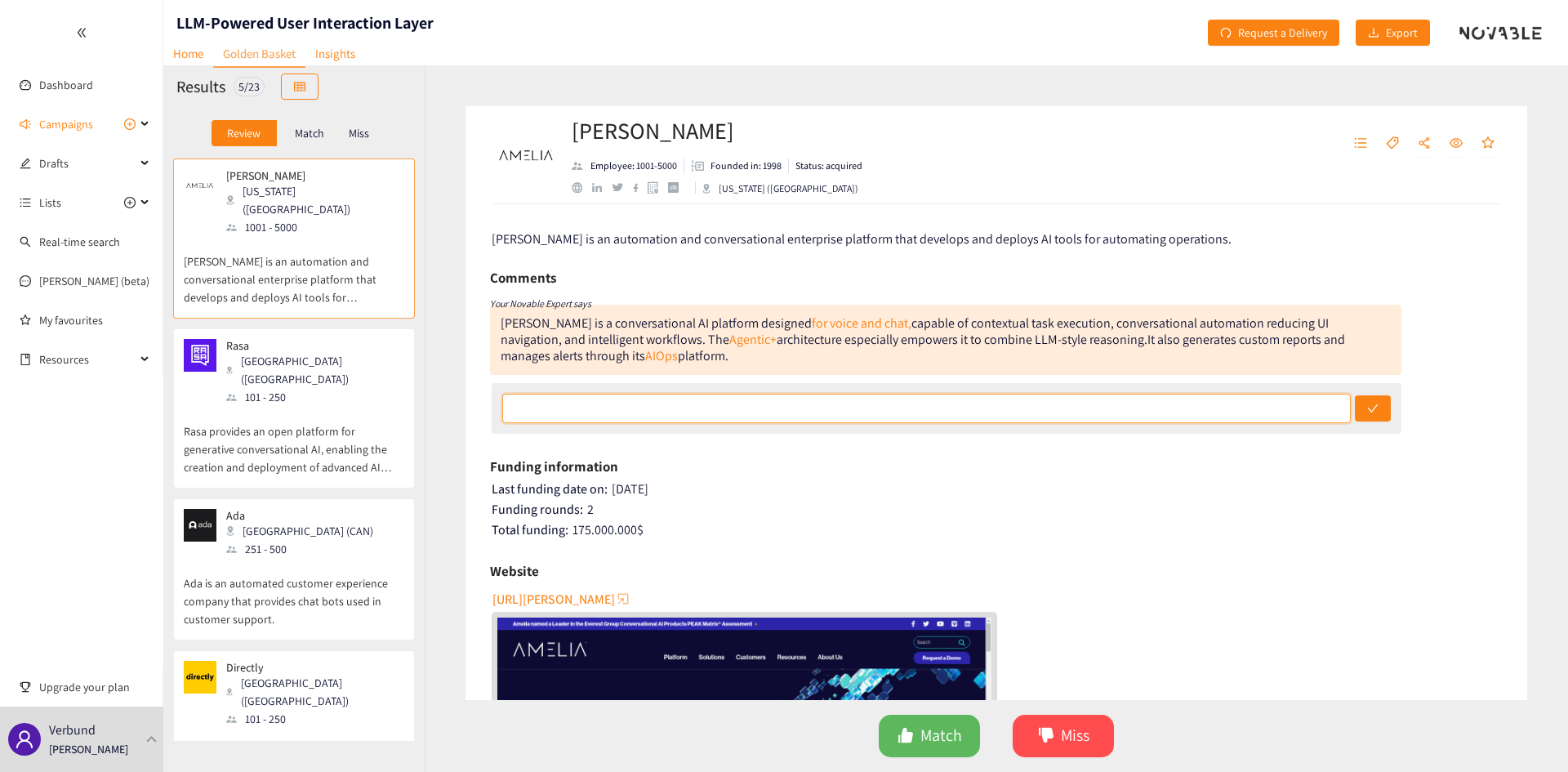 click at bounding box center (927, 408) 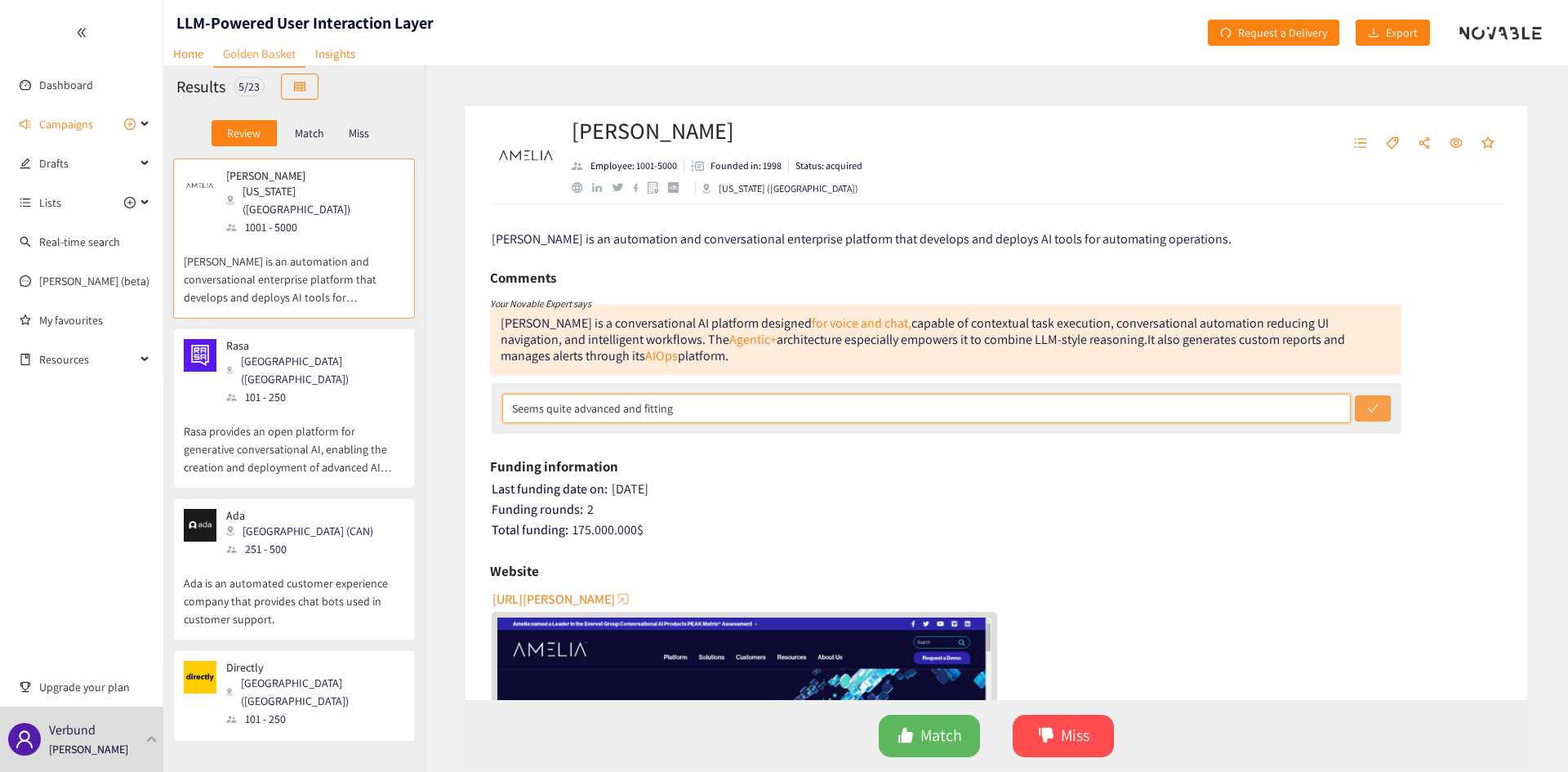 type on "Seems quite advanced and fitting" 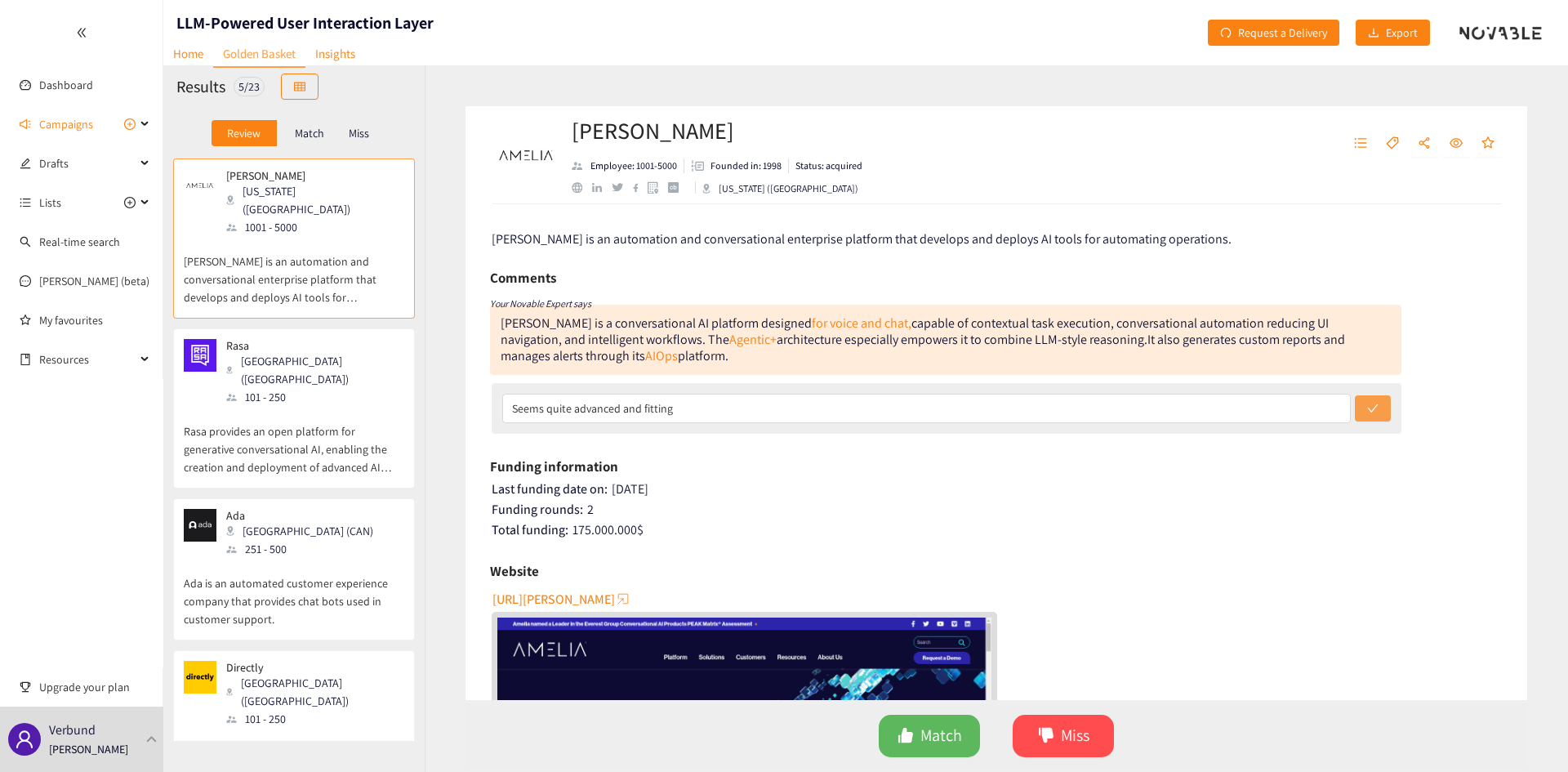 click 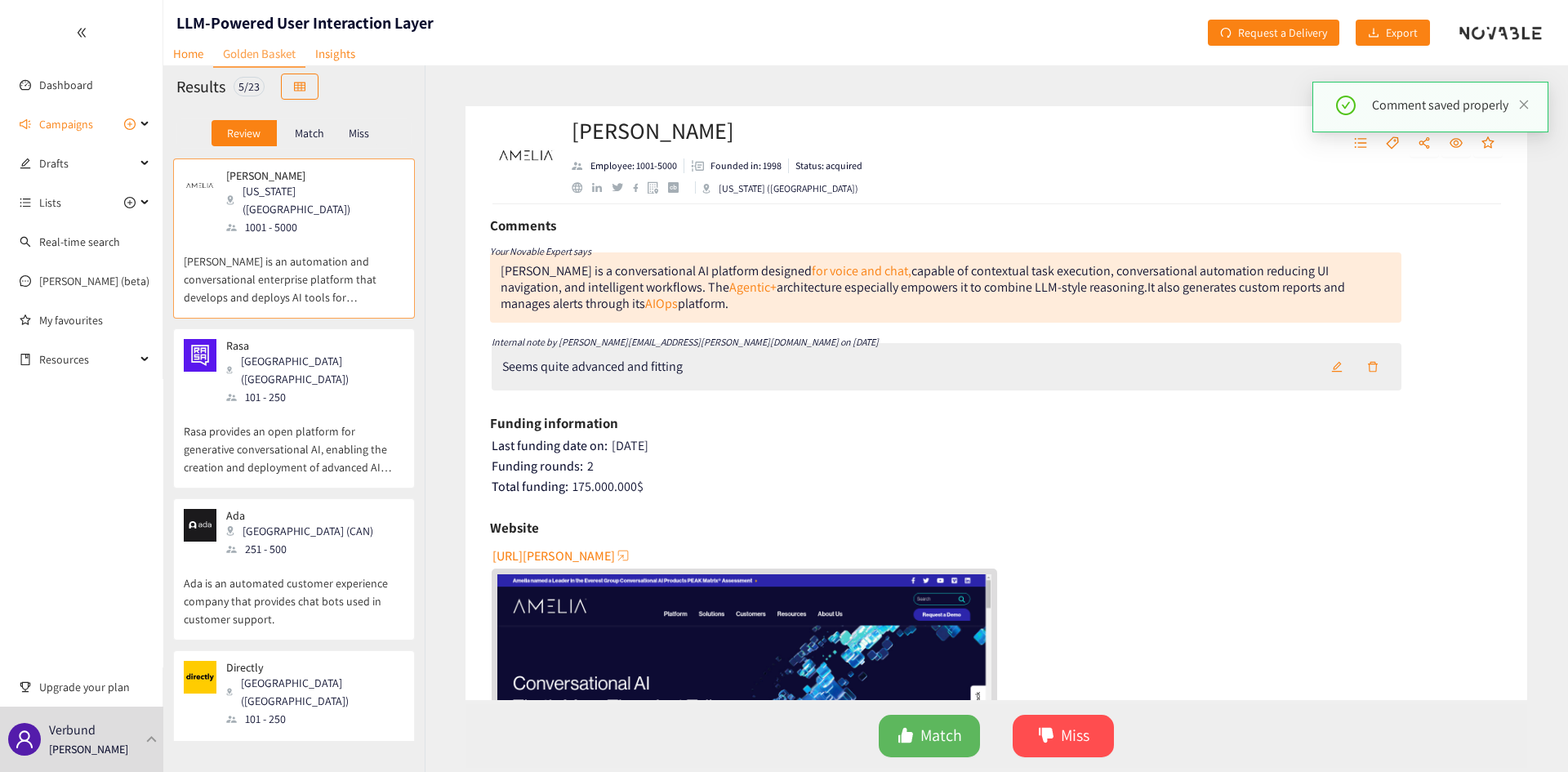 scroll, scrollTop: 82, scrollLeft: 0, axis: vertical 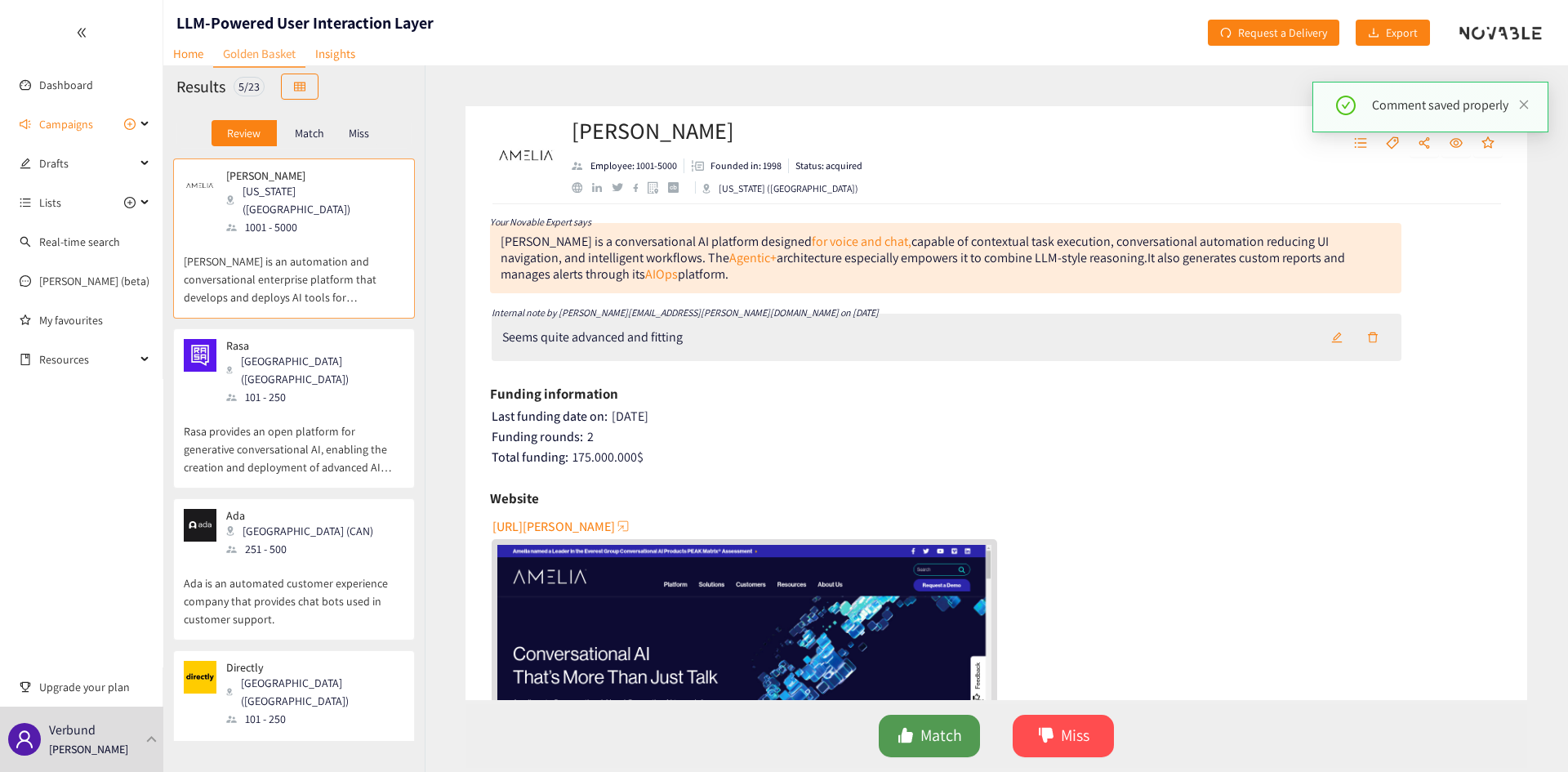 click on "Match" at bounding box center (941, 735) 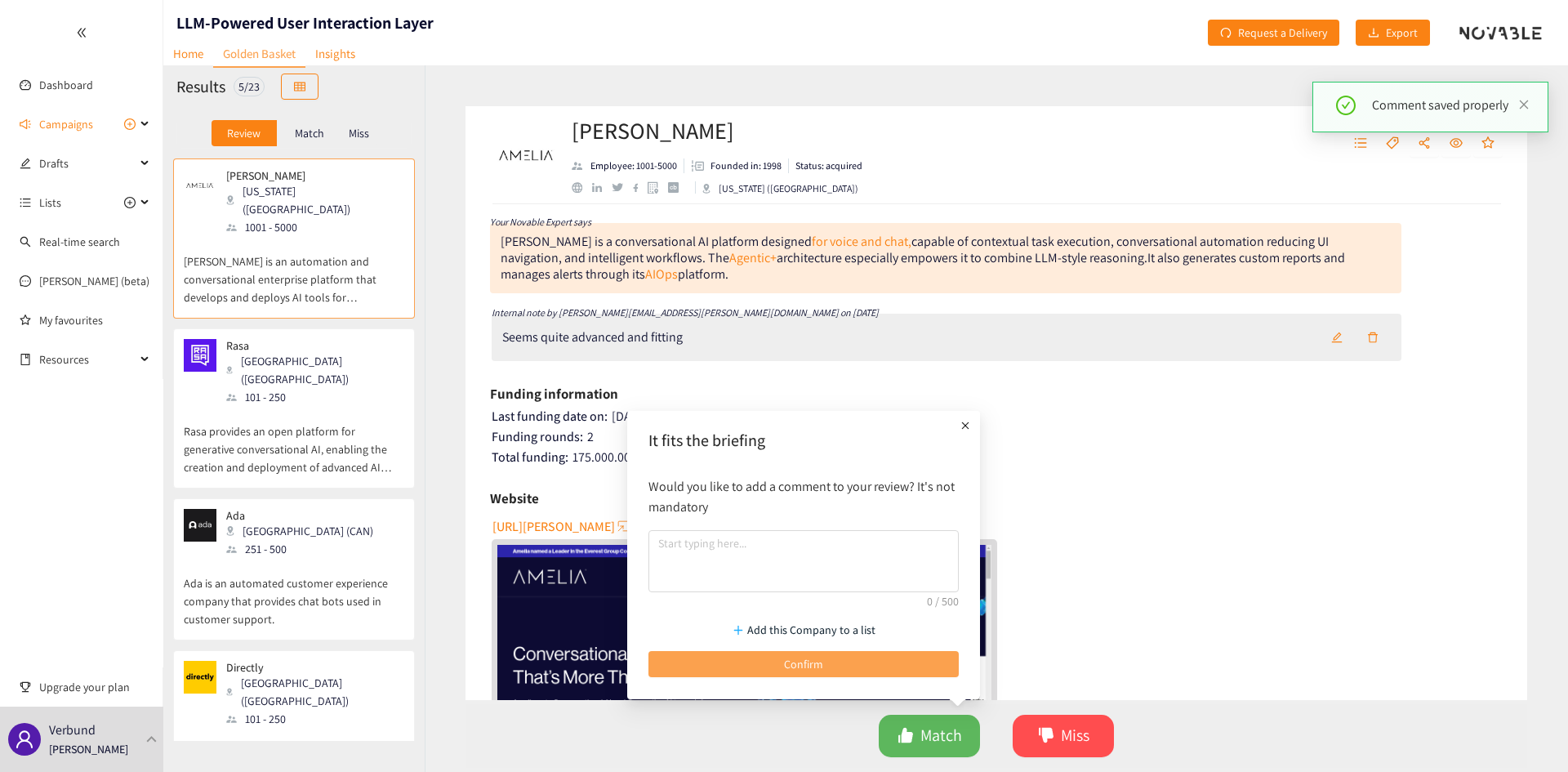 click on "Confirm" at bounding box center (804, 664) 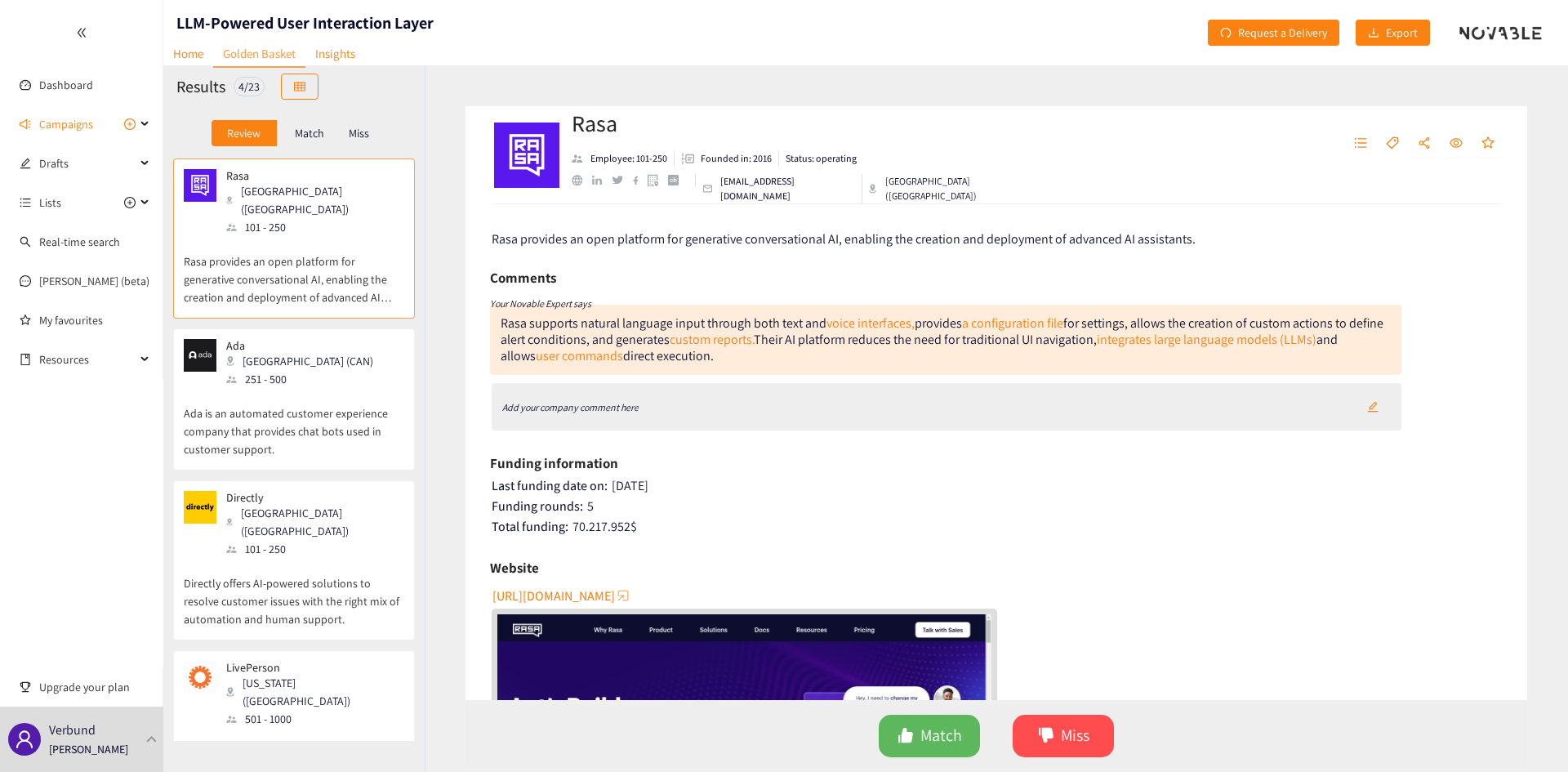 click on "[URL][DOMAIN_NAME]" at bounding box center [554, 596] 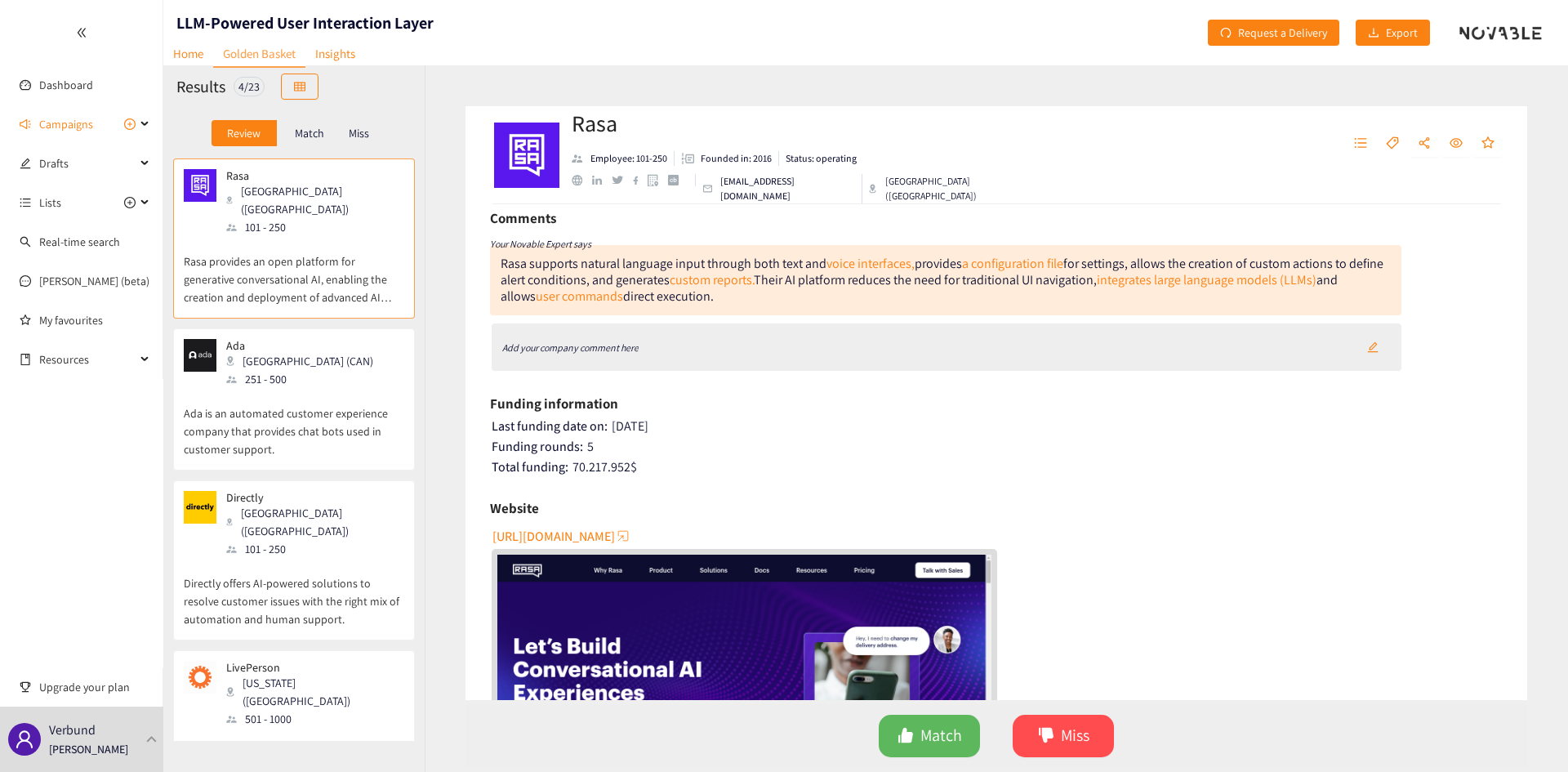 scroll, scrollTop: 0, scrollLeft: 0, axis: both 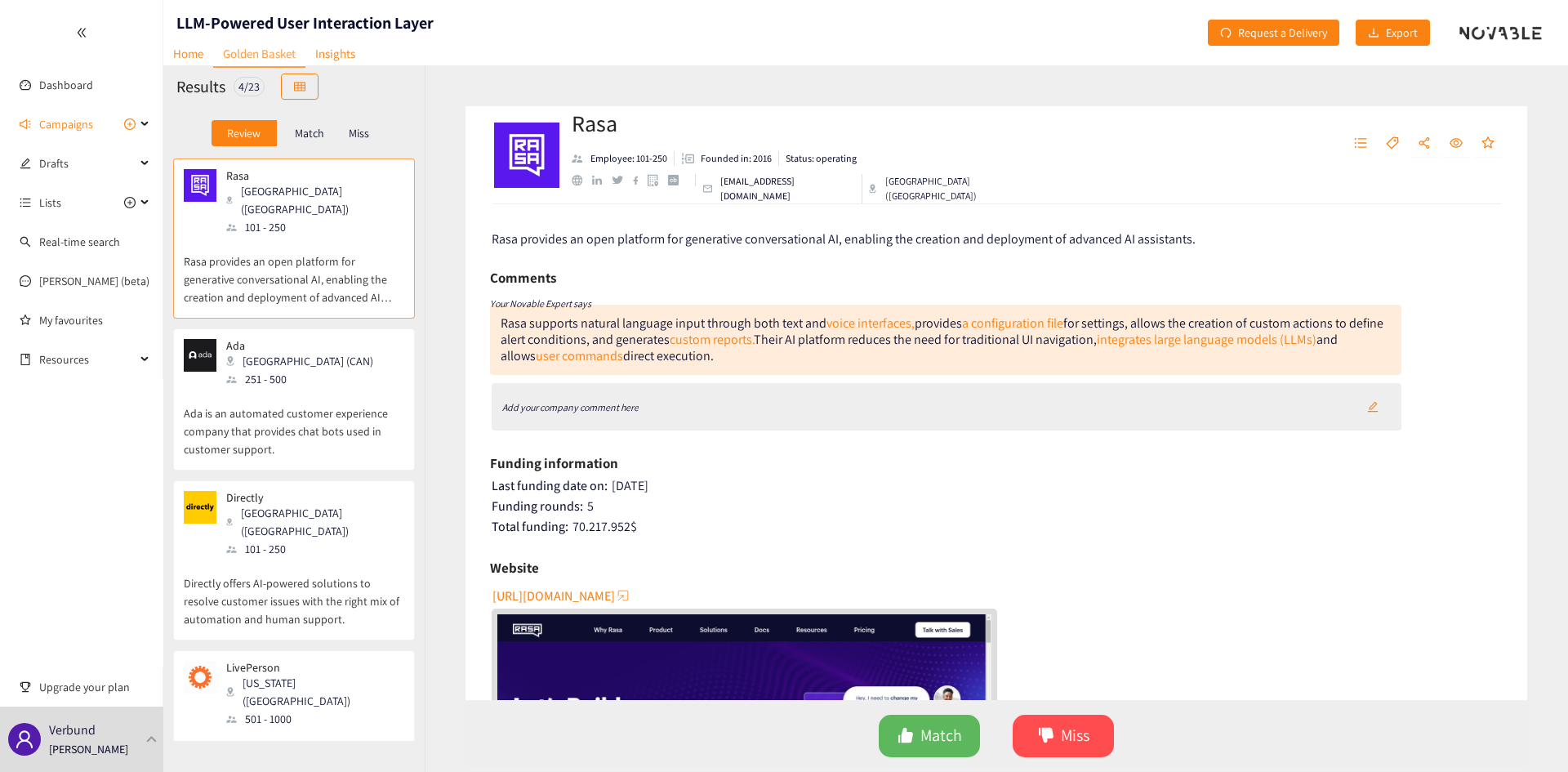 click 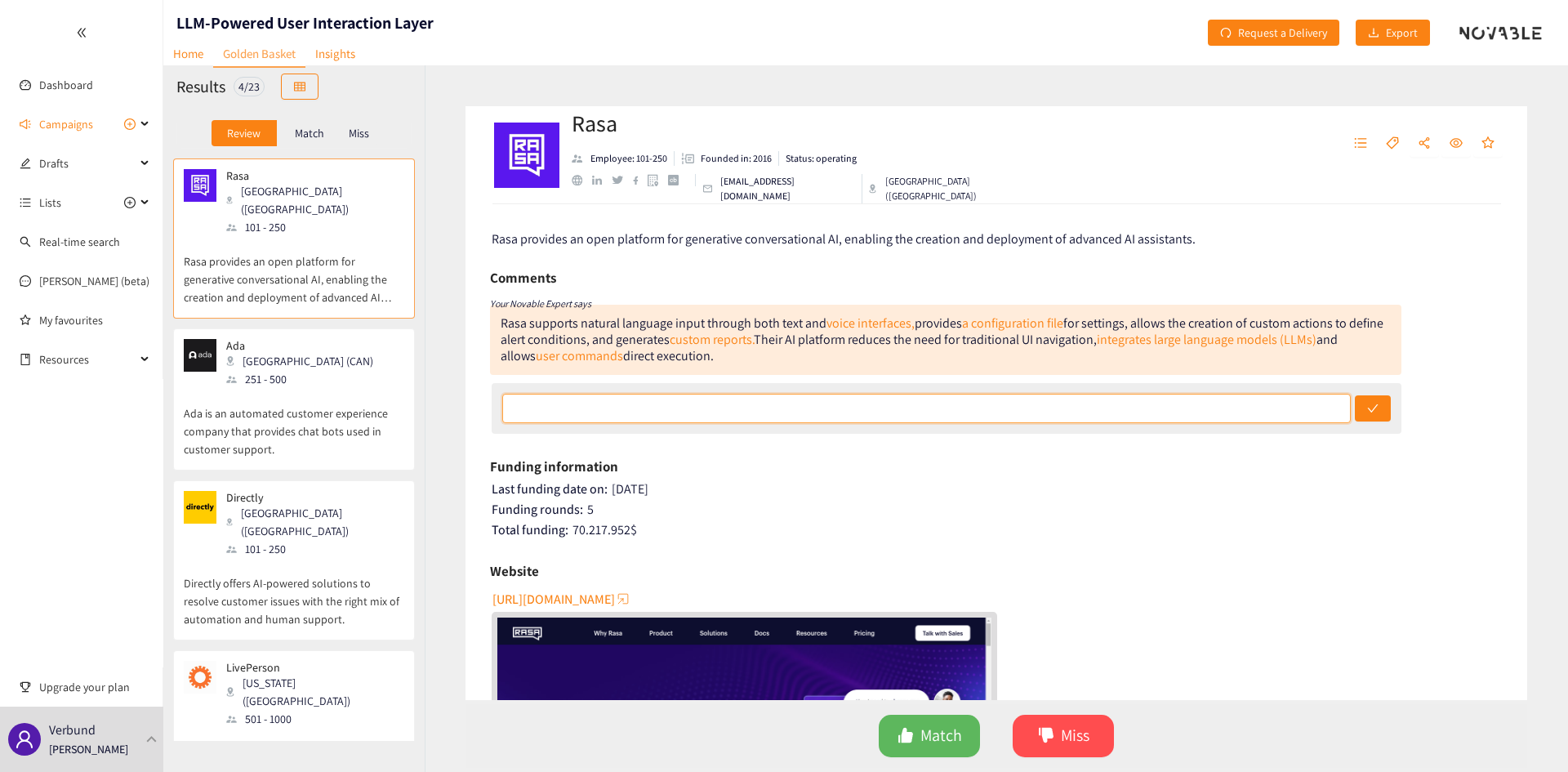 click at bounding box center [927, 408] 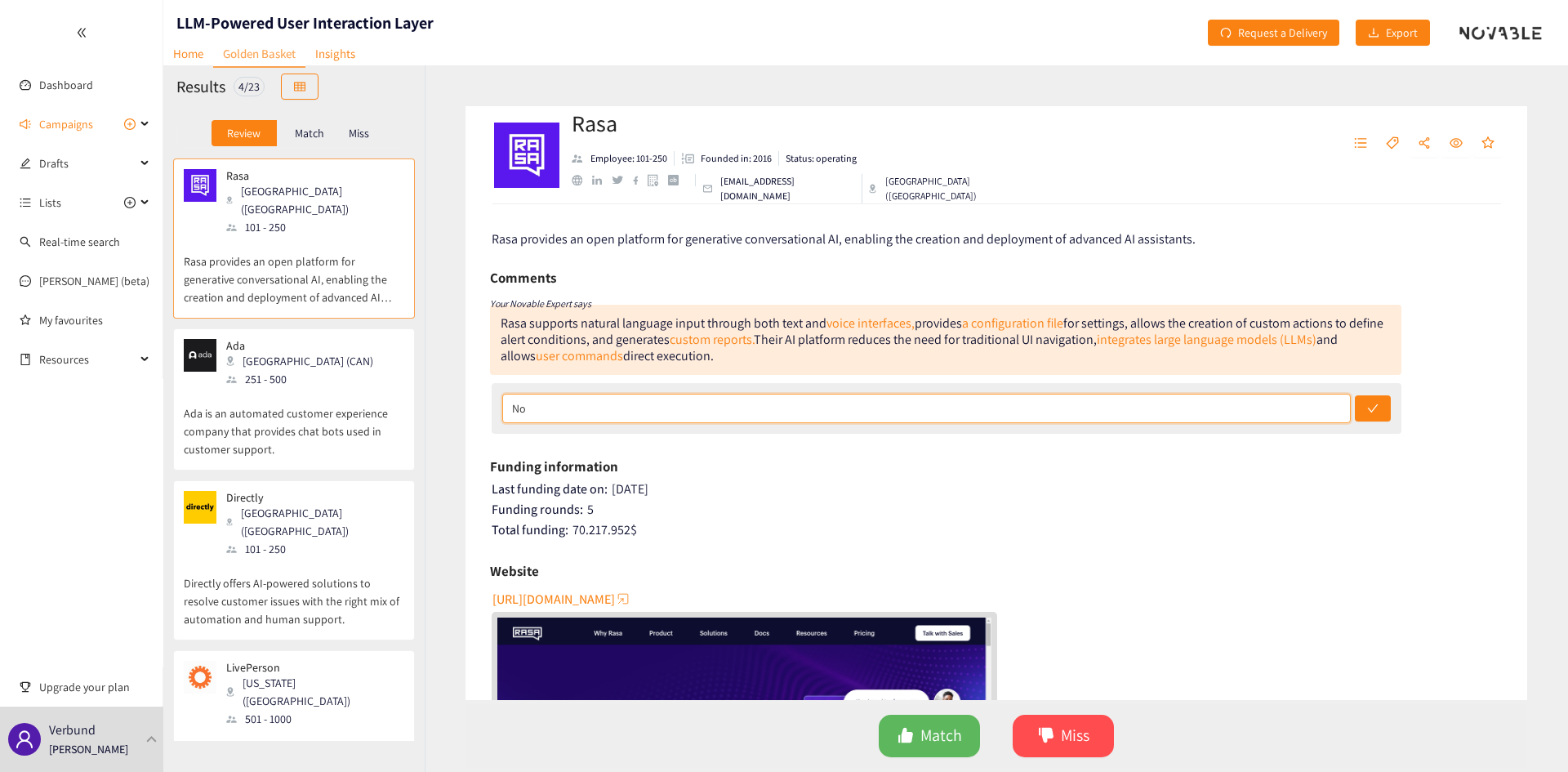 type on "N" 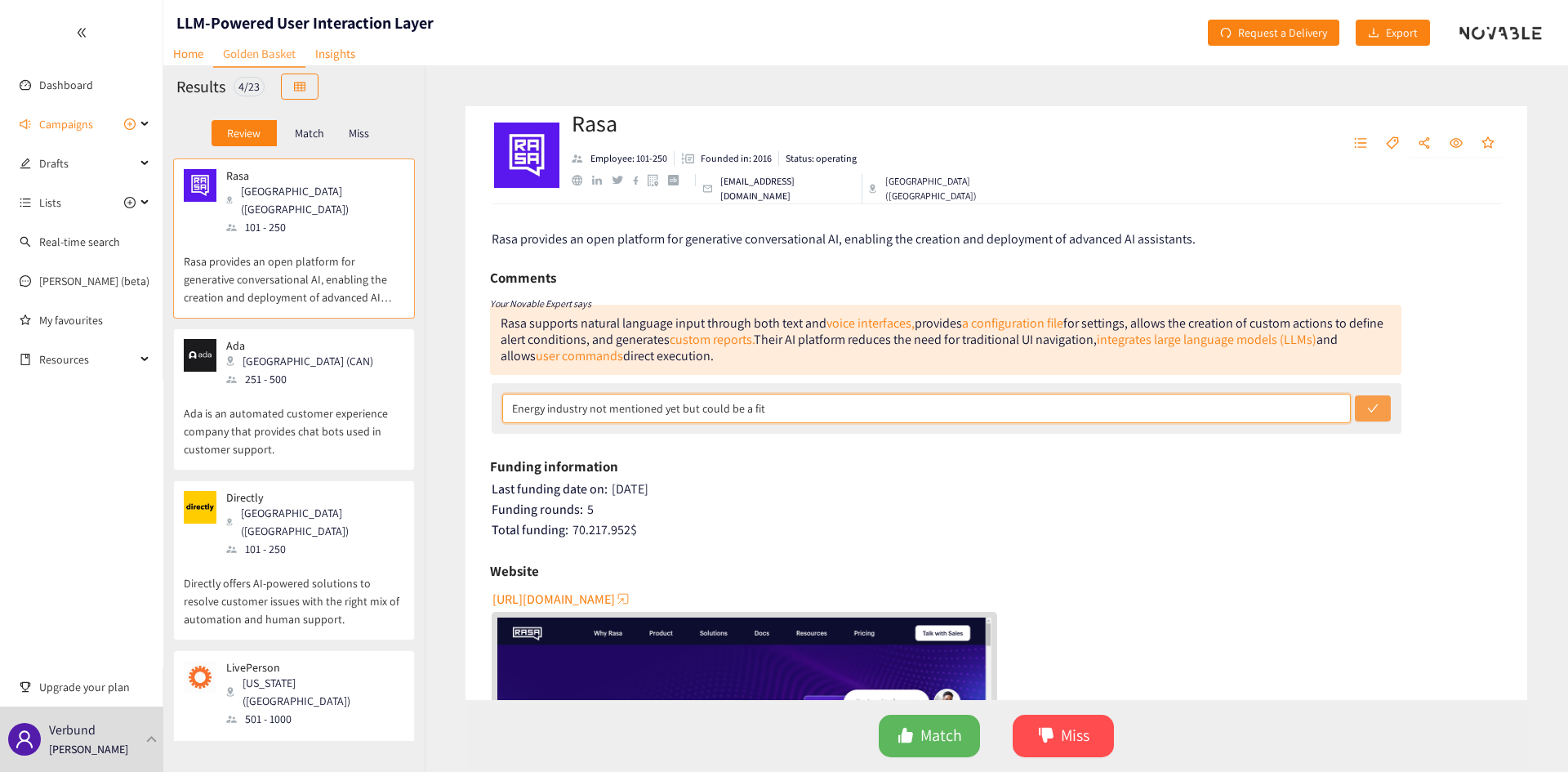 type on "Energy industry not mentioned yet but could be a fit" 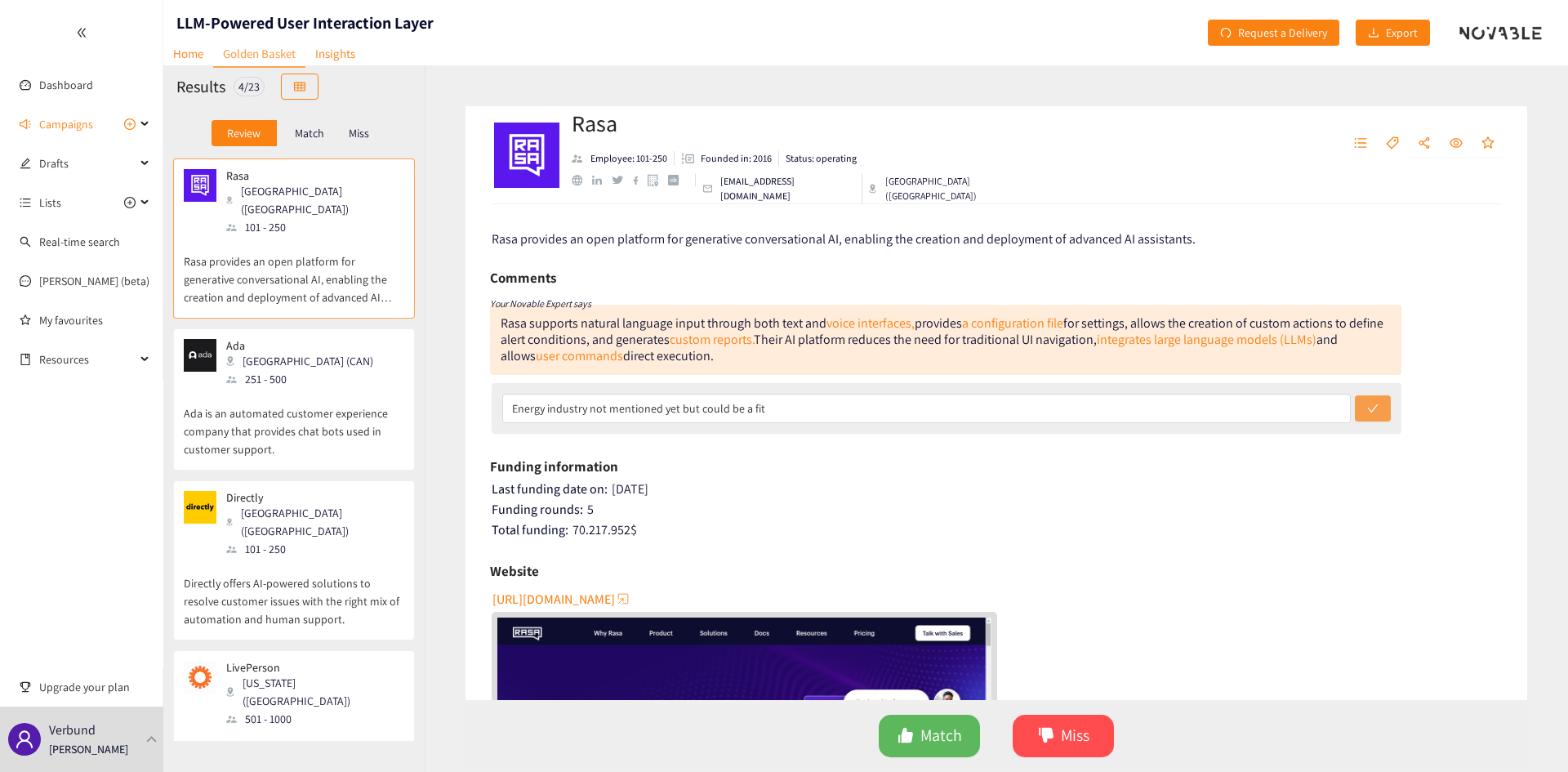 click at bounding box center (1373, 408) 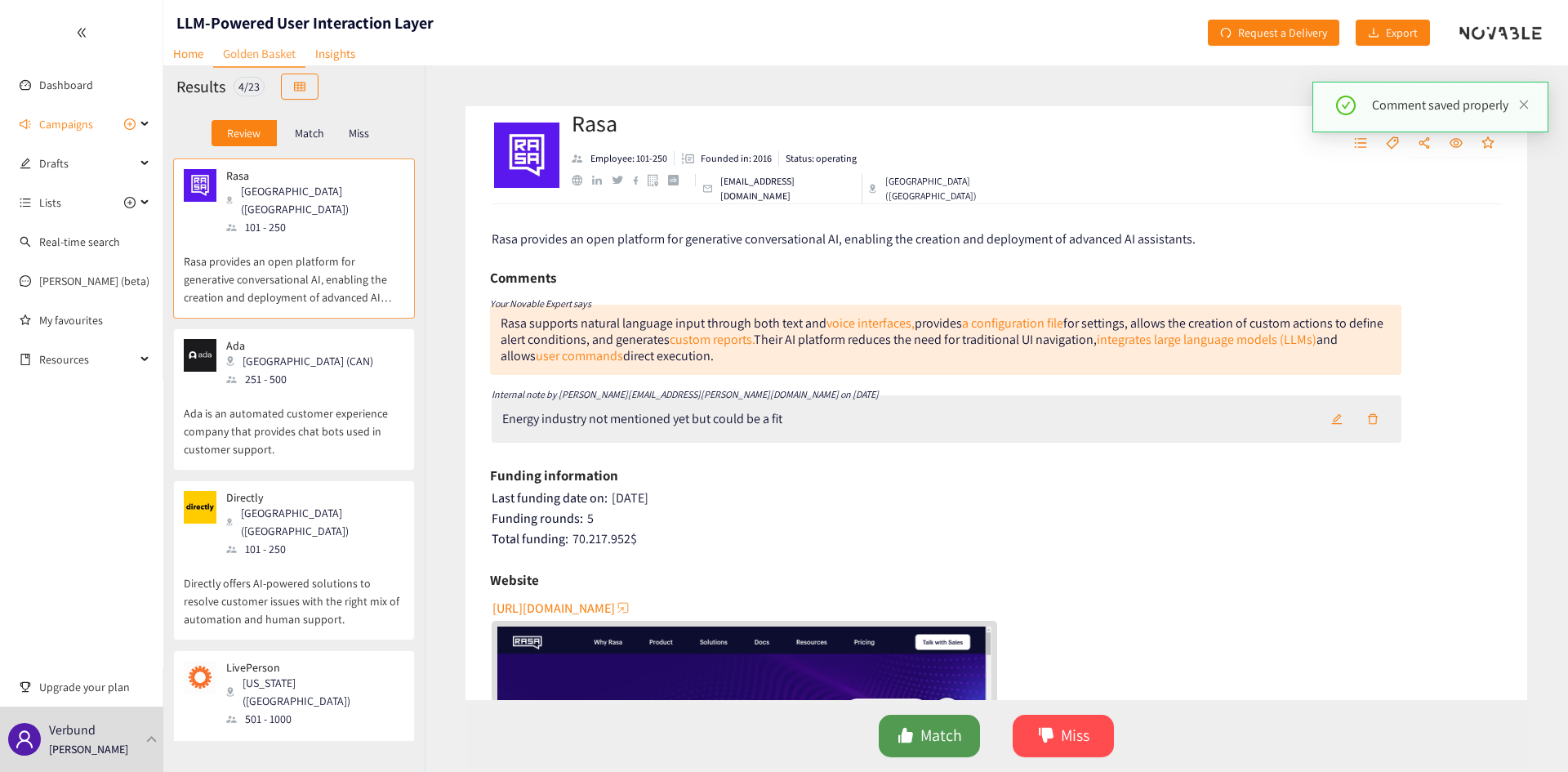 click on "Match" at bounding box center (941, 735) 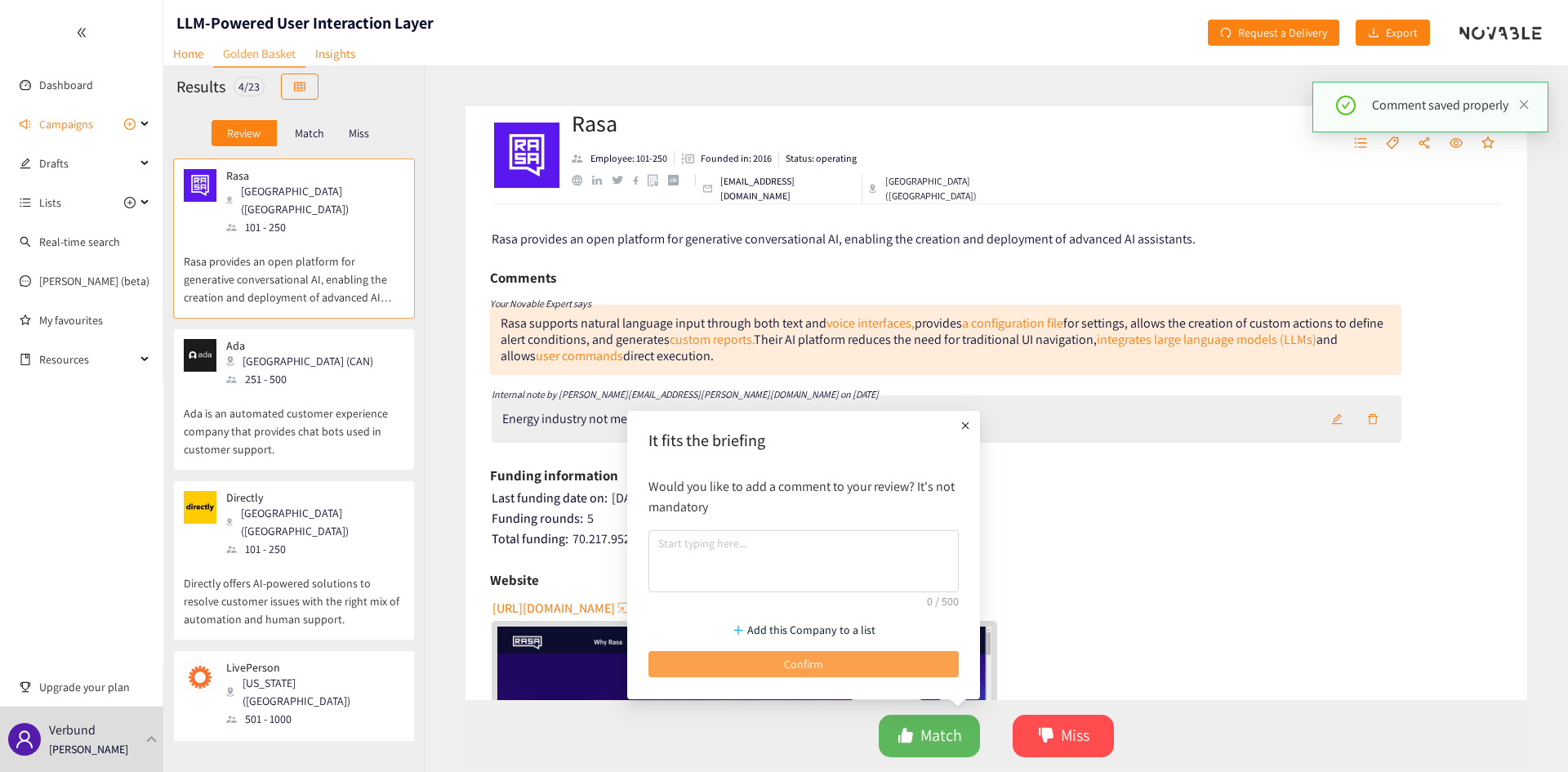 click on "Confirm" at bounding box center [804, 664] 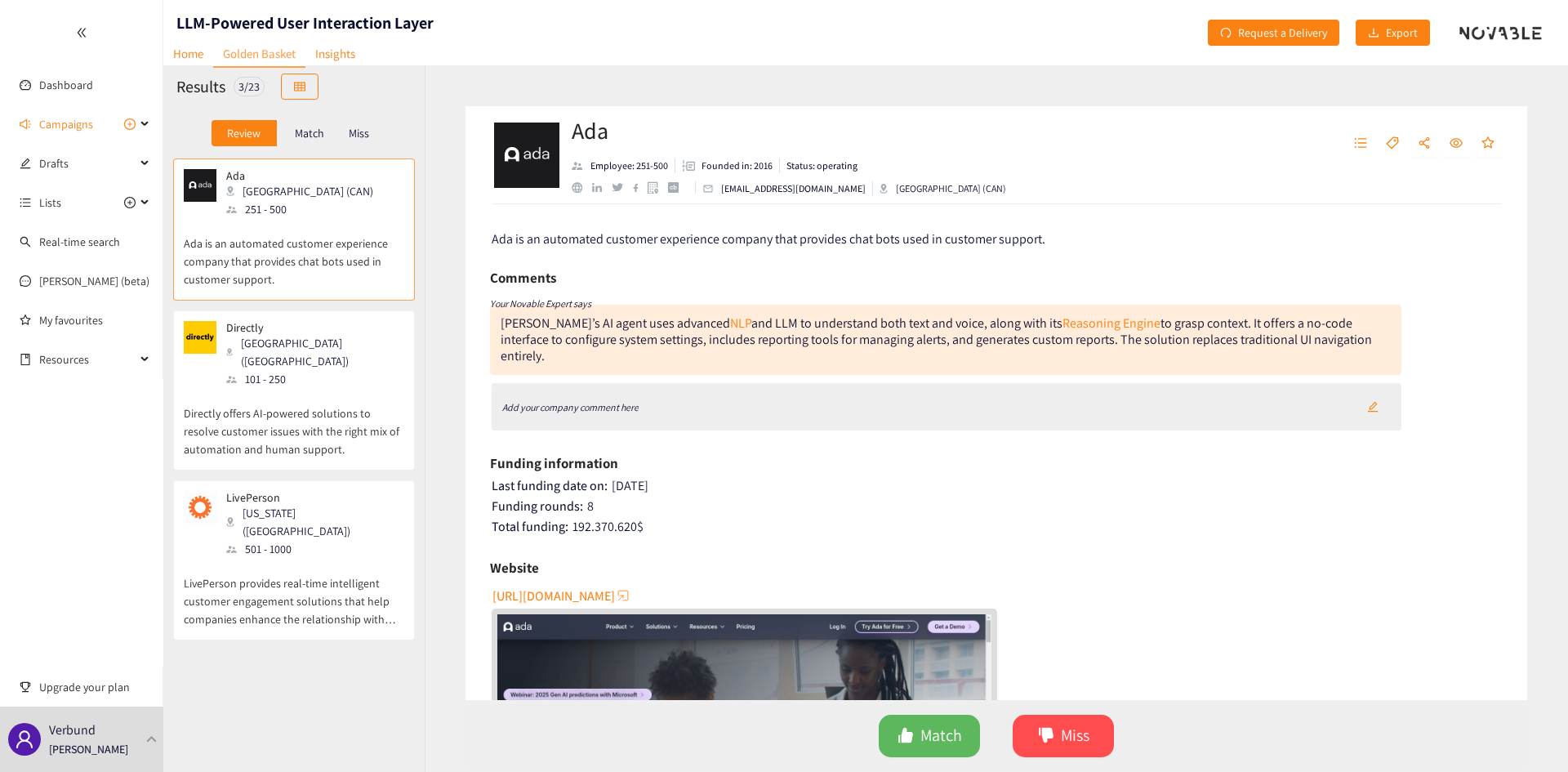 click on "[URL][DOMAIN_NAME]" at bounding box center (554, 596) 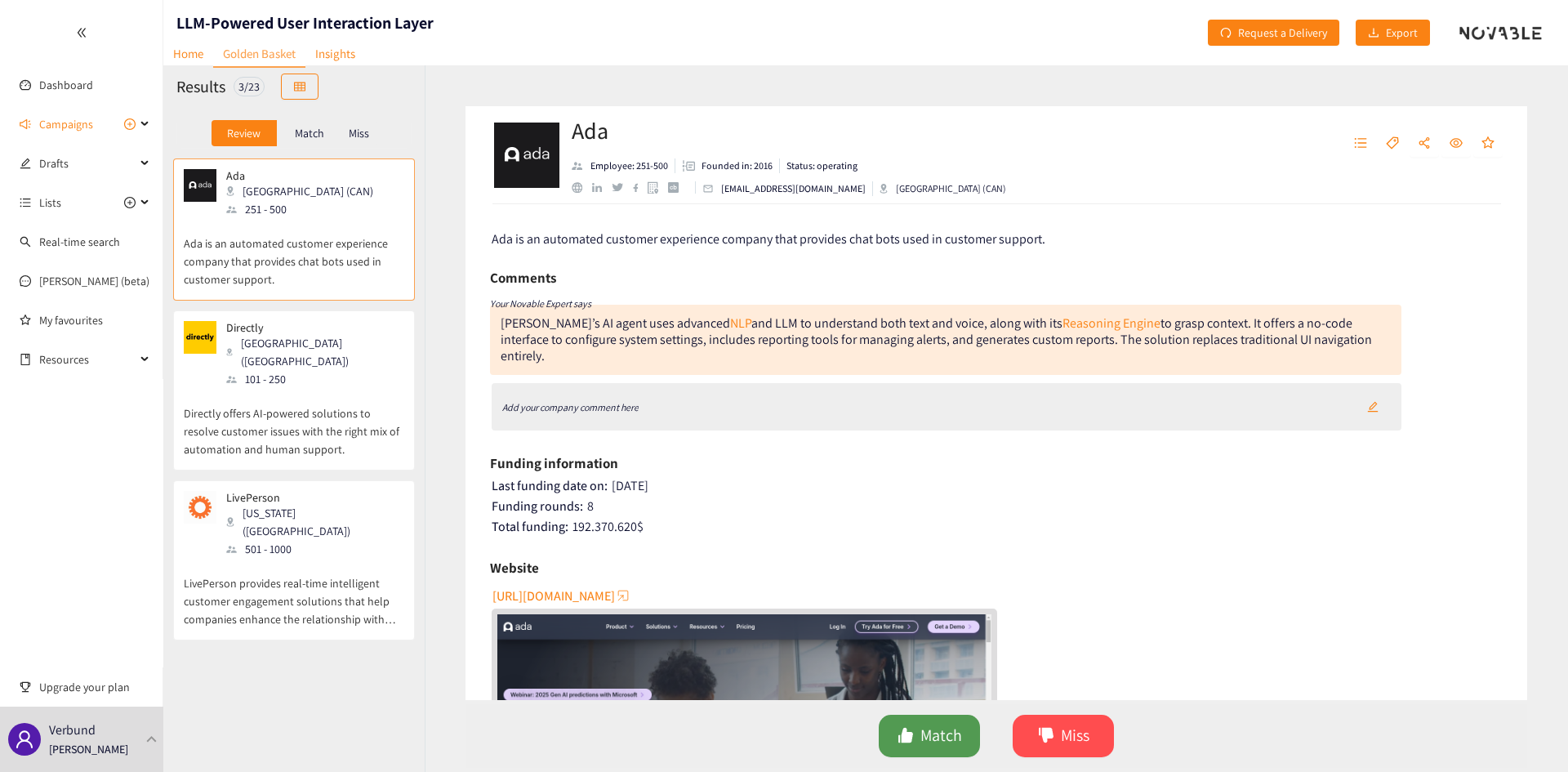 click on "Match" at bounding box center [941, 735] 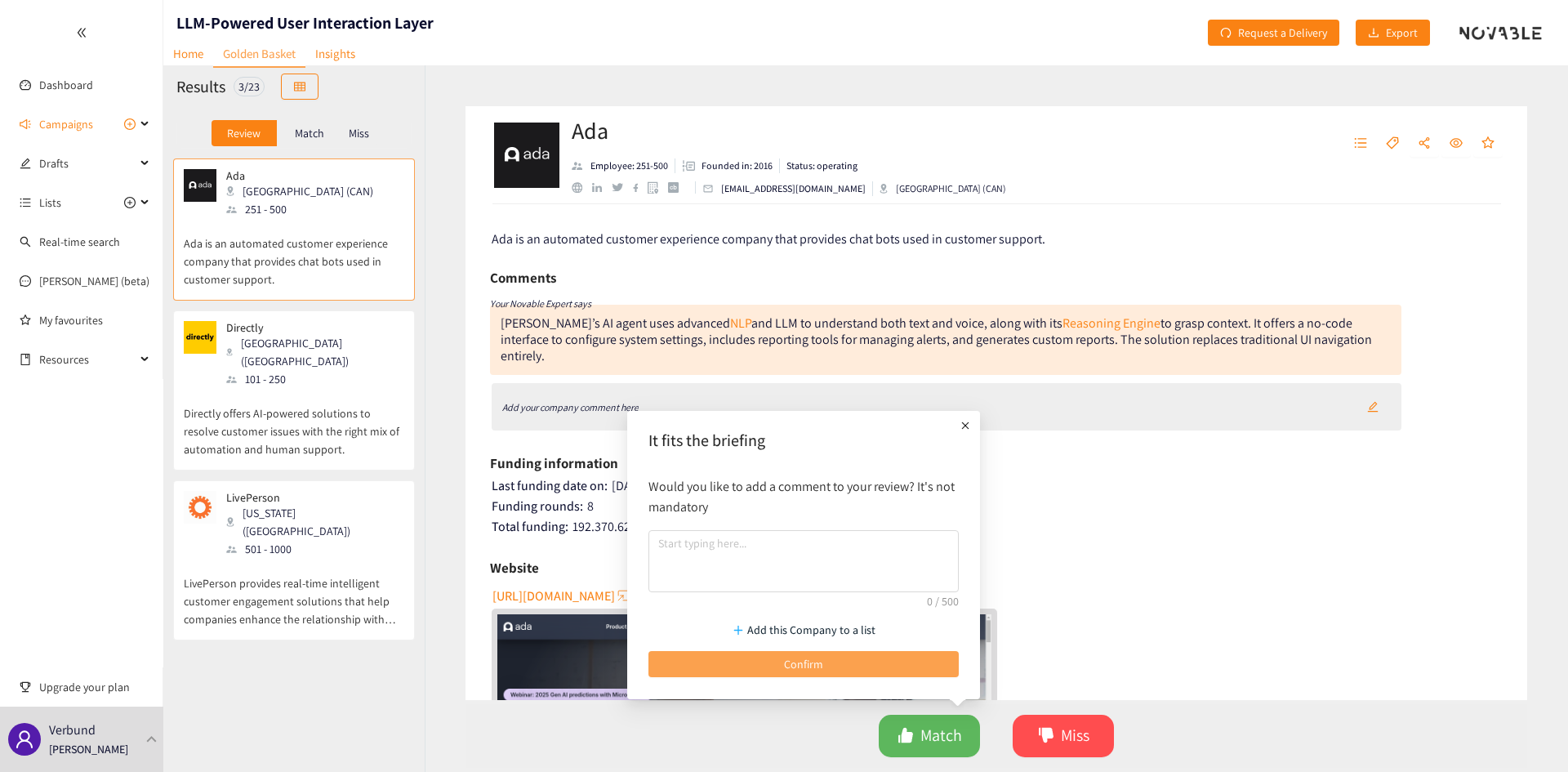 click on "Confirm" at bounding box center (804, 664) 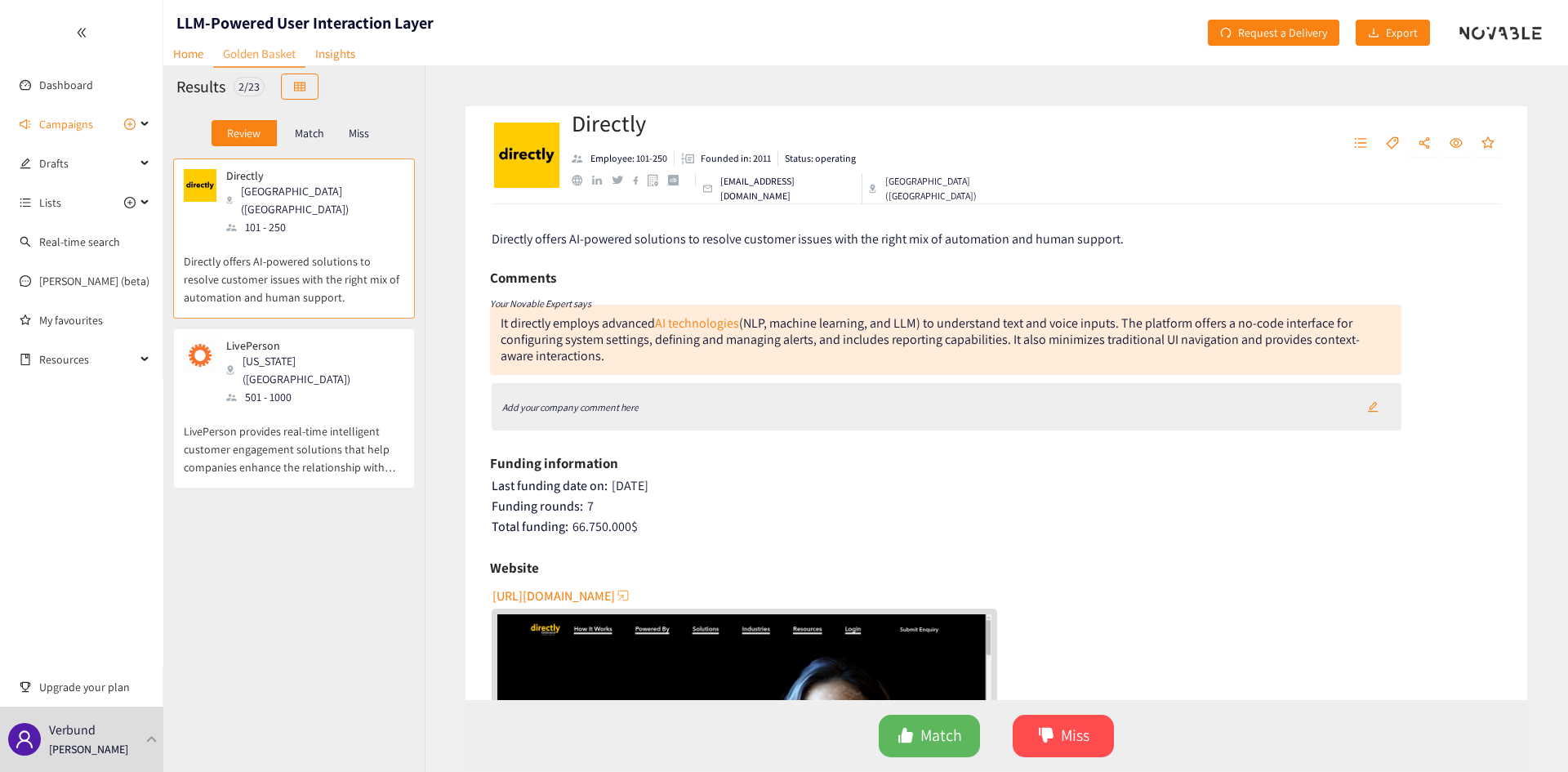 click on "[URL][DOMAIN_NAME]" at bounding box center (554, 596) 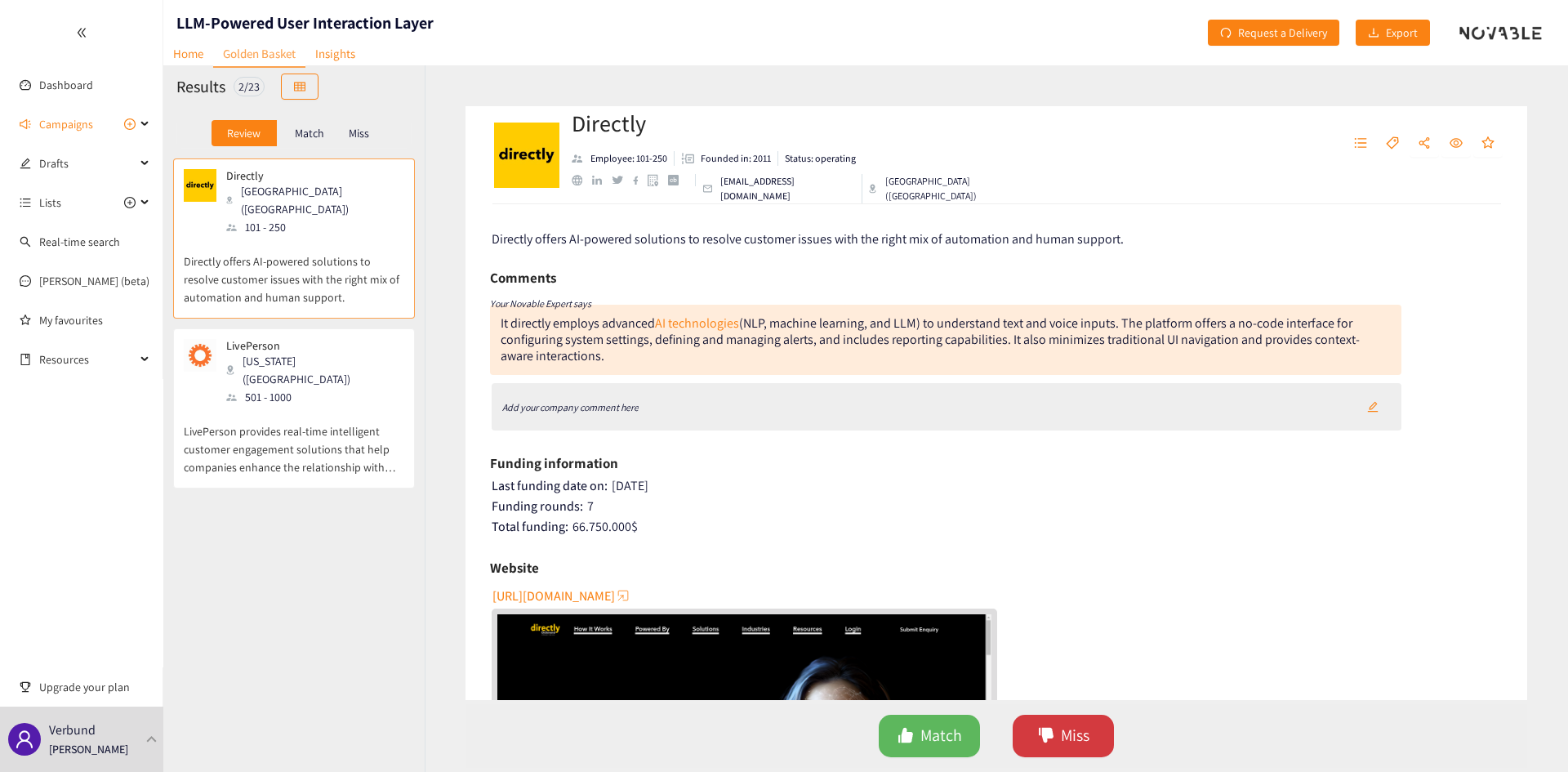click on "Miss" at bounding box center (1063, 736) 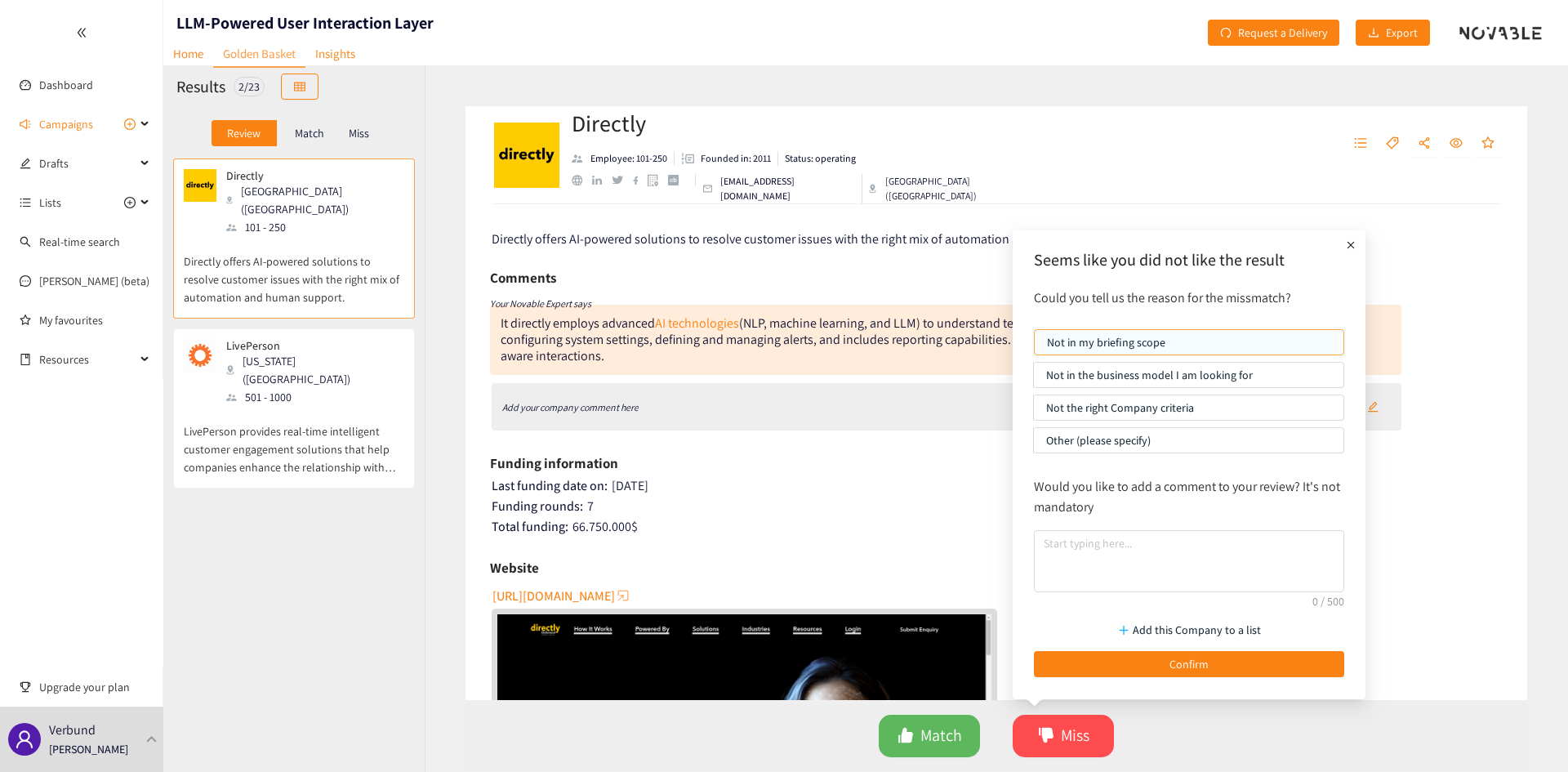 click on "Not in my briefing scope" at bounding box center [1189, 342] 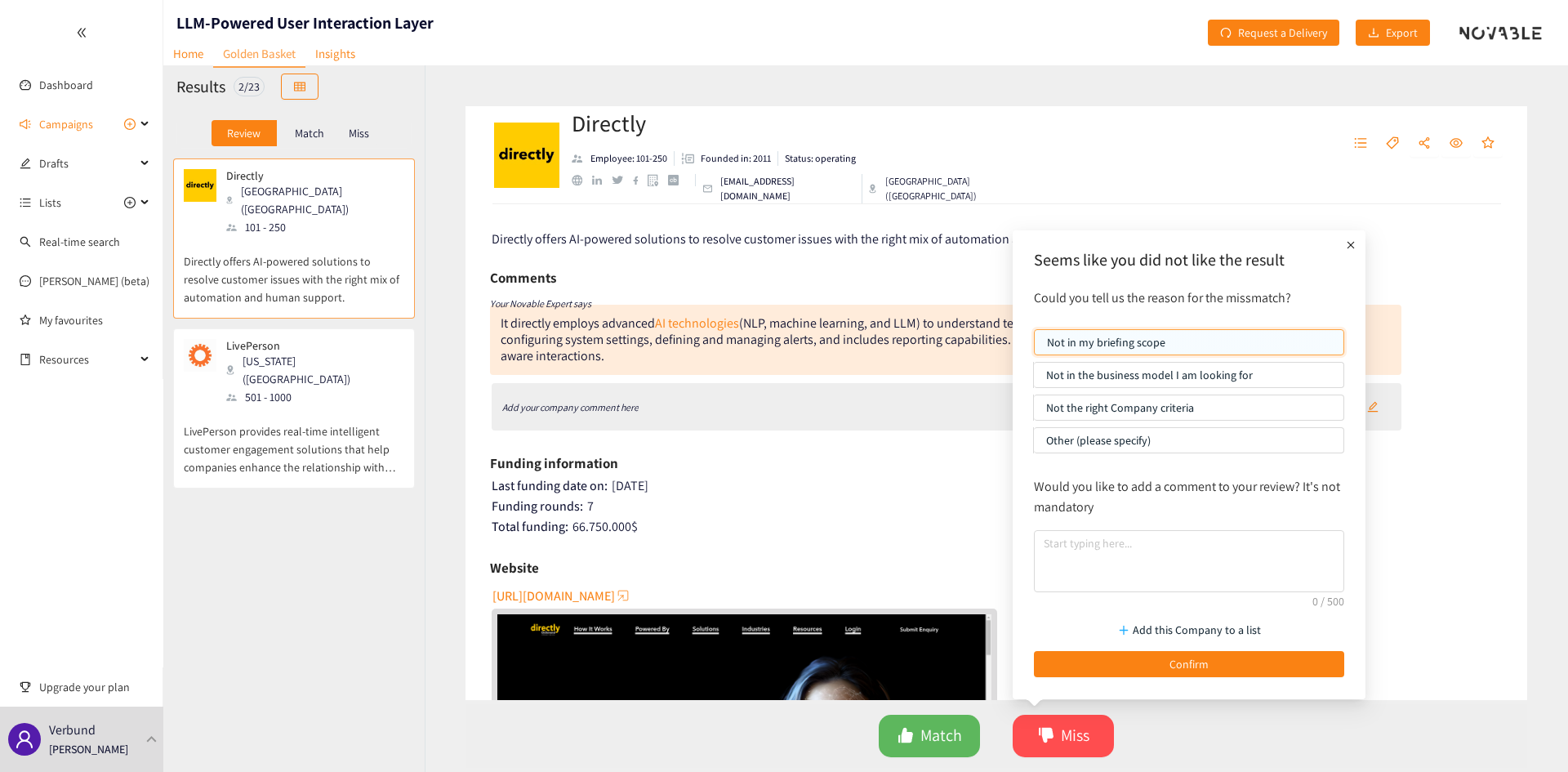 click on "Not in my briefing scope" at bounding box center [1035, 346] 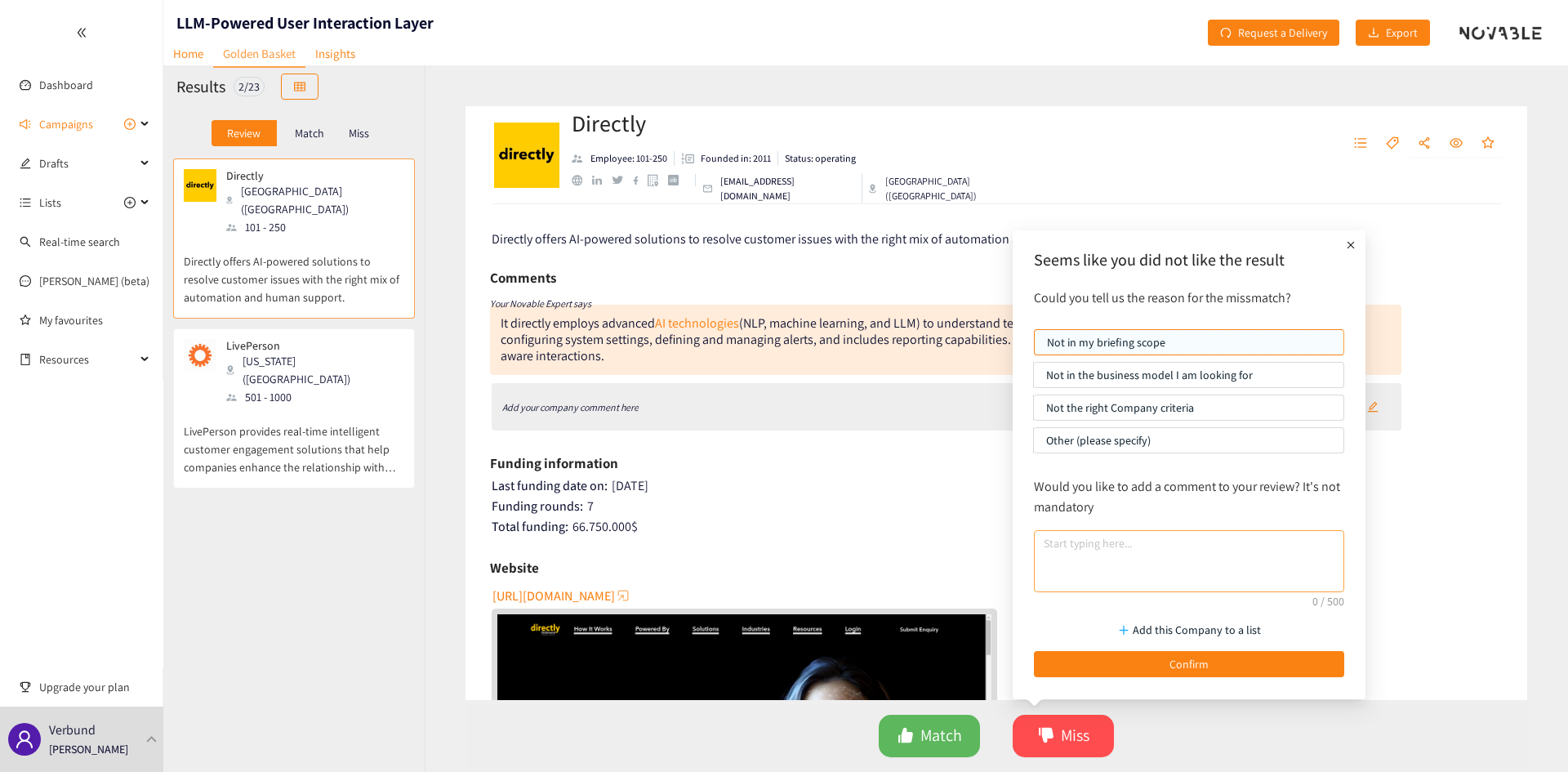 drag, startPoint x: 1147, startPoint y: 673, endPoint x: 1044, endPoint y: 577, distance: 140.80128 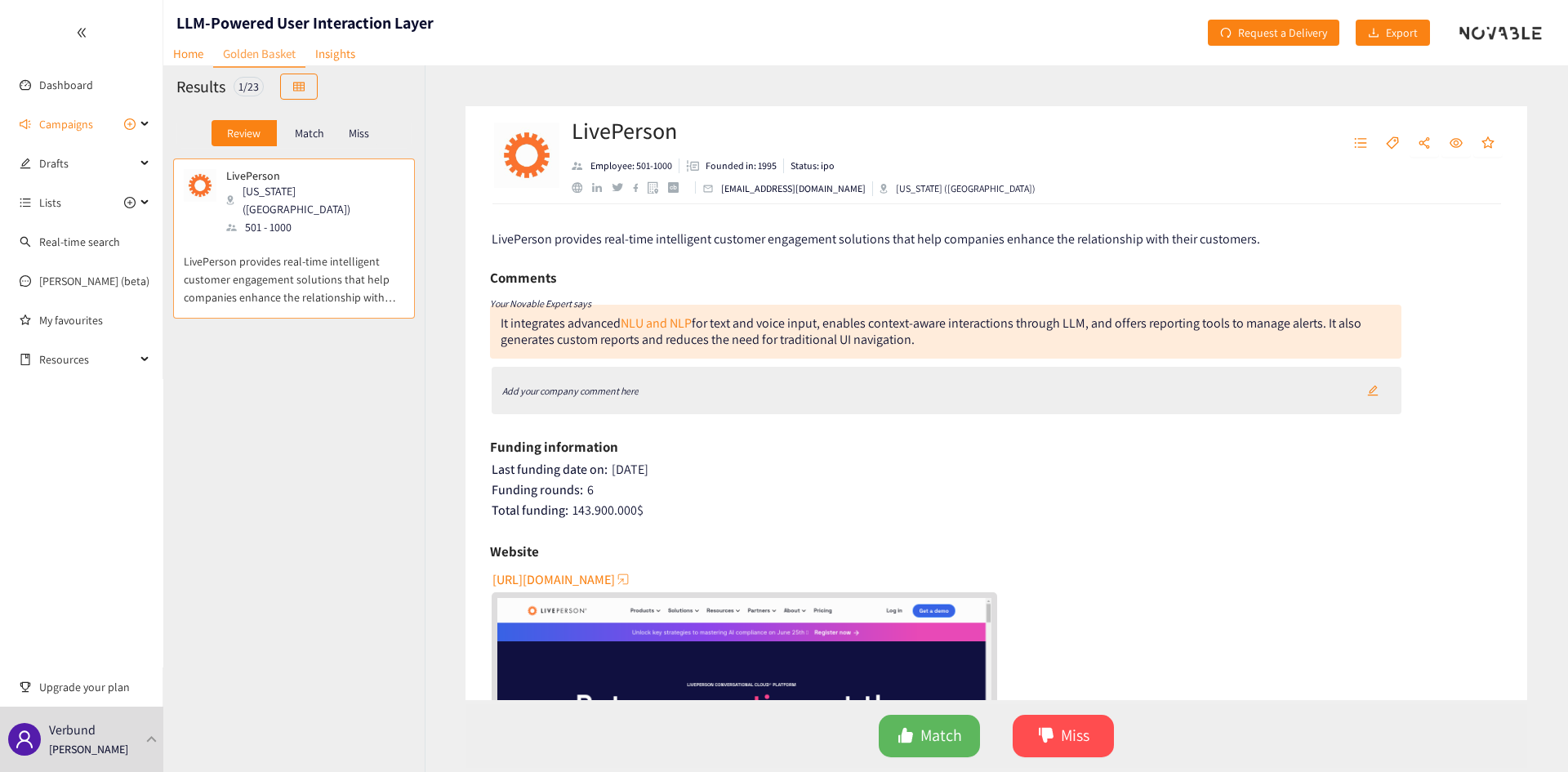 click on "[URL][DOMAIN_NAME]" at bounding box center (554, 579) 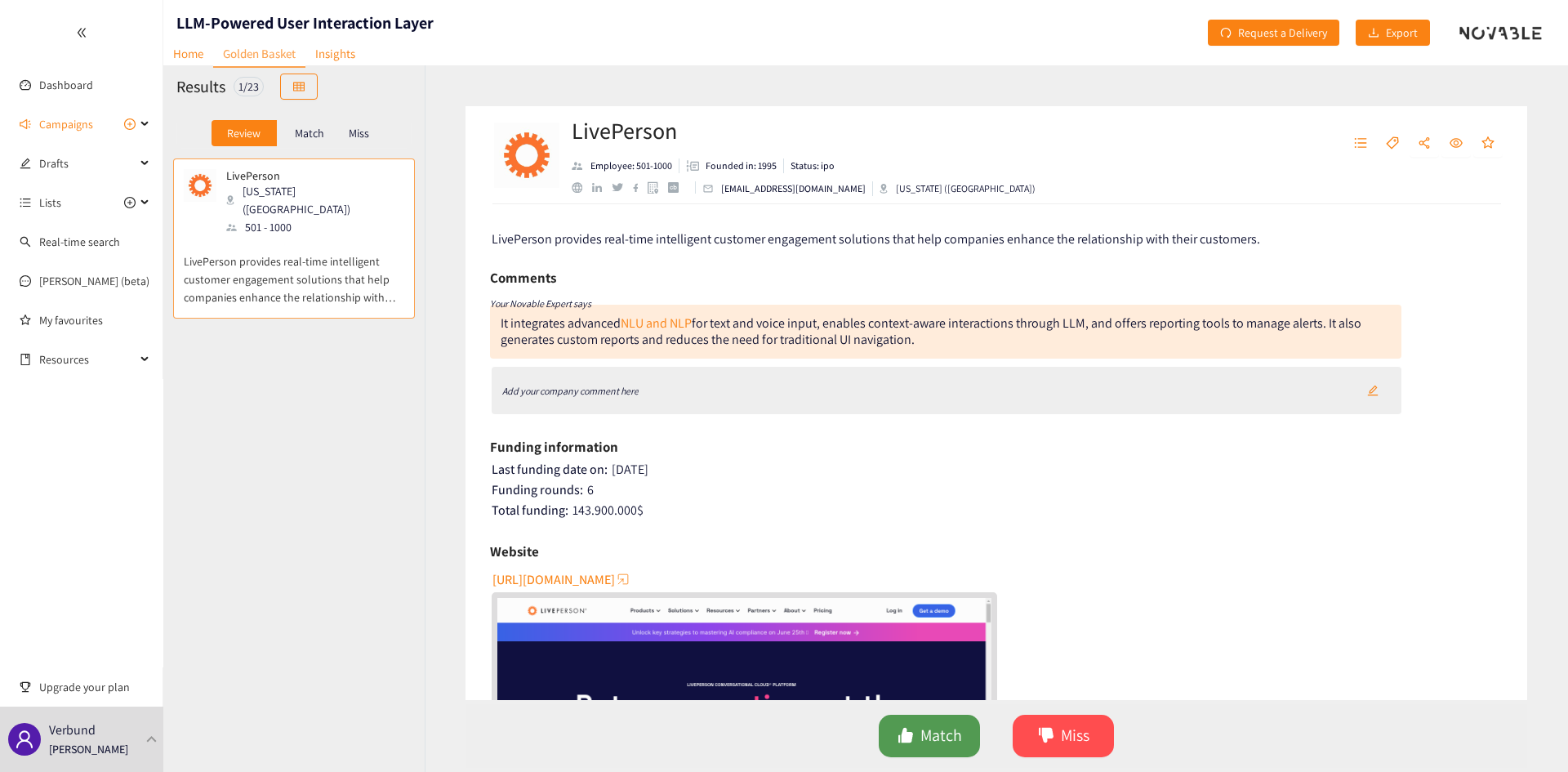 click on "Match" at bounding box center [941, 735] 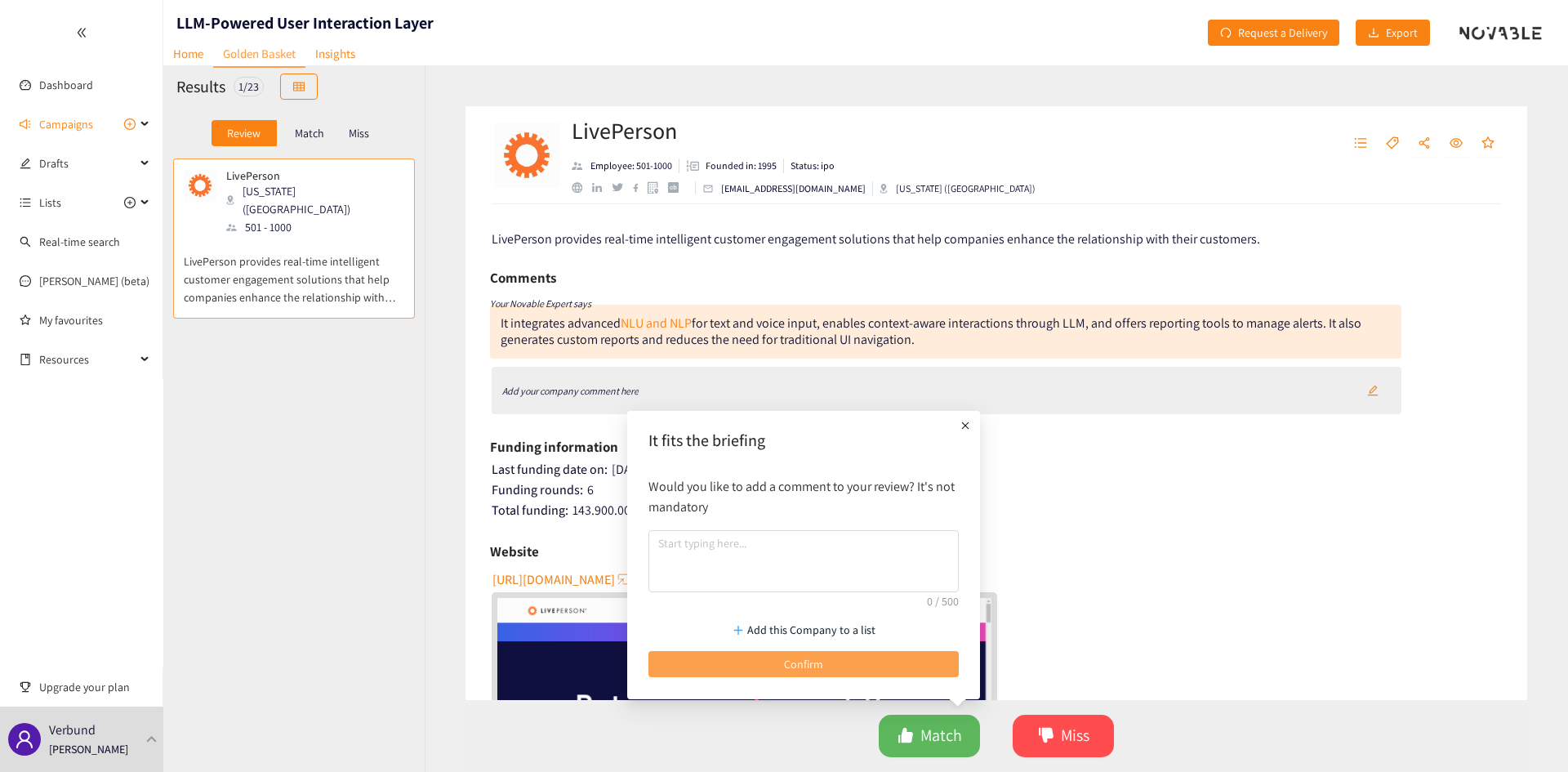 click on "Confirm" at bounding box center [804, 664] 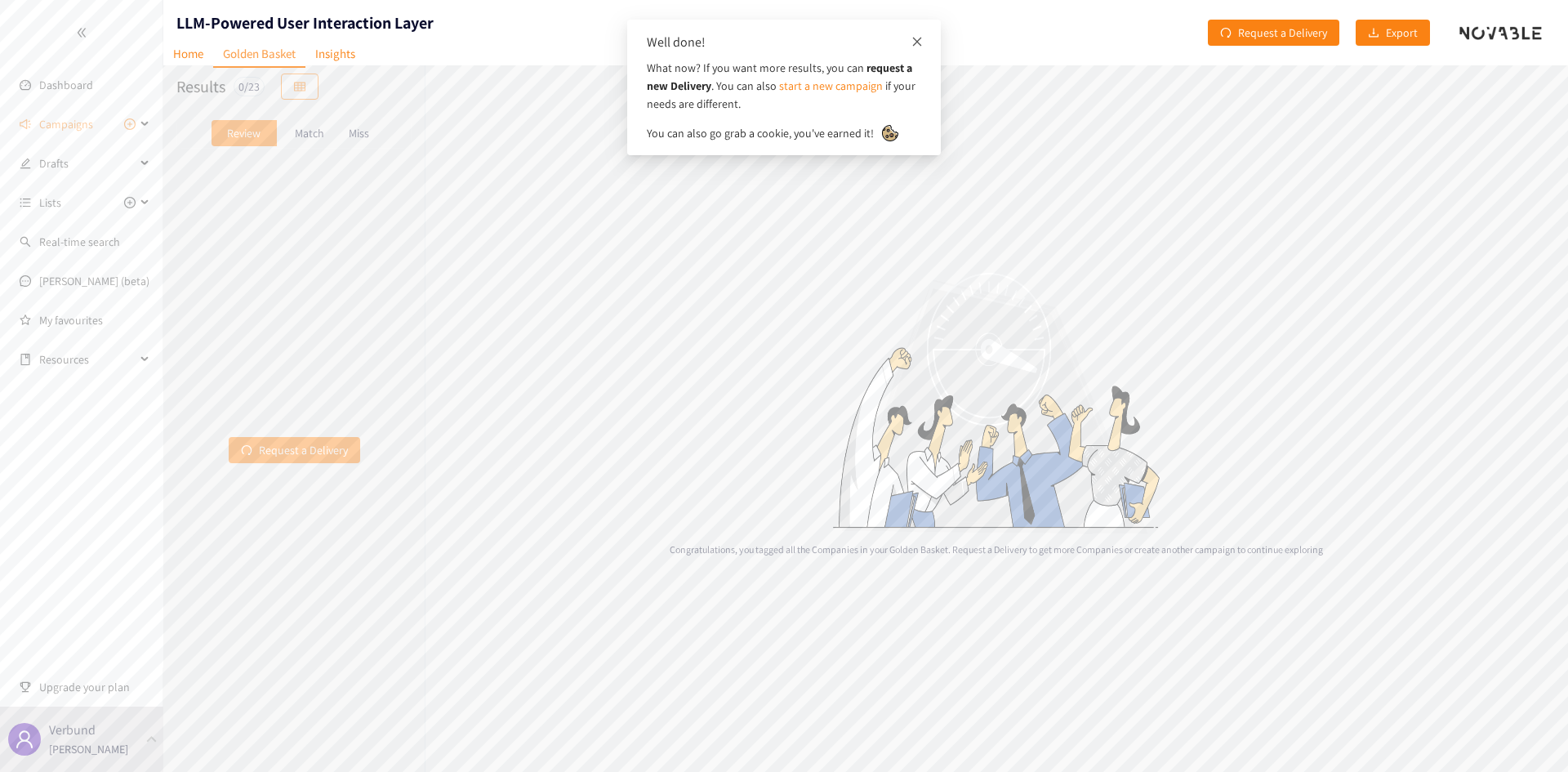 click 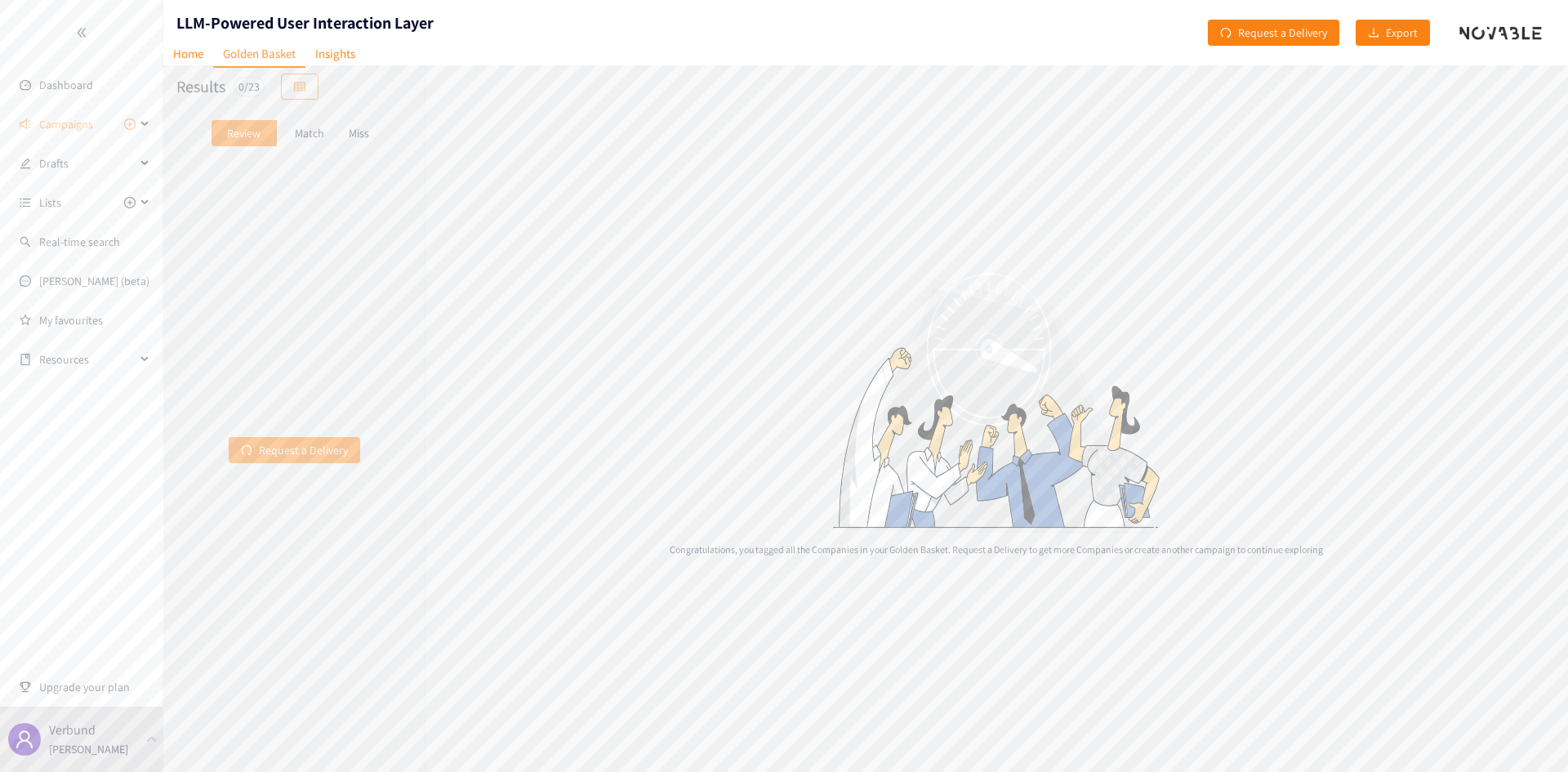 click on "Match" at bounding box center [310, 133] 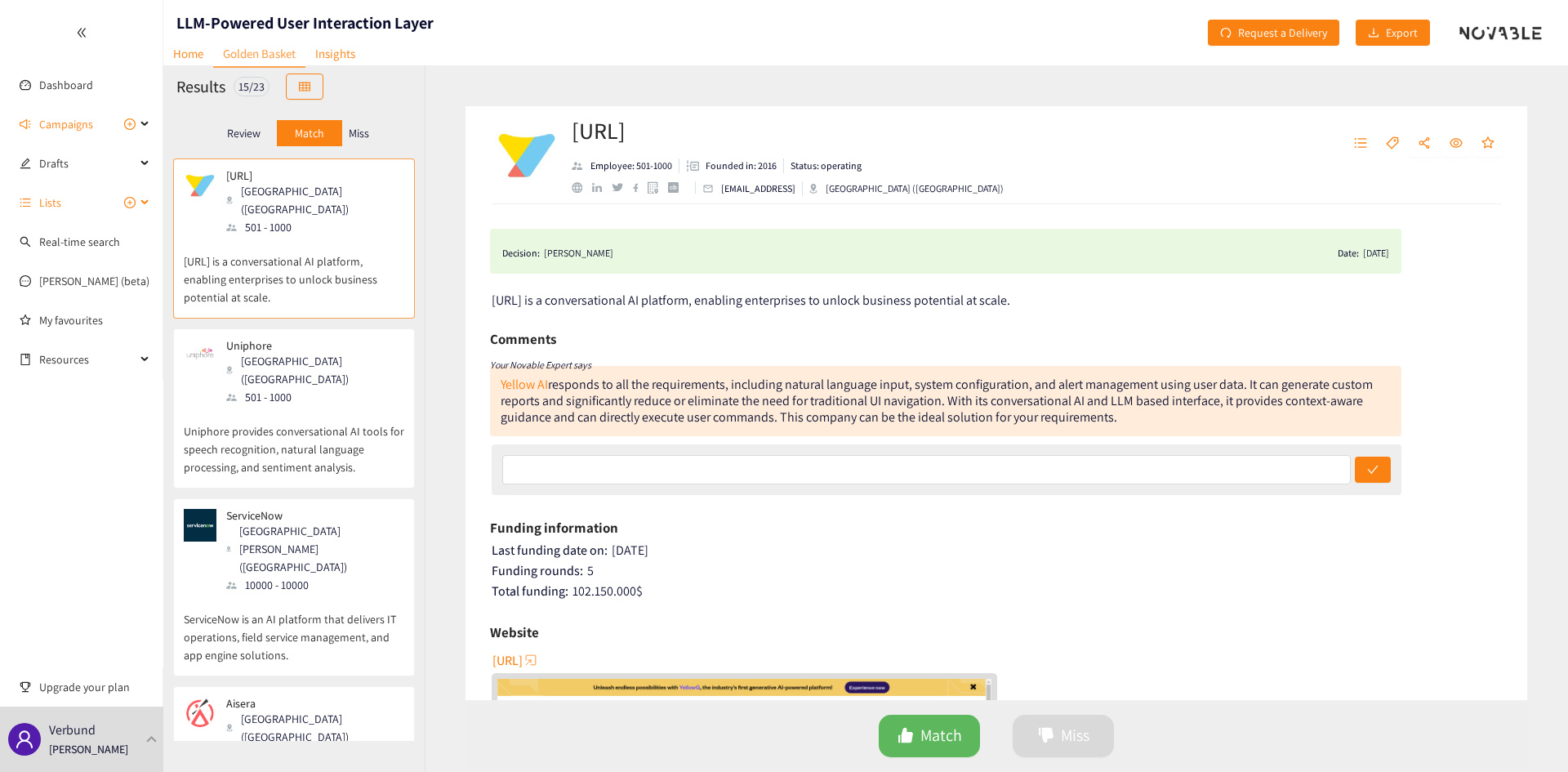 click on "Lists" at bounding box center (87, 203) 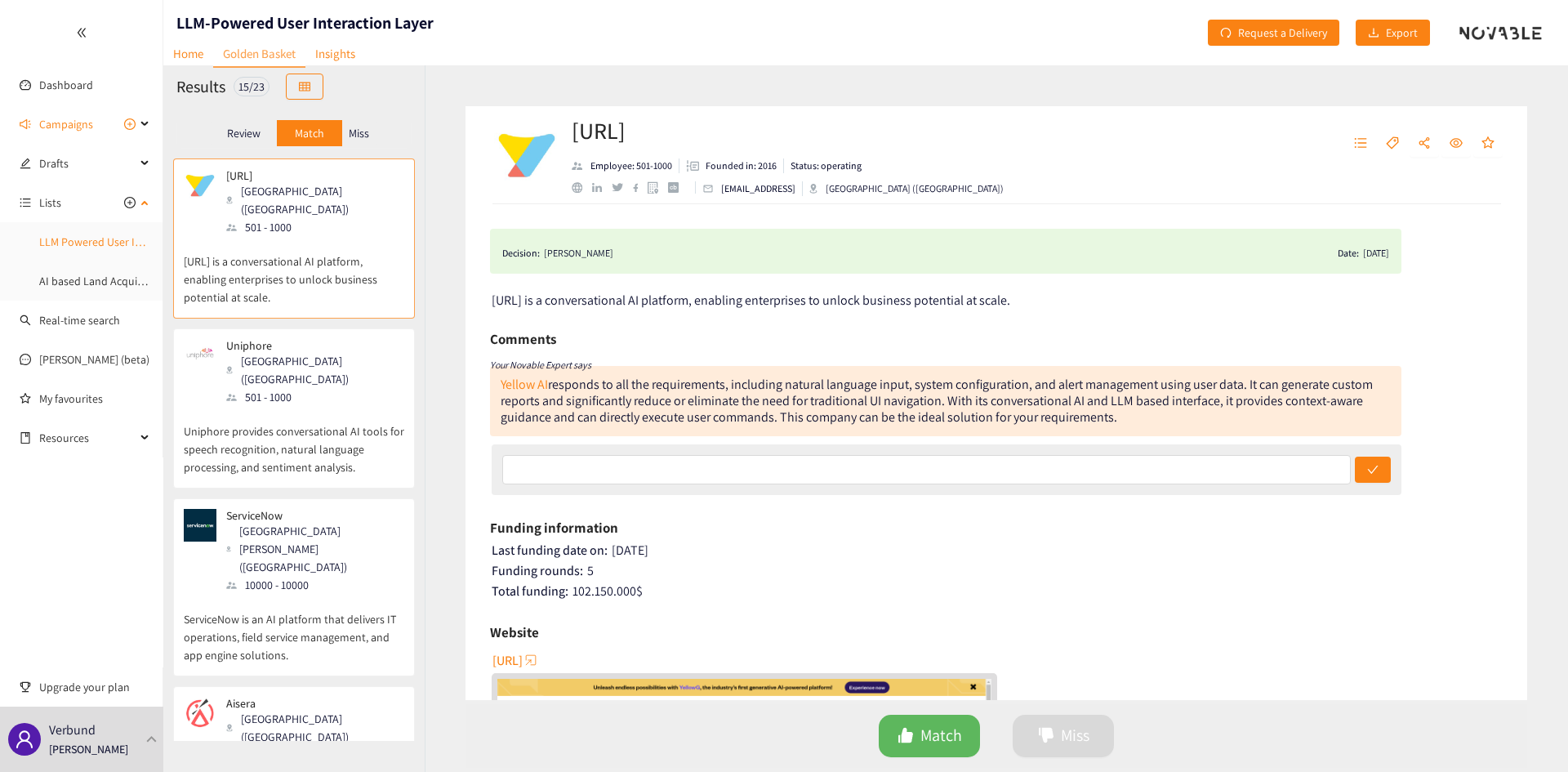click on "LLM Powered User Interaction Layer - to be contacted" at bounding box center (169, 242) 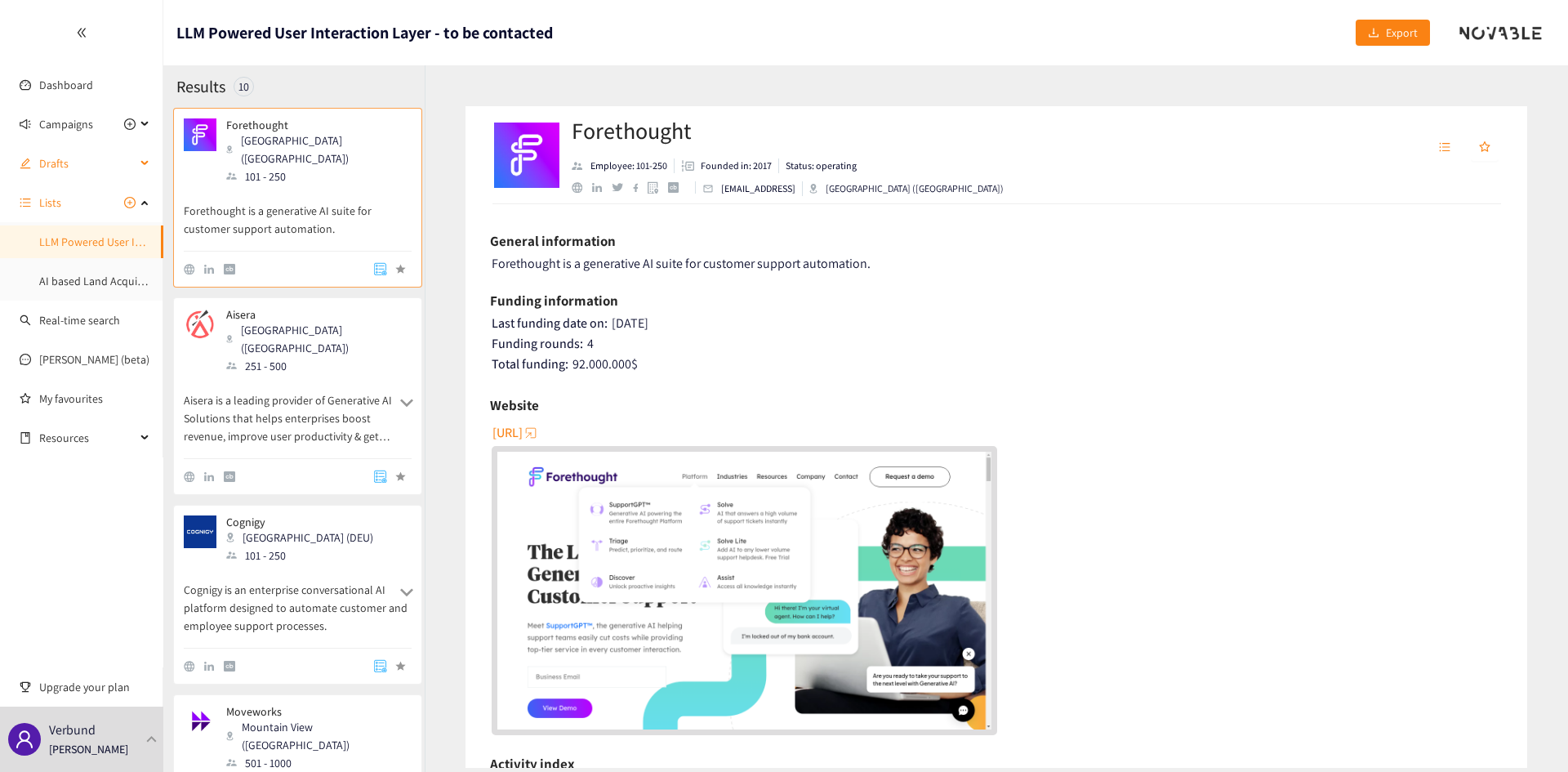 click on "Drafts" at bounding box center (87, 163) 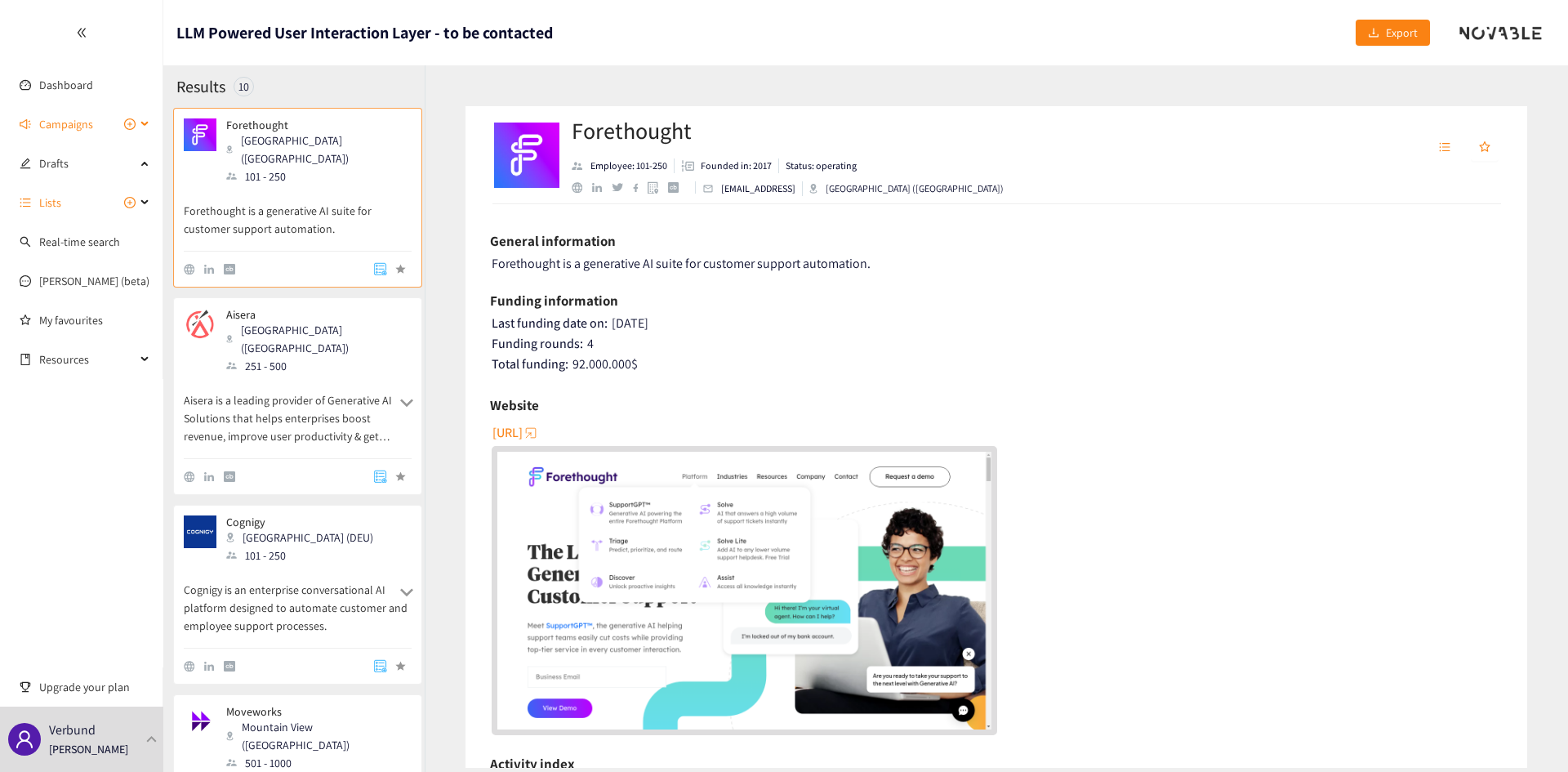 click on "Campaigns" at bounding box center [66, 124] 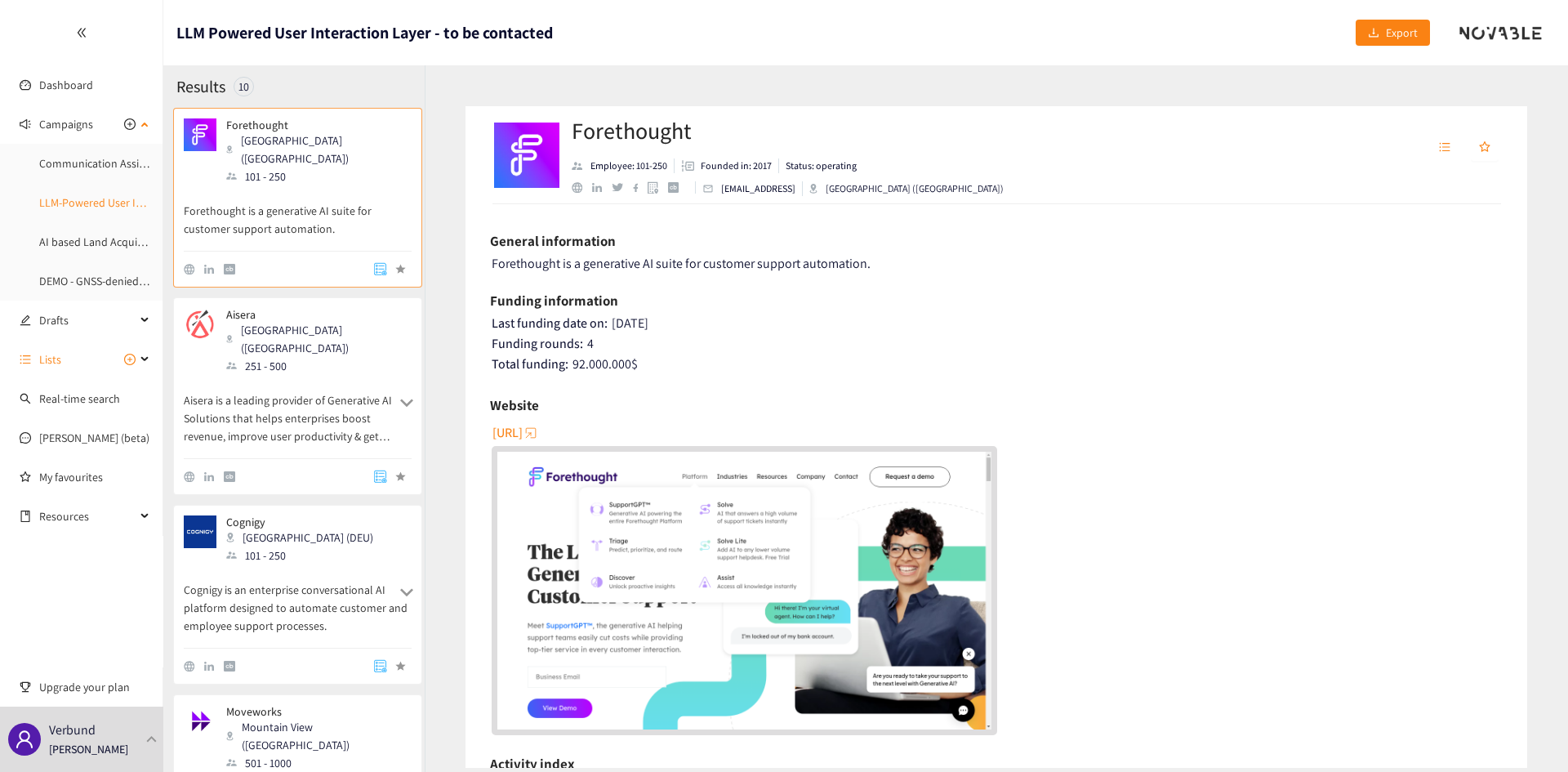 click on "LLM-Powered User Interaction Layer" at bounding box center (127, 203) 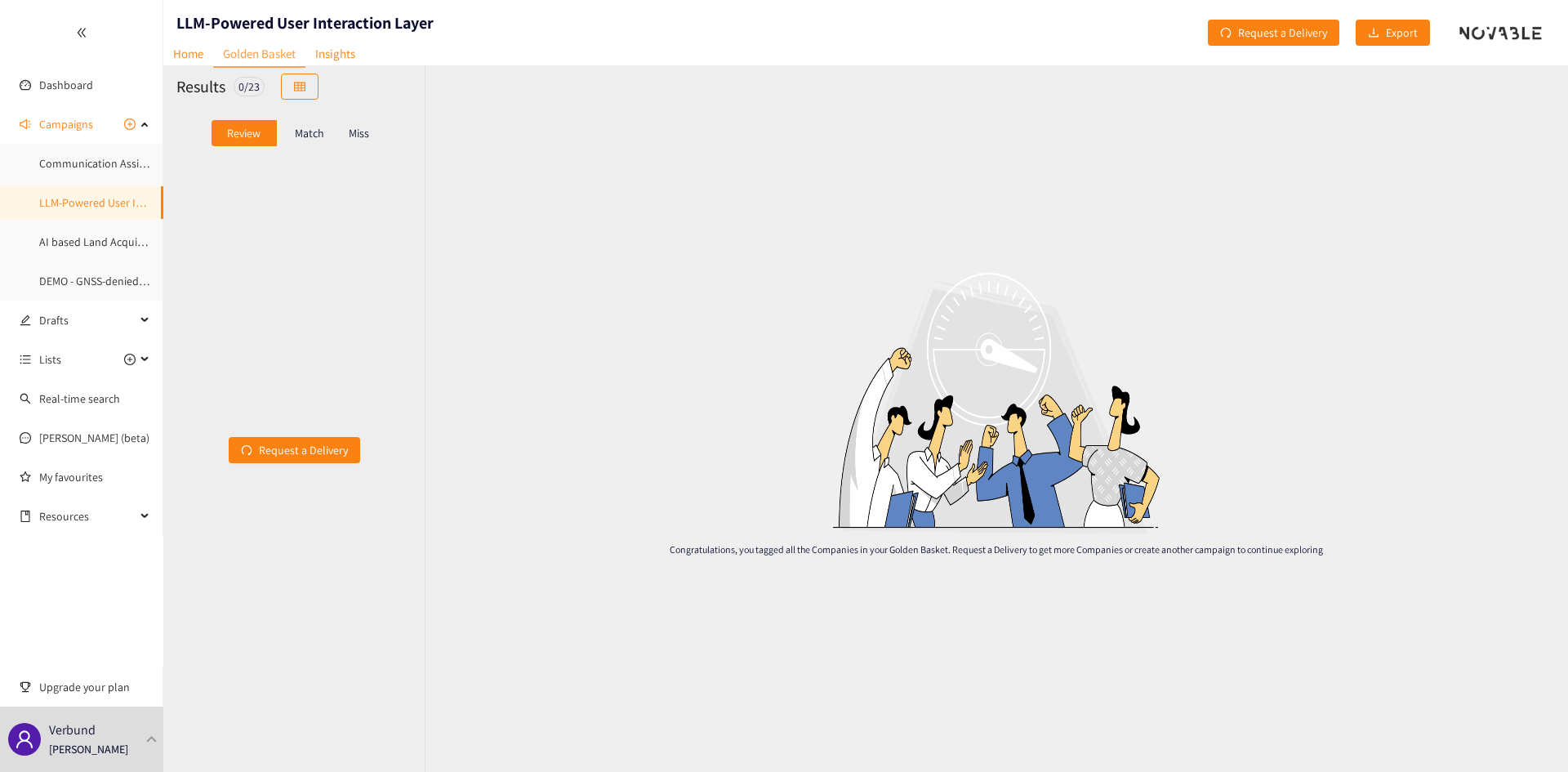 click on "Match" at bounding box center [310, 133] 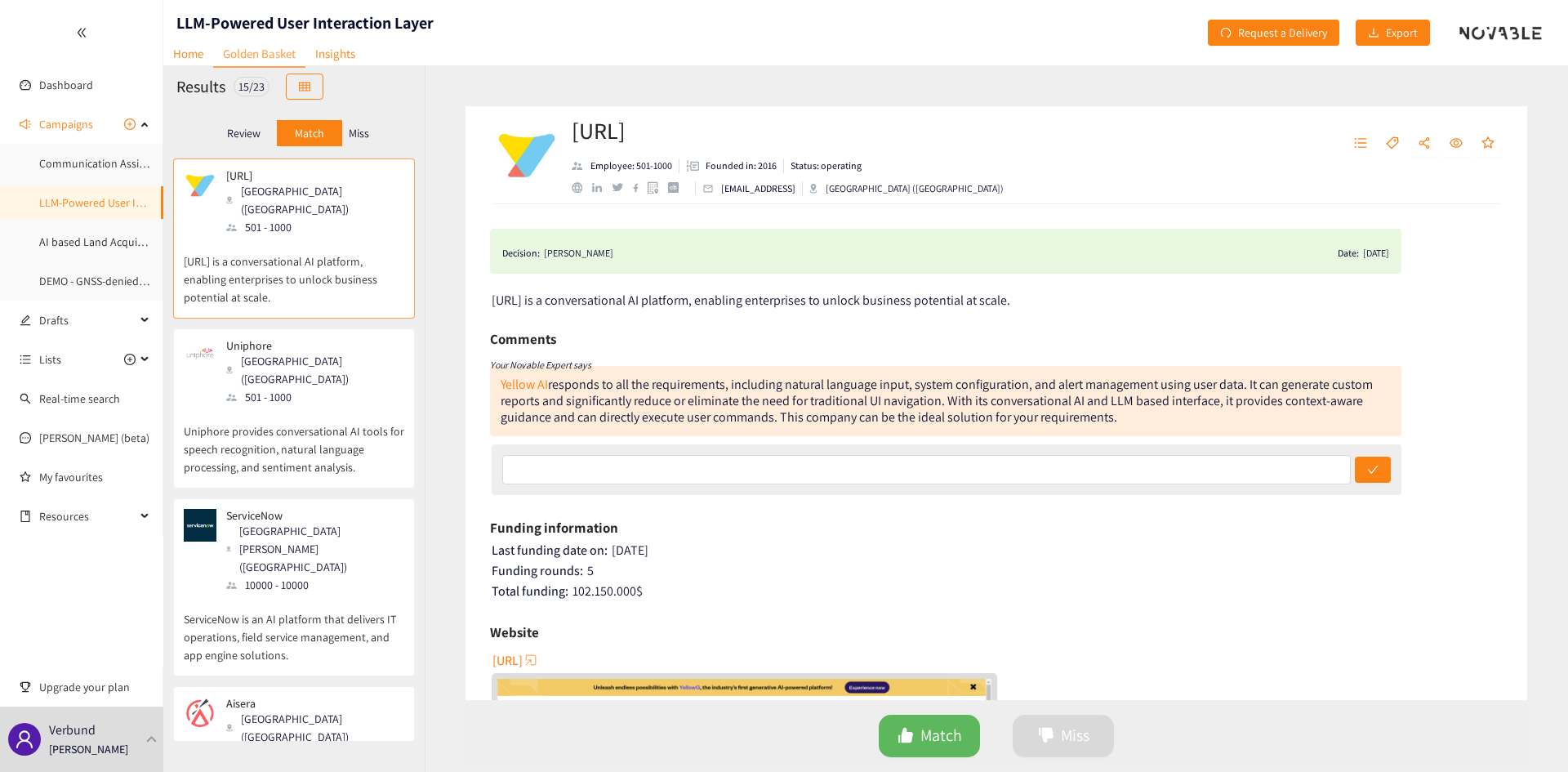 click on "[URL]   [GEOGRAPHIC_DATA] ([GEOGRAPHIC_DATA])     501 - 1000" at bounding box center (294, 203) 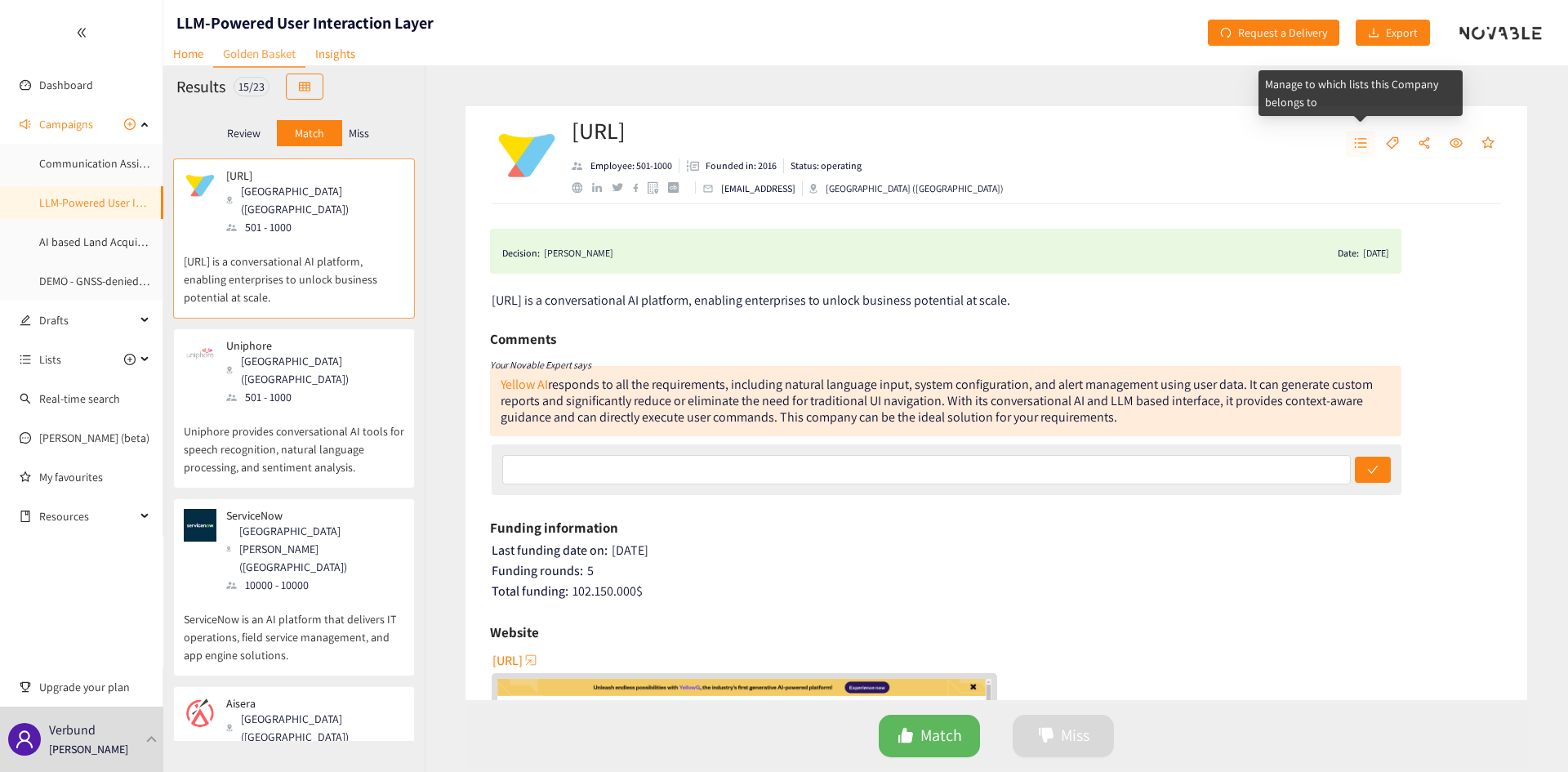 click 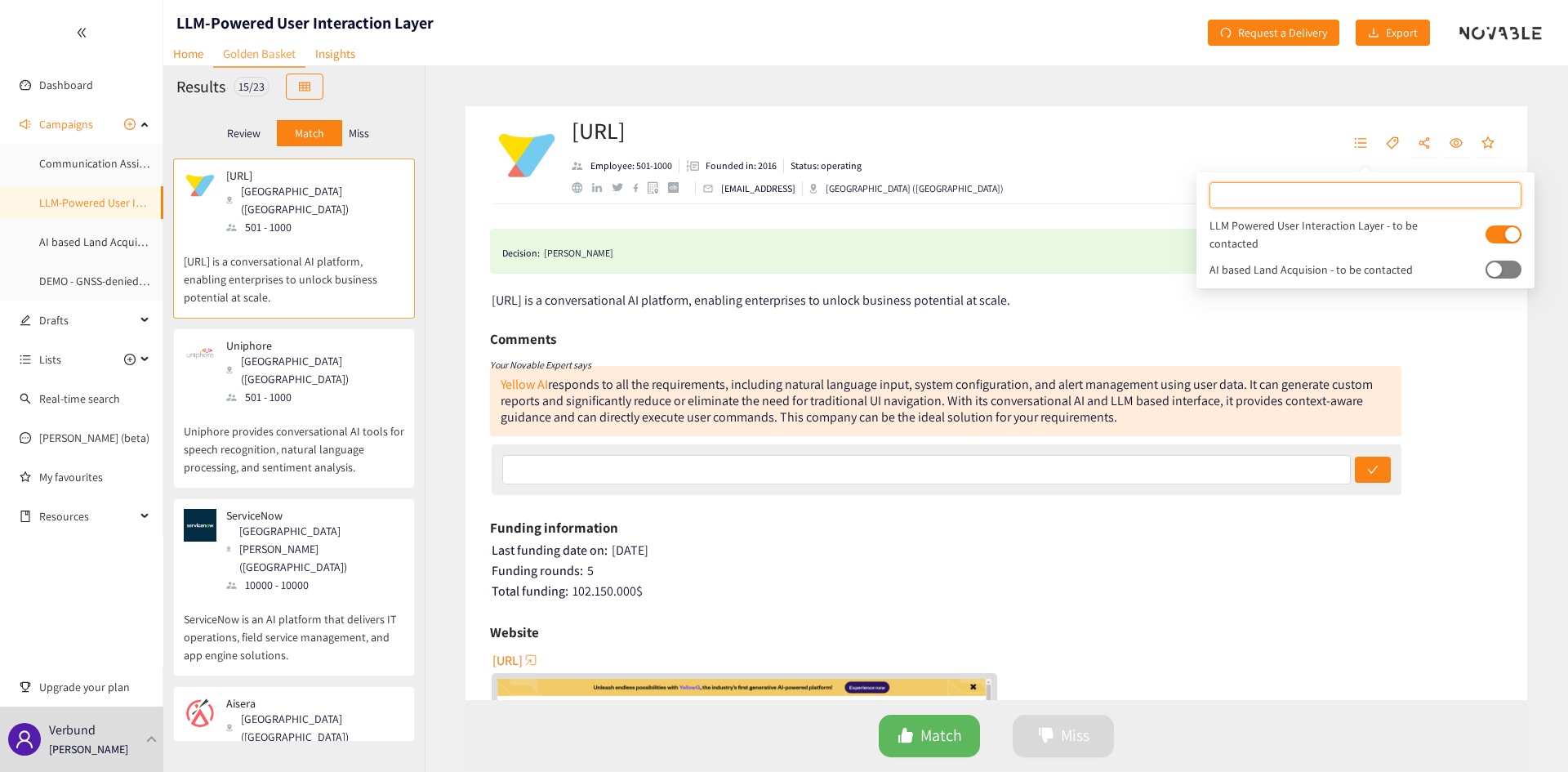 click on "[URL] Employee:   501-1000 Founded in:   2016 Status:   operating [EMAIL_ADDRESS]   [GEOGRAPHIC_DATA] ([GEOGRAPHIC_DATA]) Decision: [PERSON_NAME] Date:  [DATE] [URL] is a conversational AI platform, enabling enterprises to unlock business potential at scale. Comments Your Novable Expert says Yellow AI  responds to all the requirements, including natural language input, system configuration, and alert management using user data. It can generate custom reports and significantly reduce or eliminate the need for traditional UI navigation. With its conversational AI and LLM based interface, it provides context-aware guidance and can directly execute user commands. This company can be the ideal solution for your requirements. Funding information   Last funding date on: [DATE] Funding rounds: 5 Total funding: 102.150.000 $ Website [URL]  Activity index   2.3 Topics Artificial Intelligence (AI) Customer Service Enterprise Software Generative AI Information Technology Software Ai Agent Automation Support" at bounding box center (996, 418) 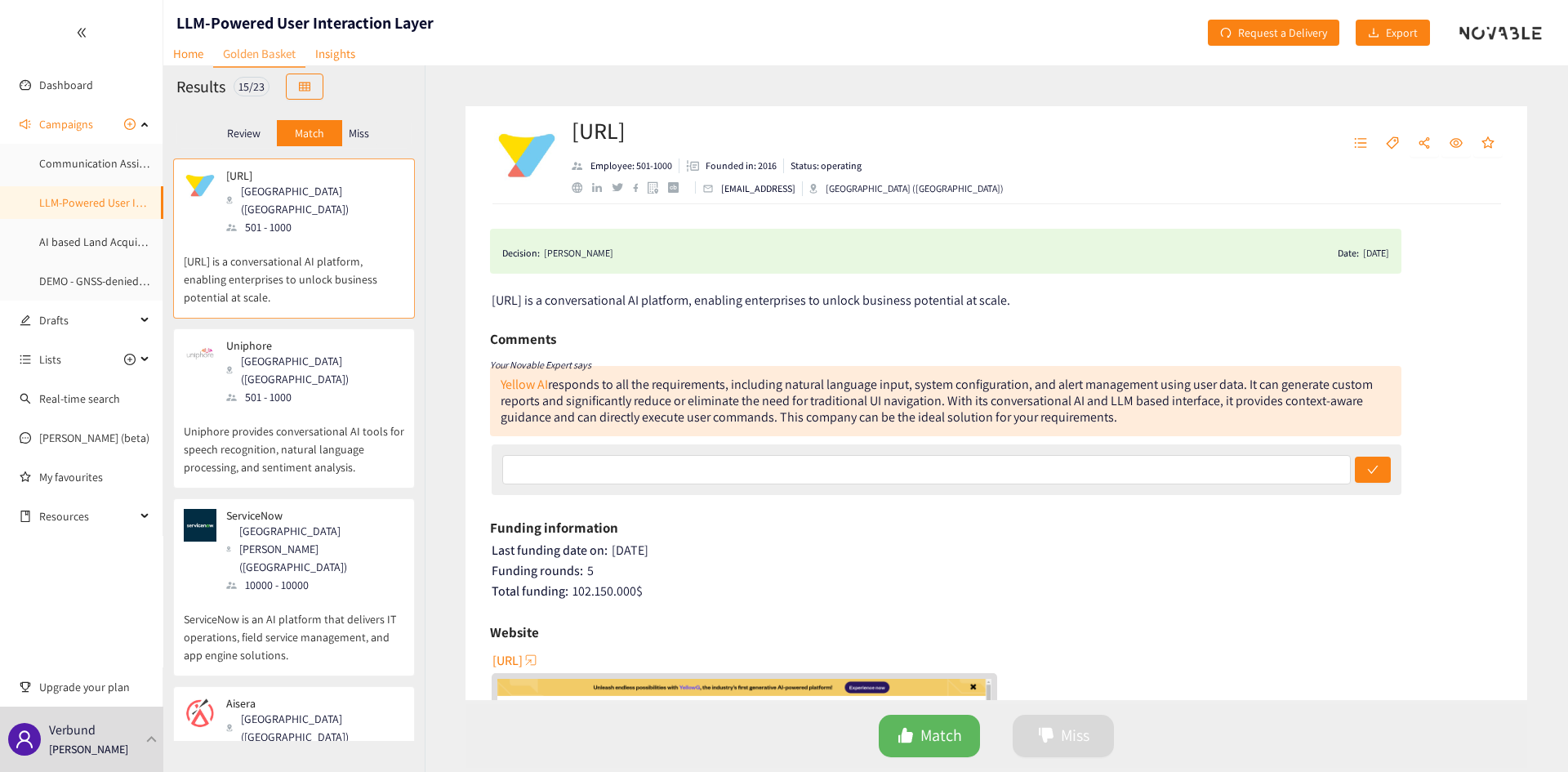 click on "Uniphore" at bounding box center (310, 346) 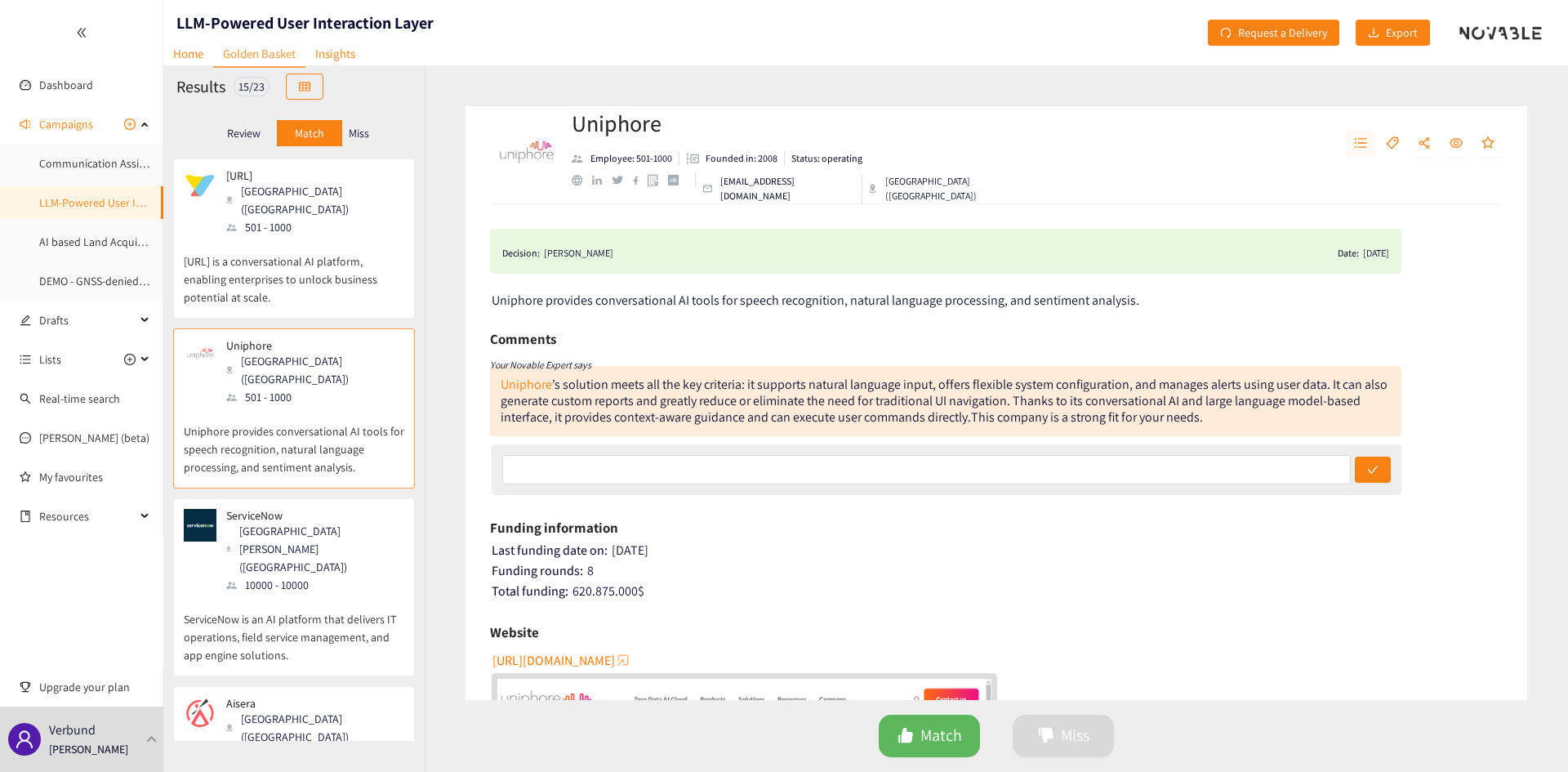click at bounding box center [1361, 144] 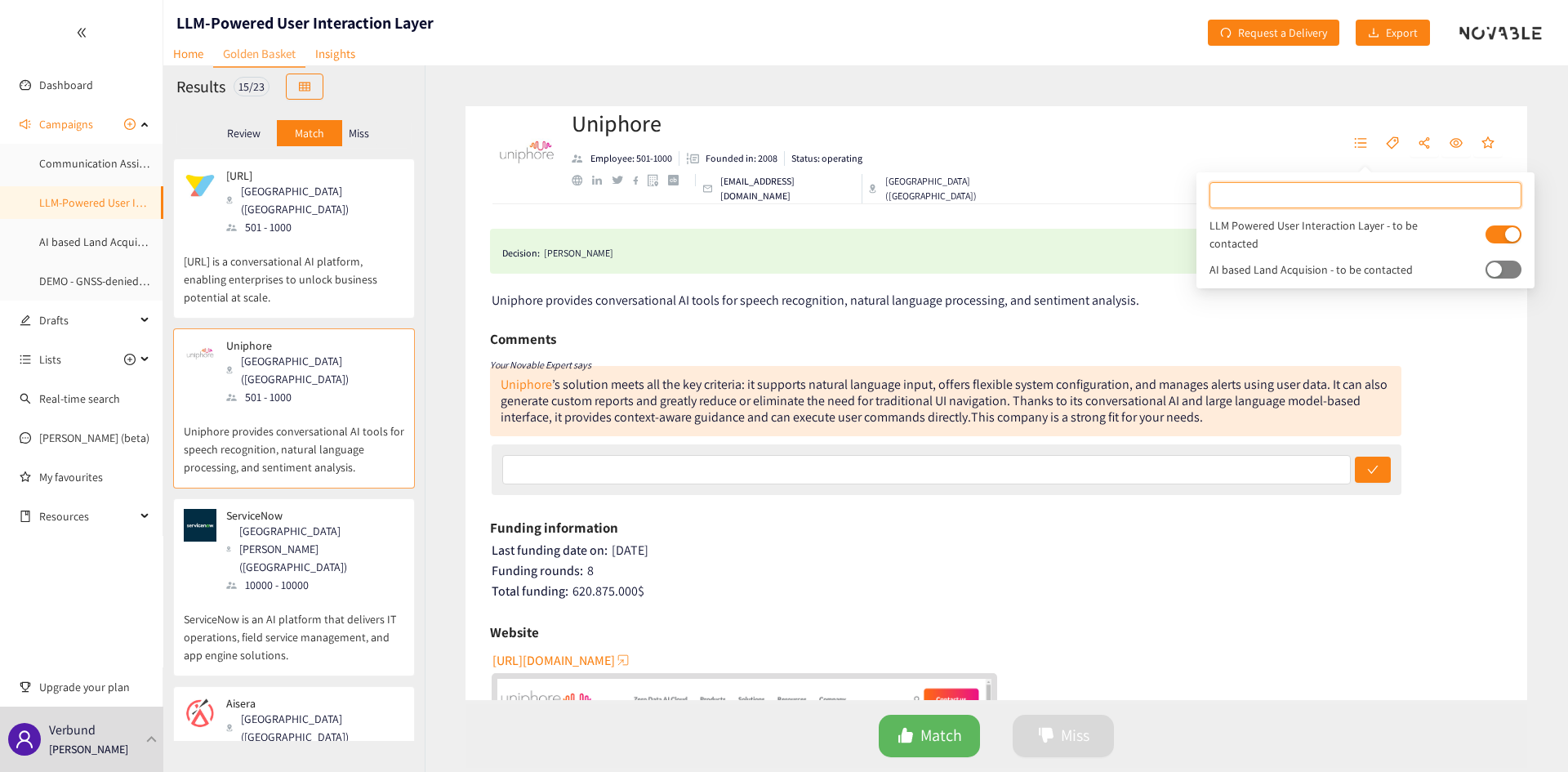 click on "ServiceNow   [GEOGRAPHIC_DATA][PERSON_NAME] ([GEOGRAPHIC_DATA])     10000 - 10000" at bounding box center [294, 551] 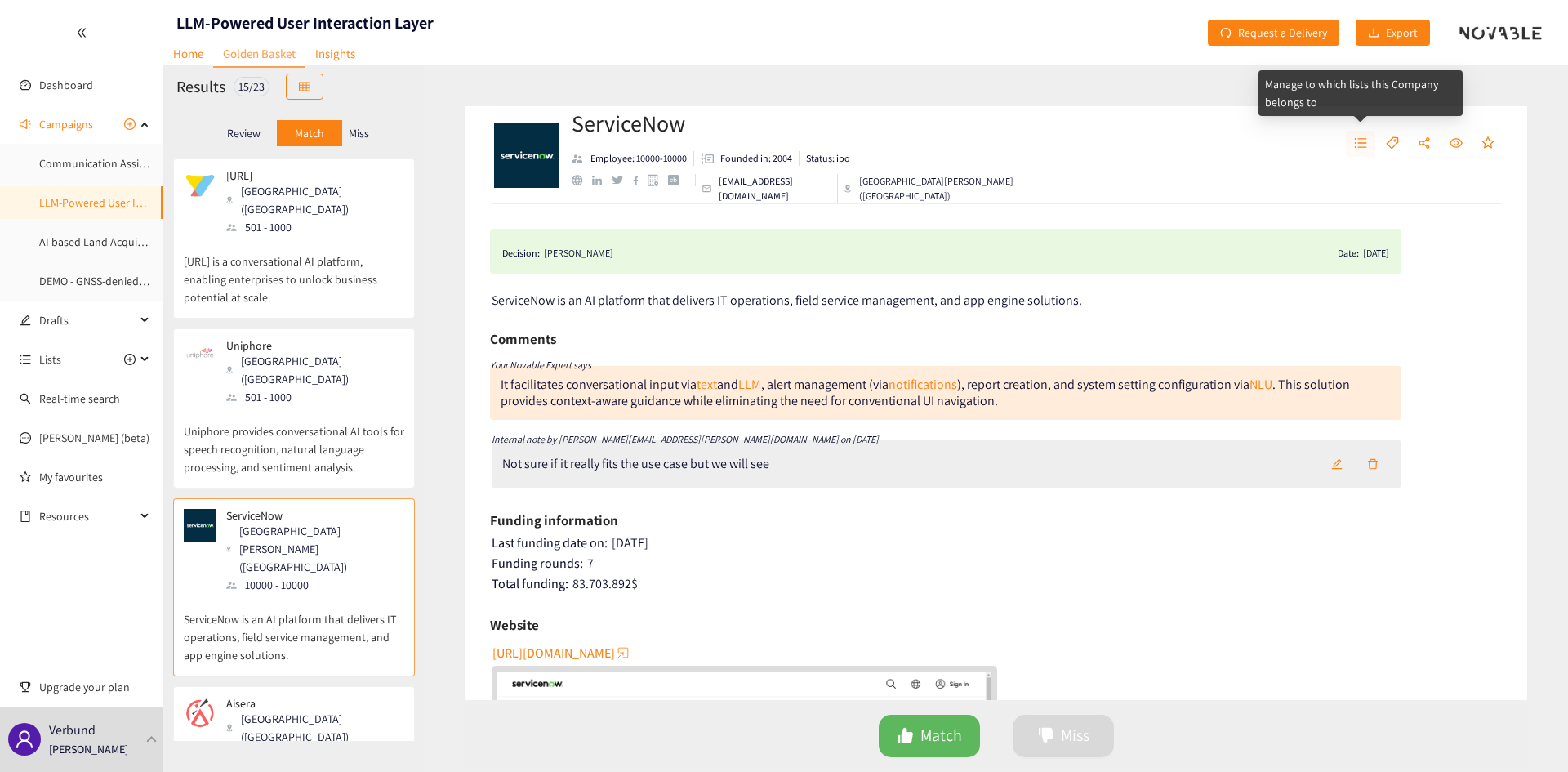 click 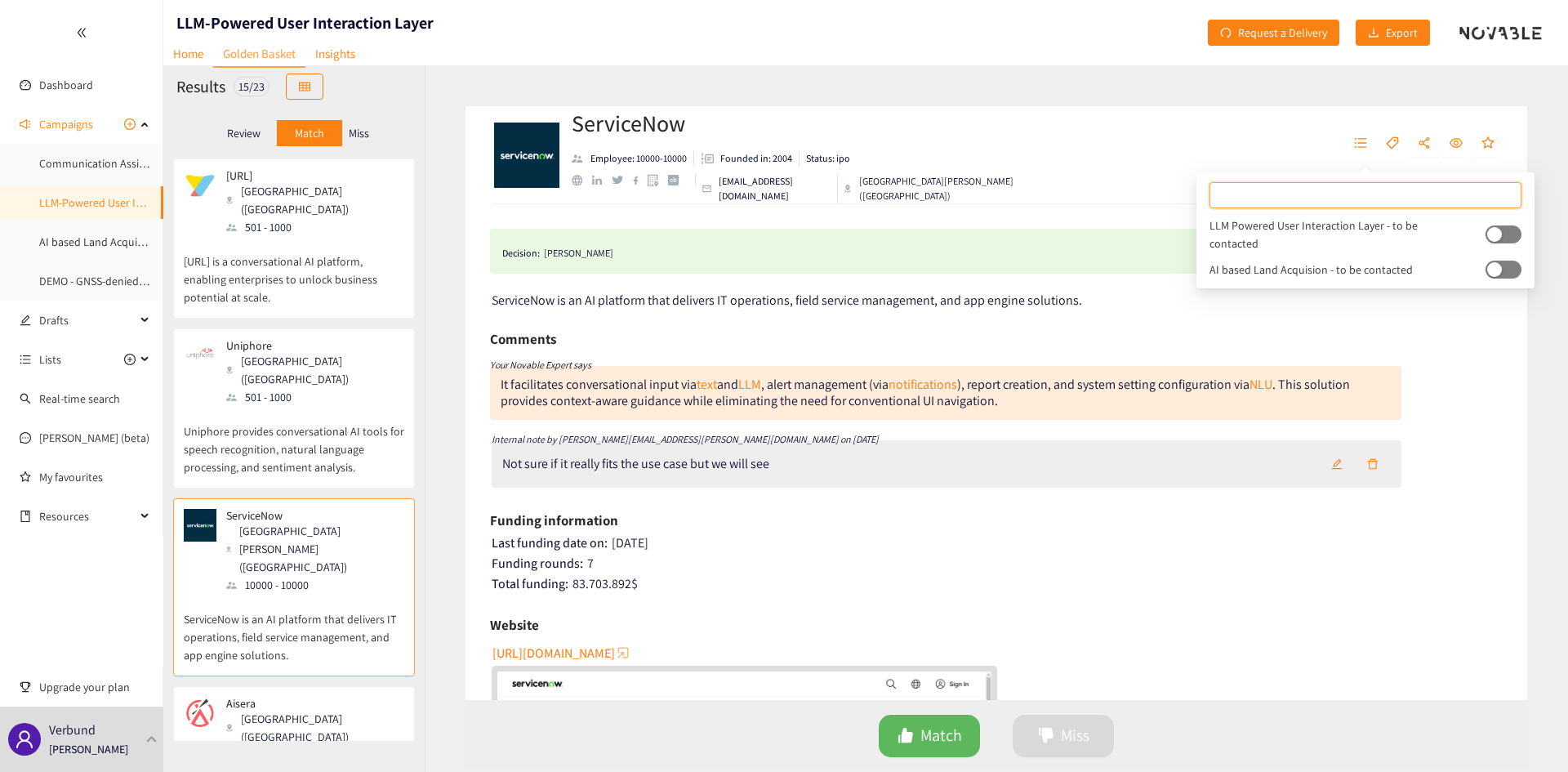 click at bounding box center [1494, 234] 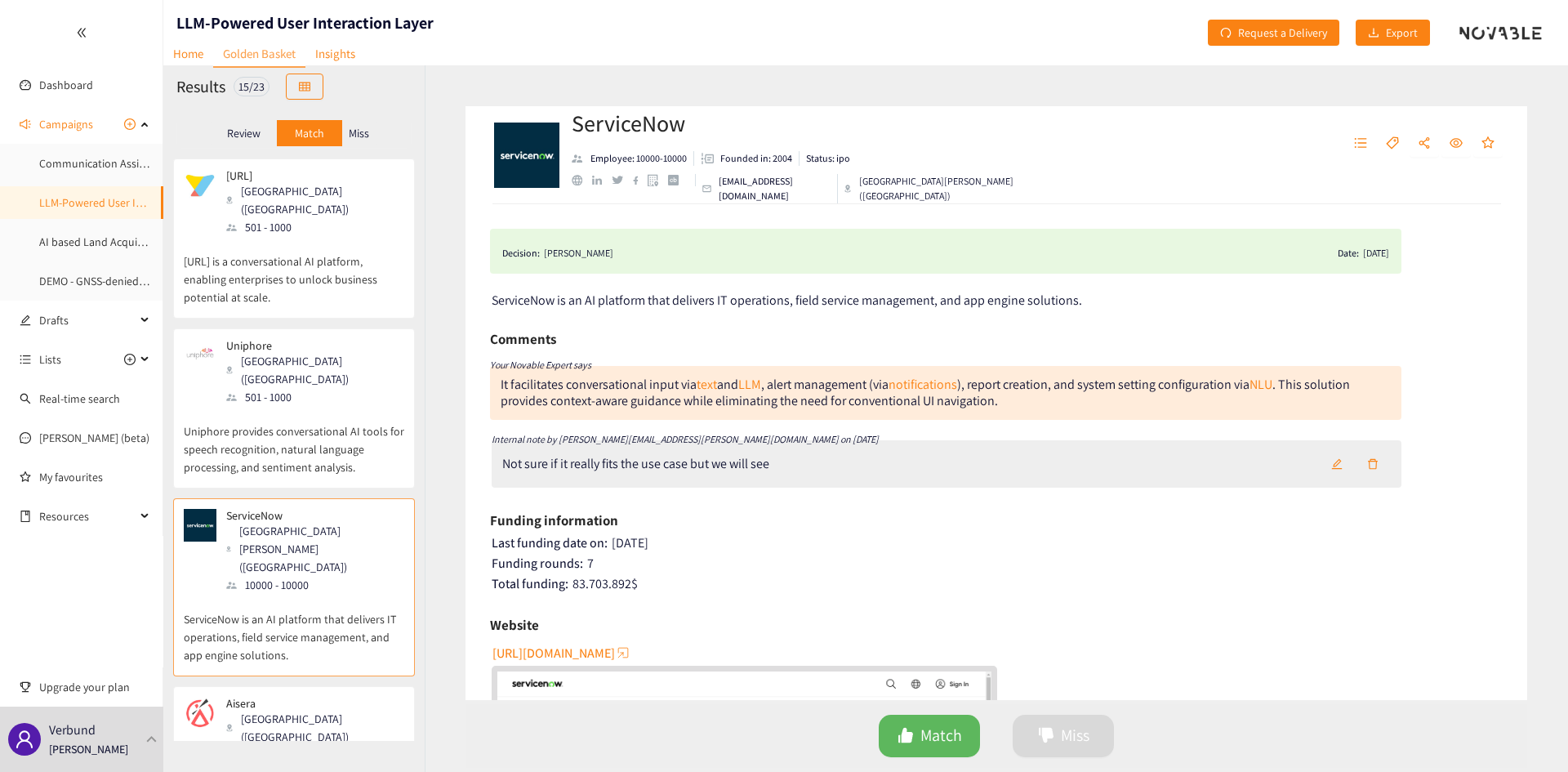 click on "Aisera   [GEOGRAPHIC_DATA] ([GEOGRAPHIC_DATA])     251 - 500" at bounding box center (294, 730) 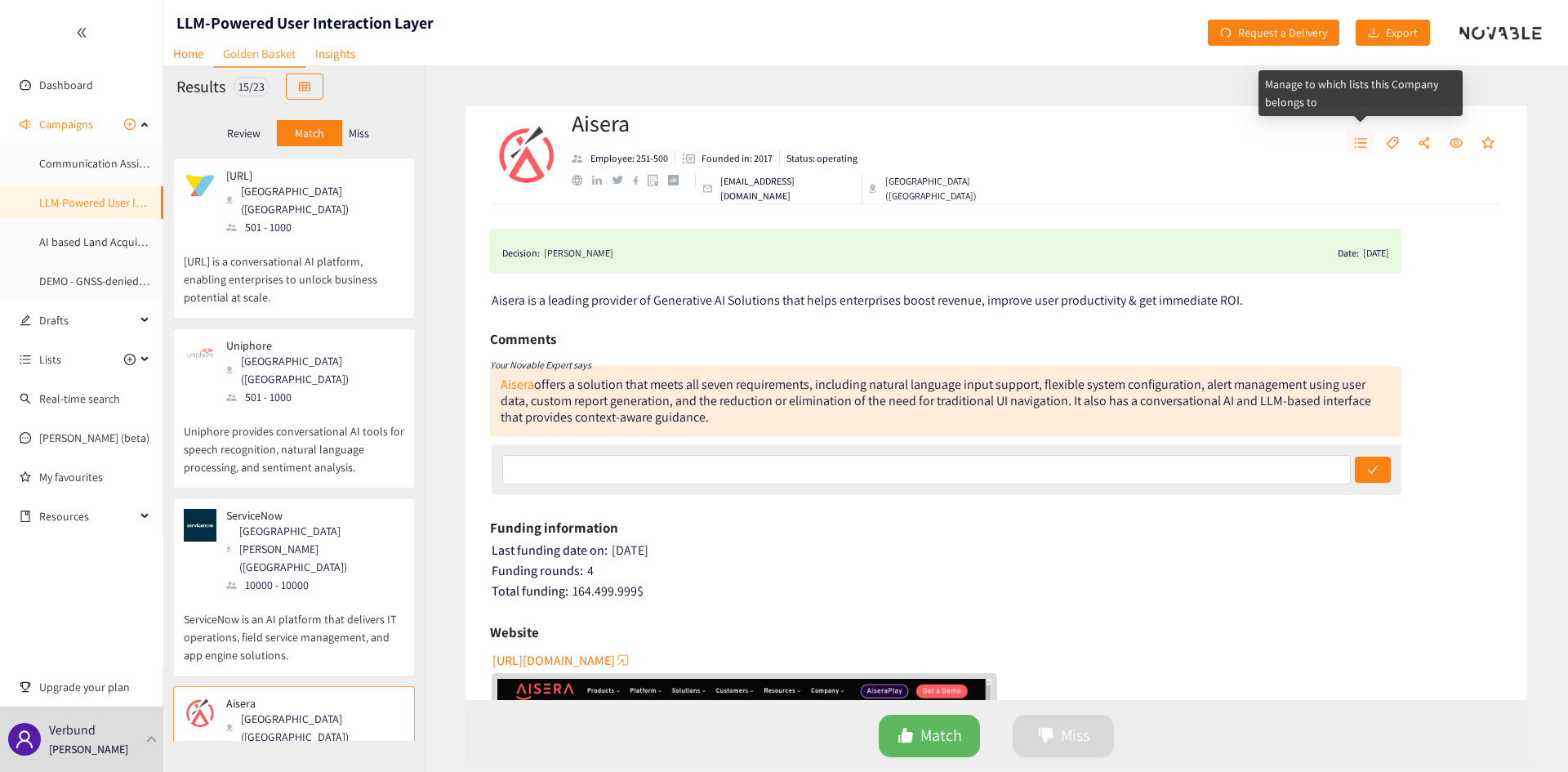 click 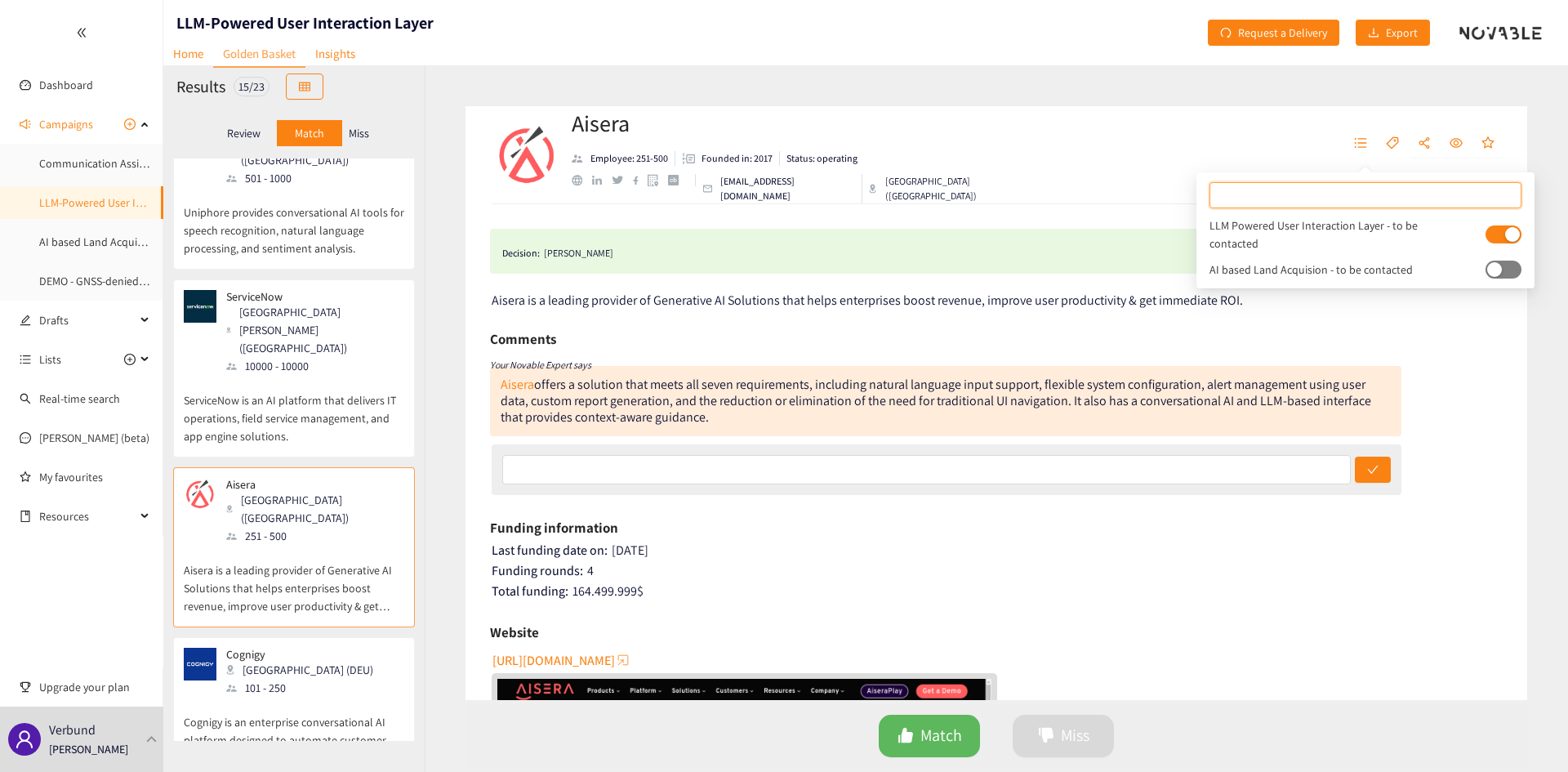 scroll, scrollTop: 327, scrollLeft: 0, axis: vertical 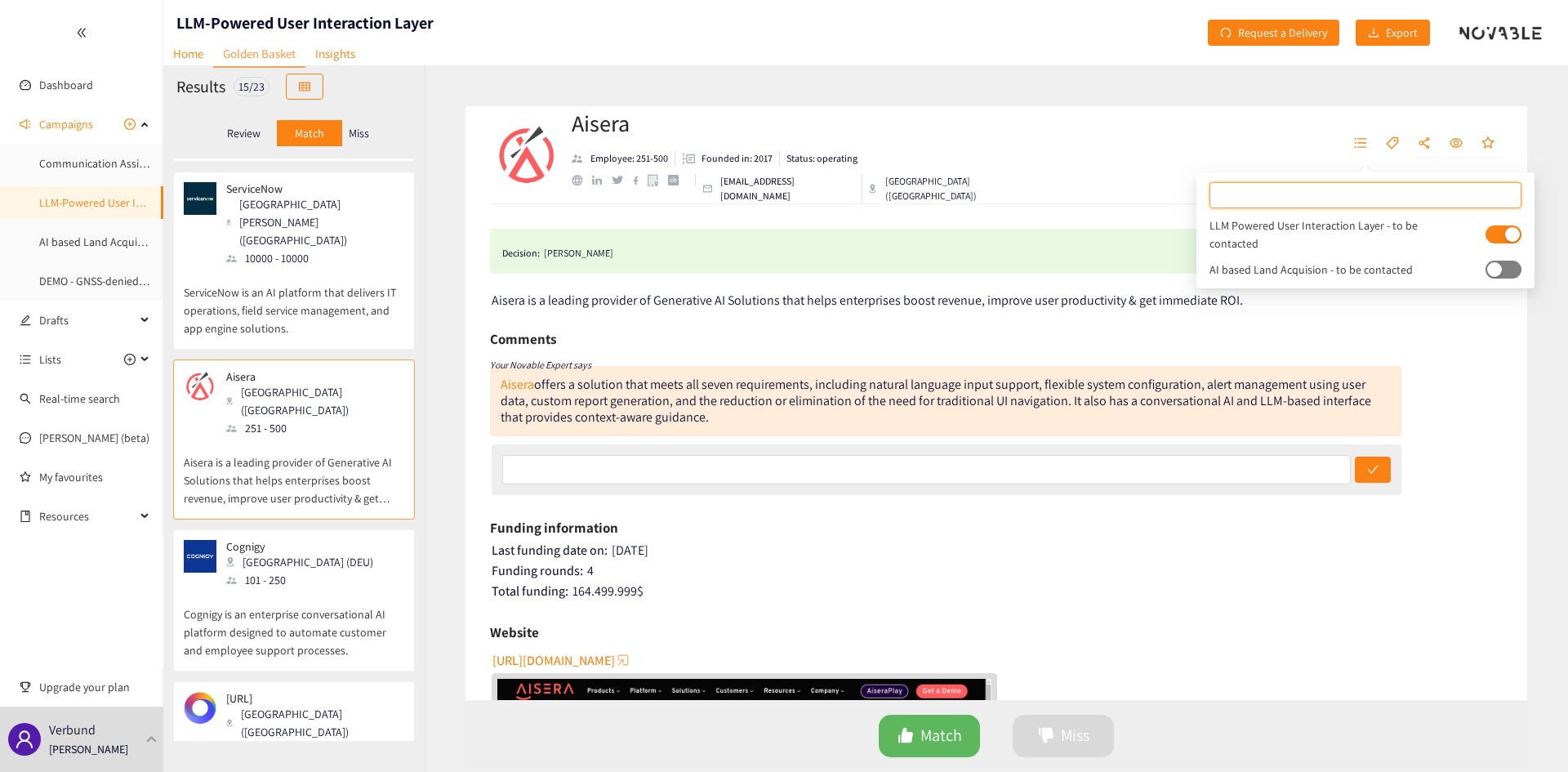 click on "Cognigy is an enterprise conversational AI platform designed to automate customer and employee support processes." at bounding box center (294, 624) 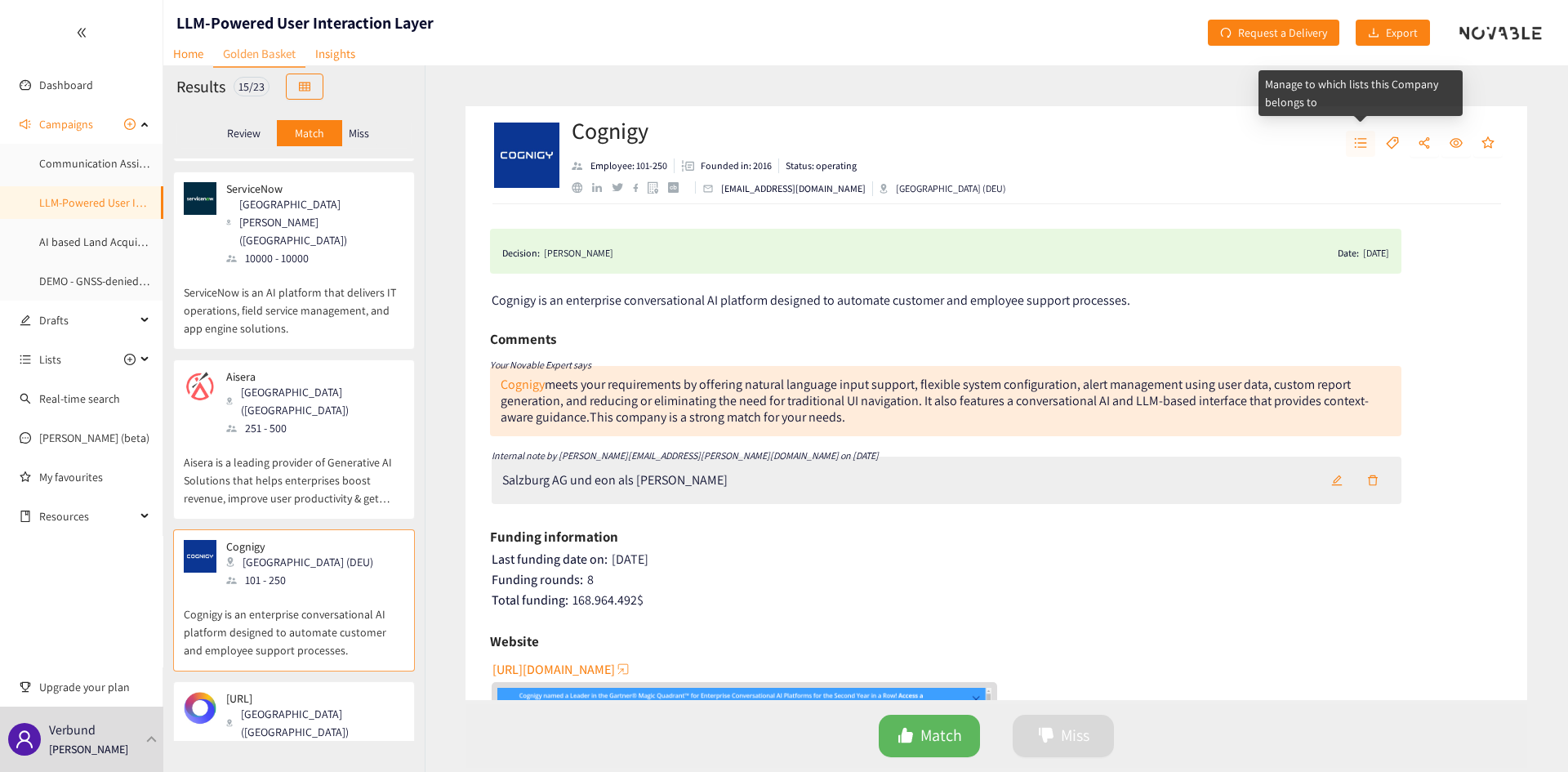 click 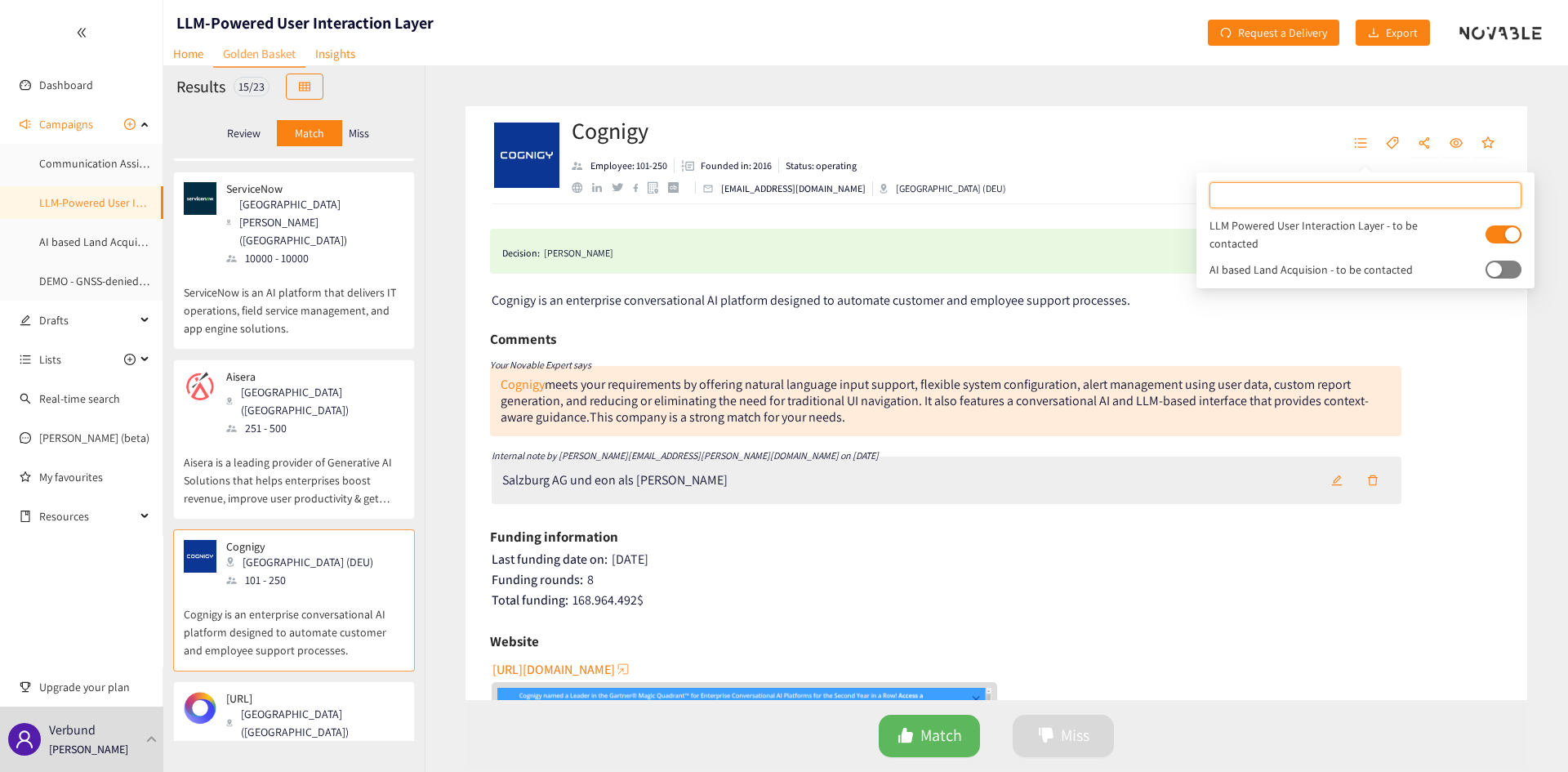 click on "[URL]   Orlando ([GEOGRAPHIC_DATA])     501 - 1000" at bounding box center (294, 725) 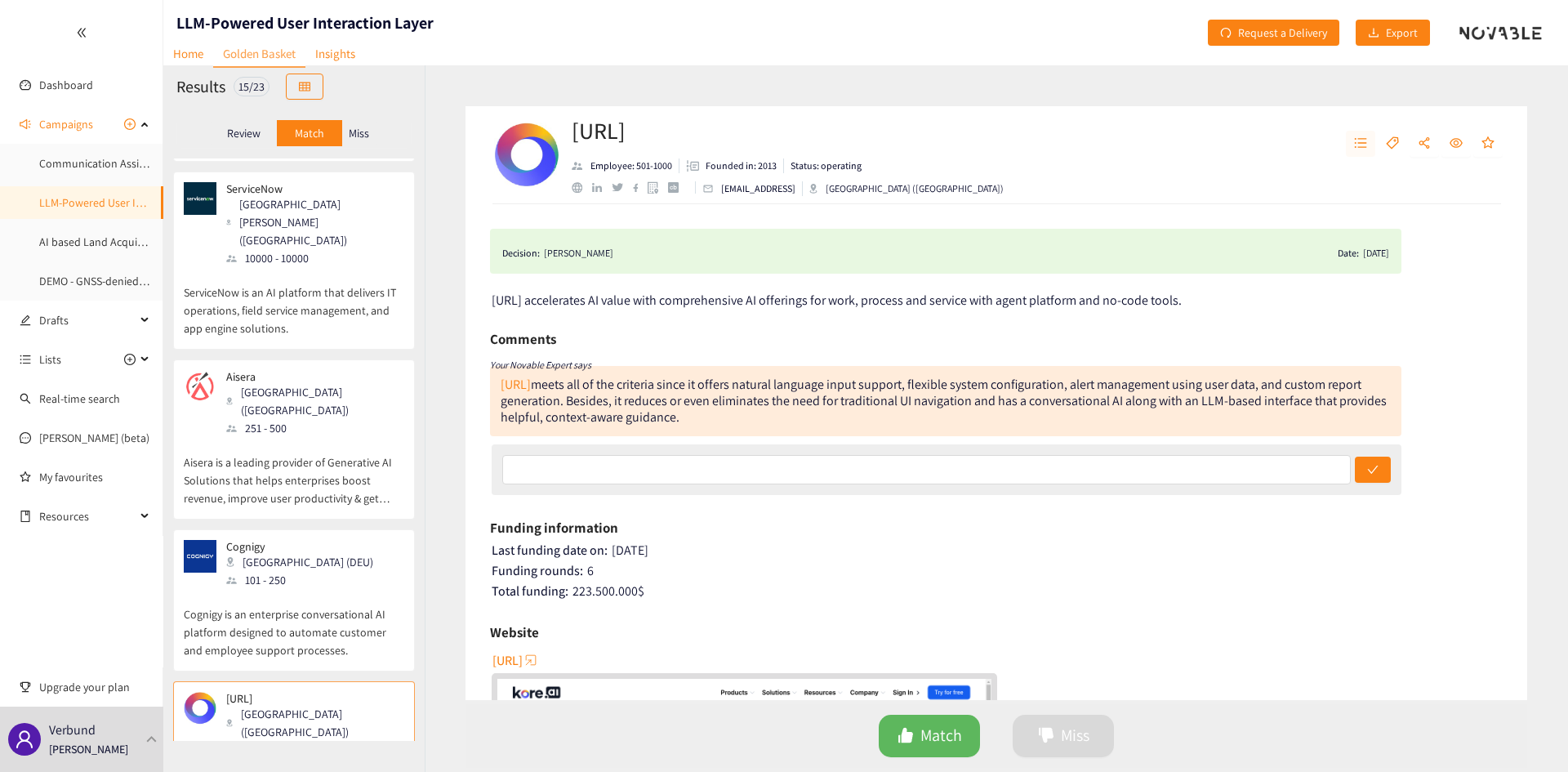 click at bounding box center [1361, 144] 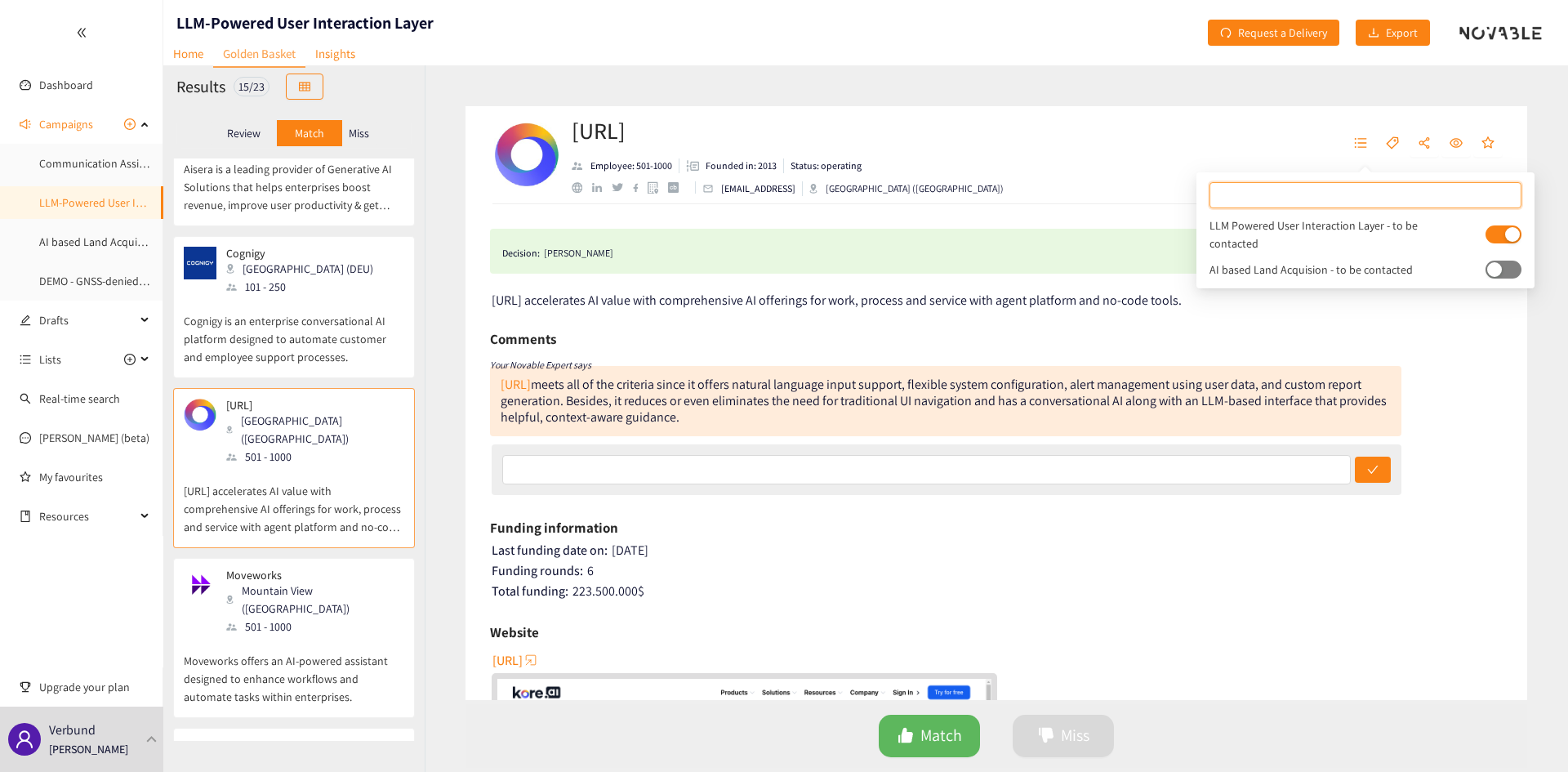 scroll, scrollTop: 654, scrollLeft: 0, axis: vertical 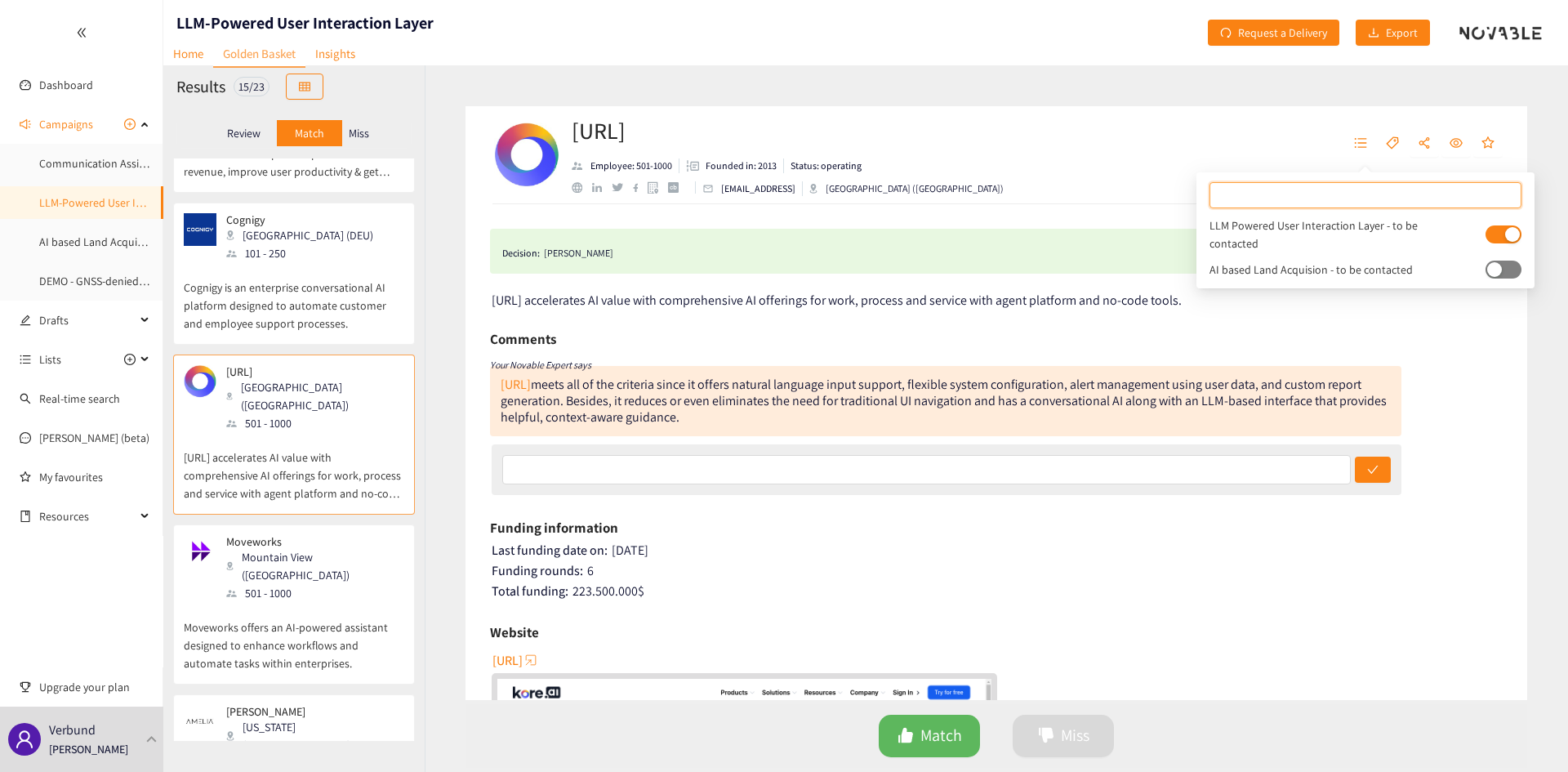 click on "Moveworks offers an AI-powered assistant designed to enhance workflows and automate tasks within enterprises." at bounding box center [294, 637] 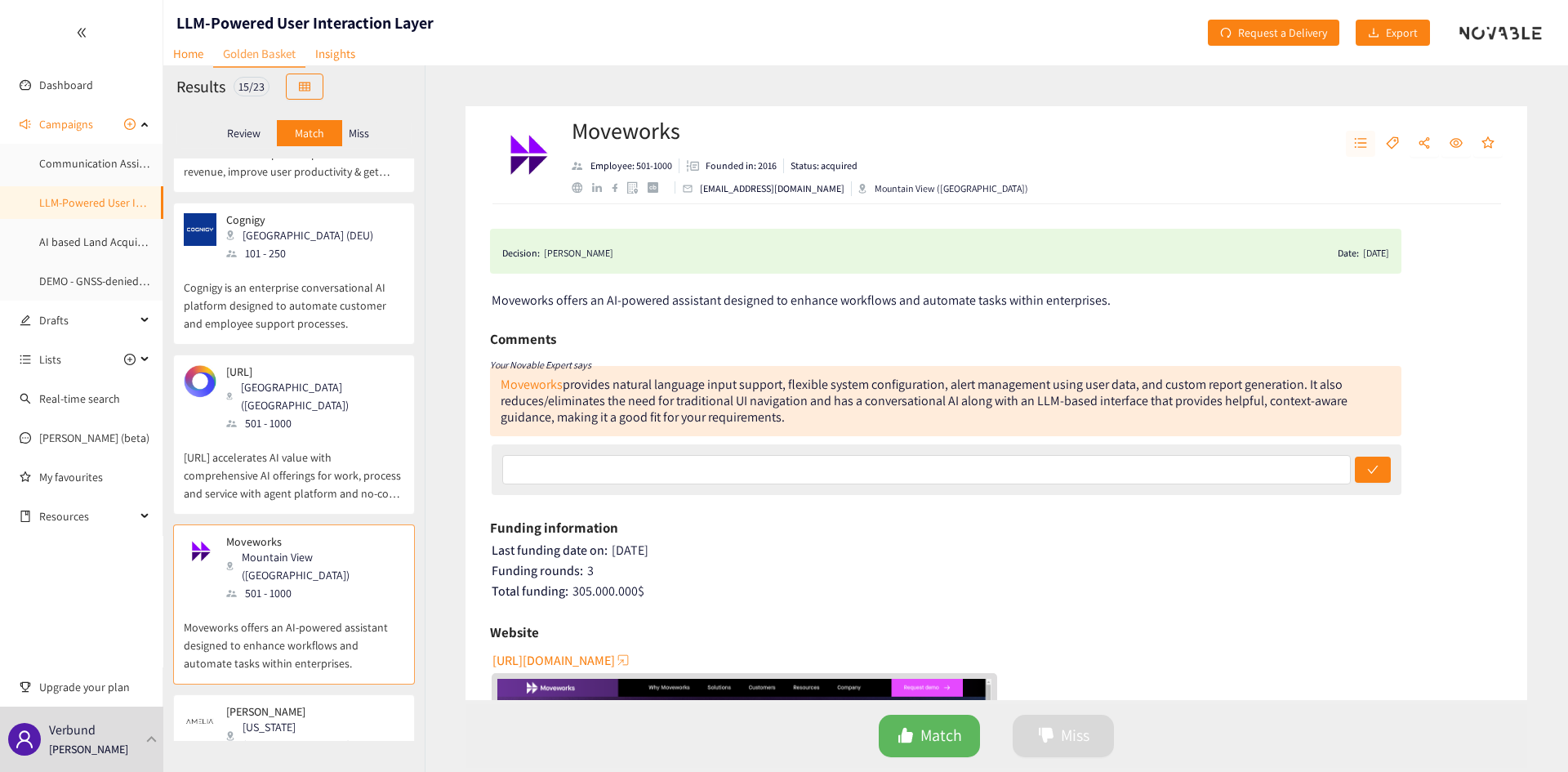 click 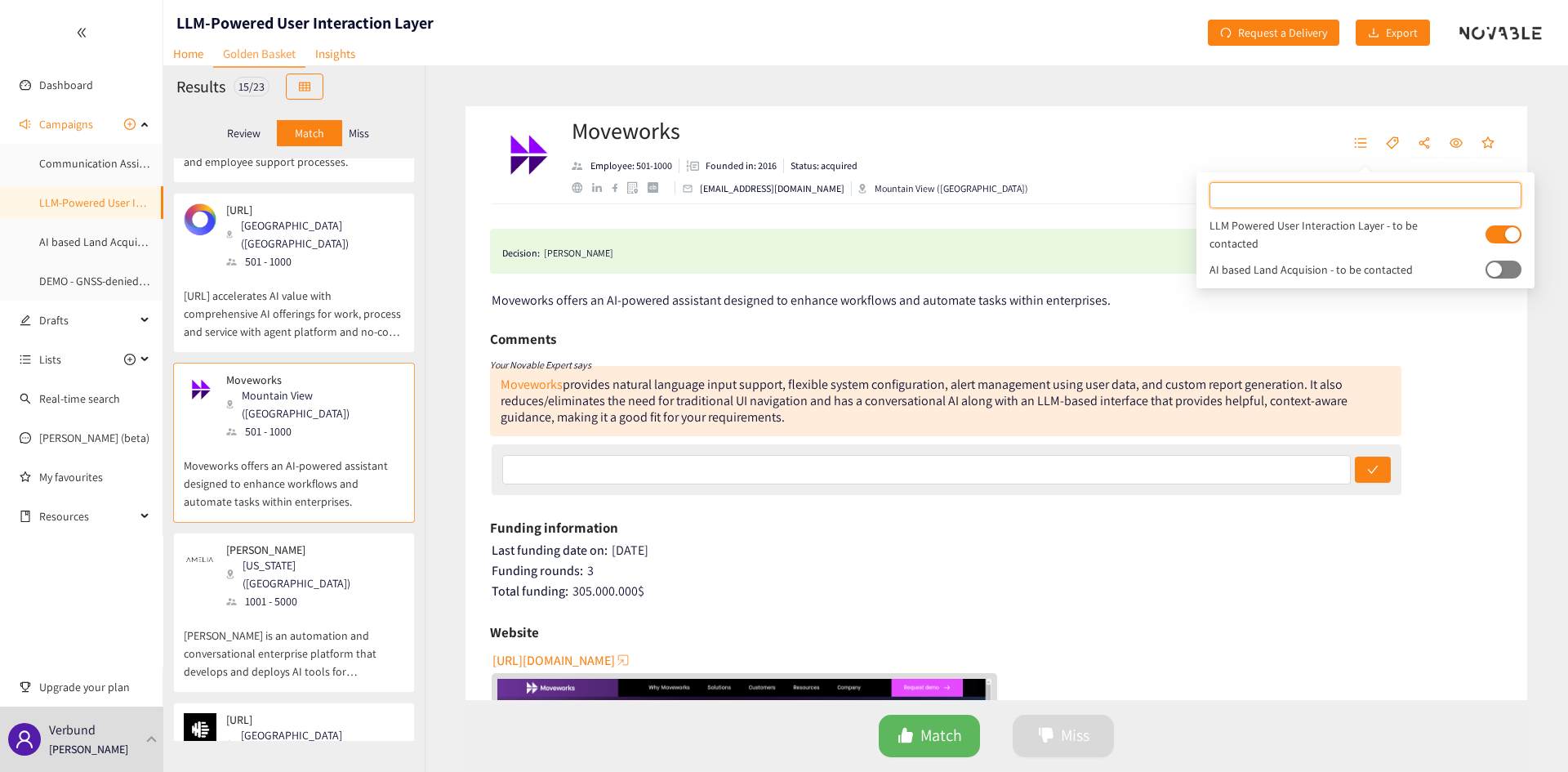 scroll, scrollTop: 817, scrollLeft: 0, axis: vertical 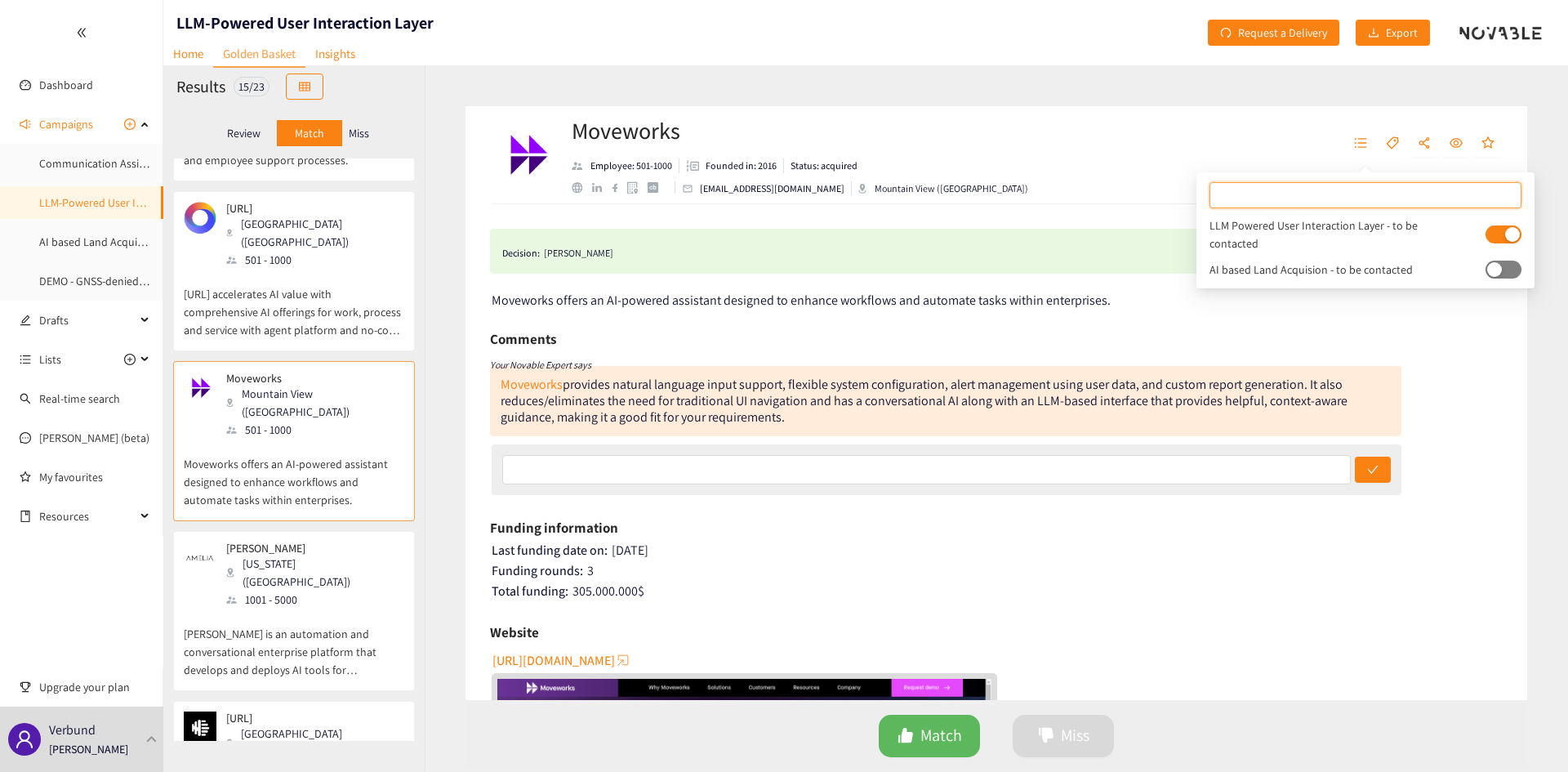 click on "[PERSON_NAME] is an automation and conversational enterprise platform that develops and deploys AI tools for automating operations." at bounding box center [294, 644] 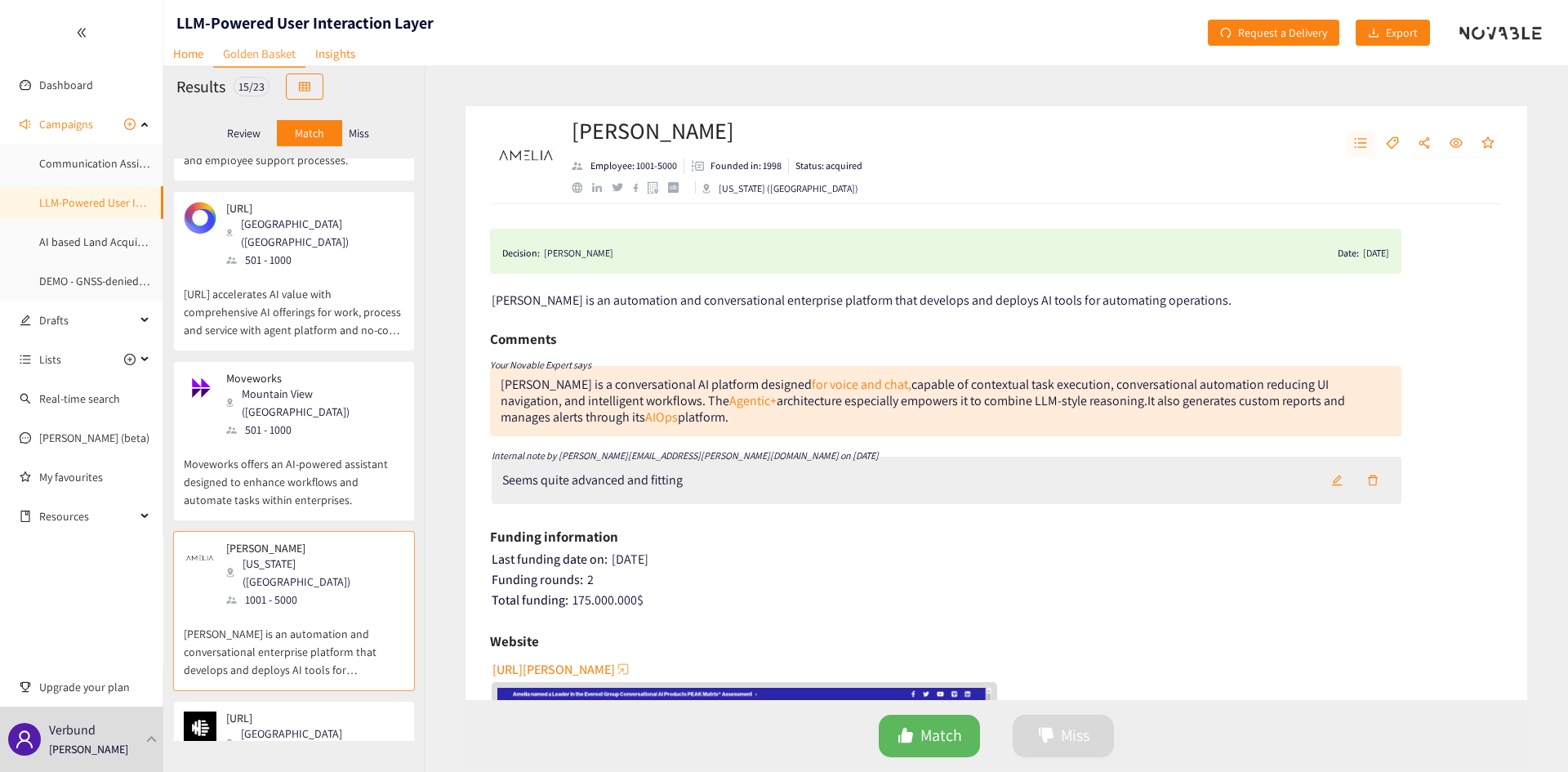 click 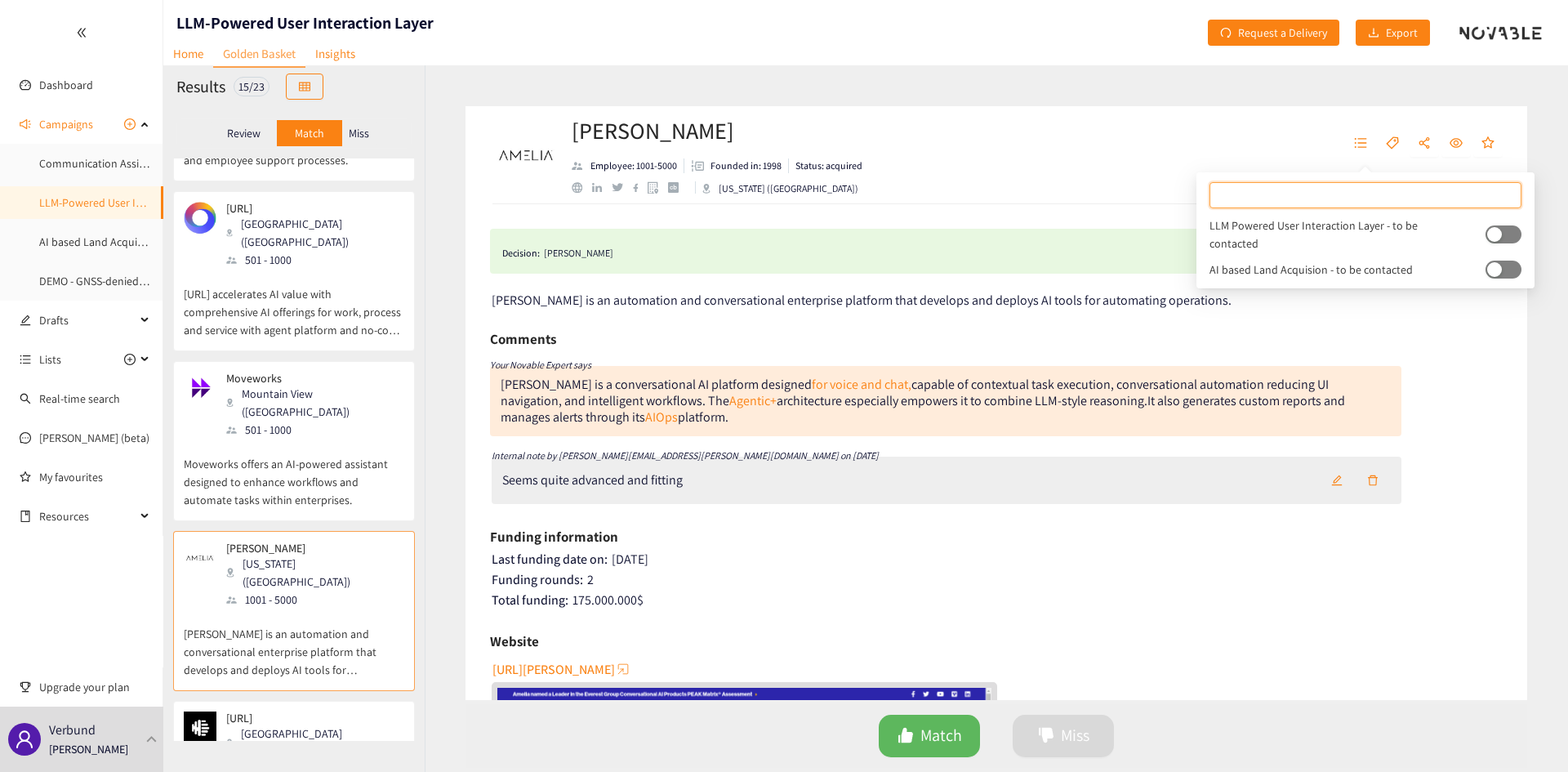 click at bounding box center [1503, 234] 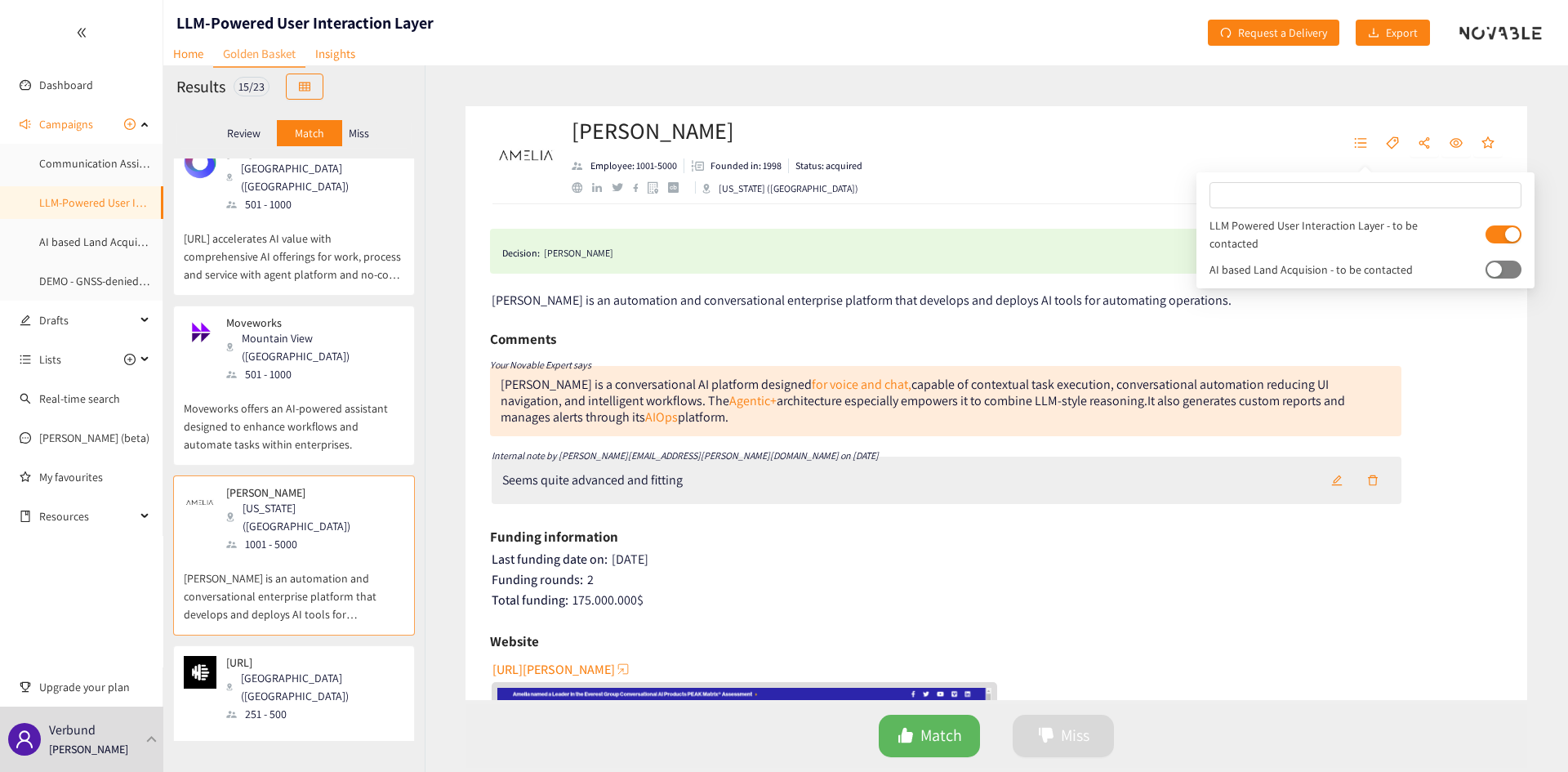 scroll, scrollTop: 899, scrollLeft: 0, axis: vertical 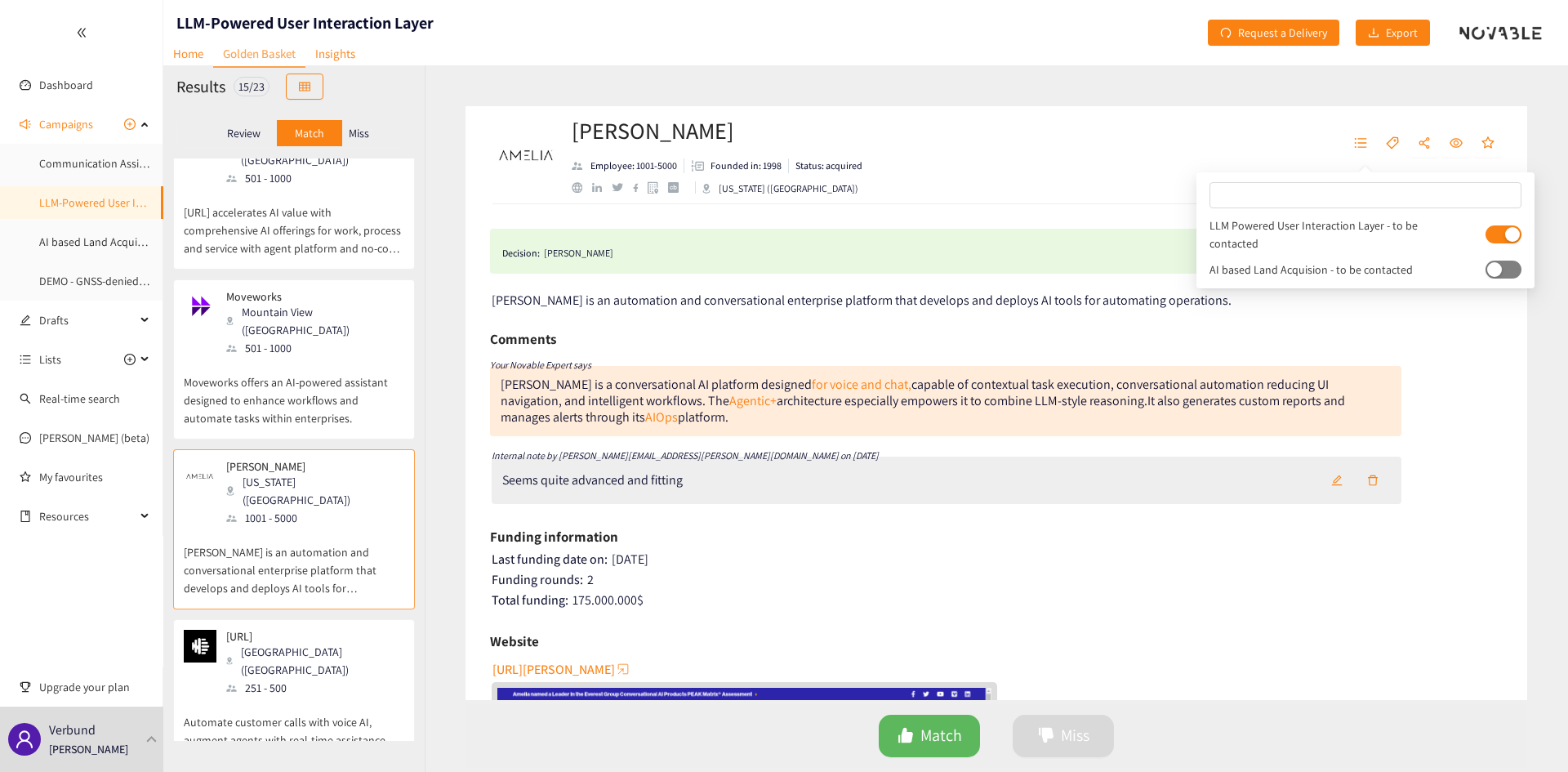 click on "[URL]   [GEOGRAPHIC_DATA] ([GEOGRAPHIC_DATA])     251 - 500" at bounding box center [294, 663] 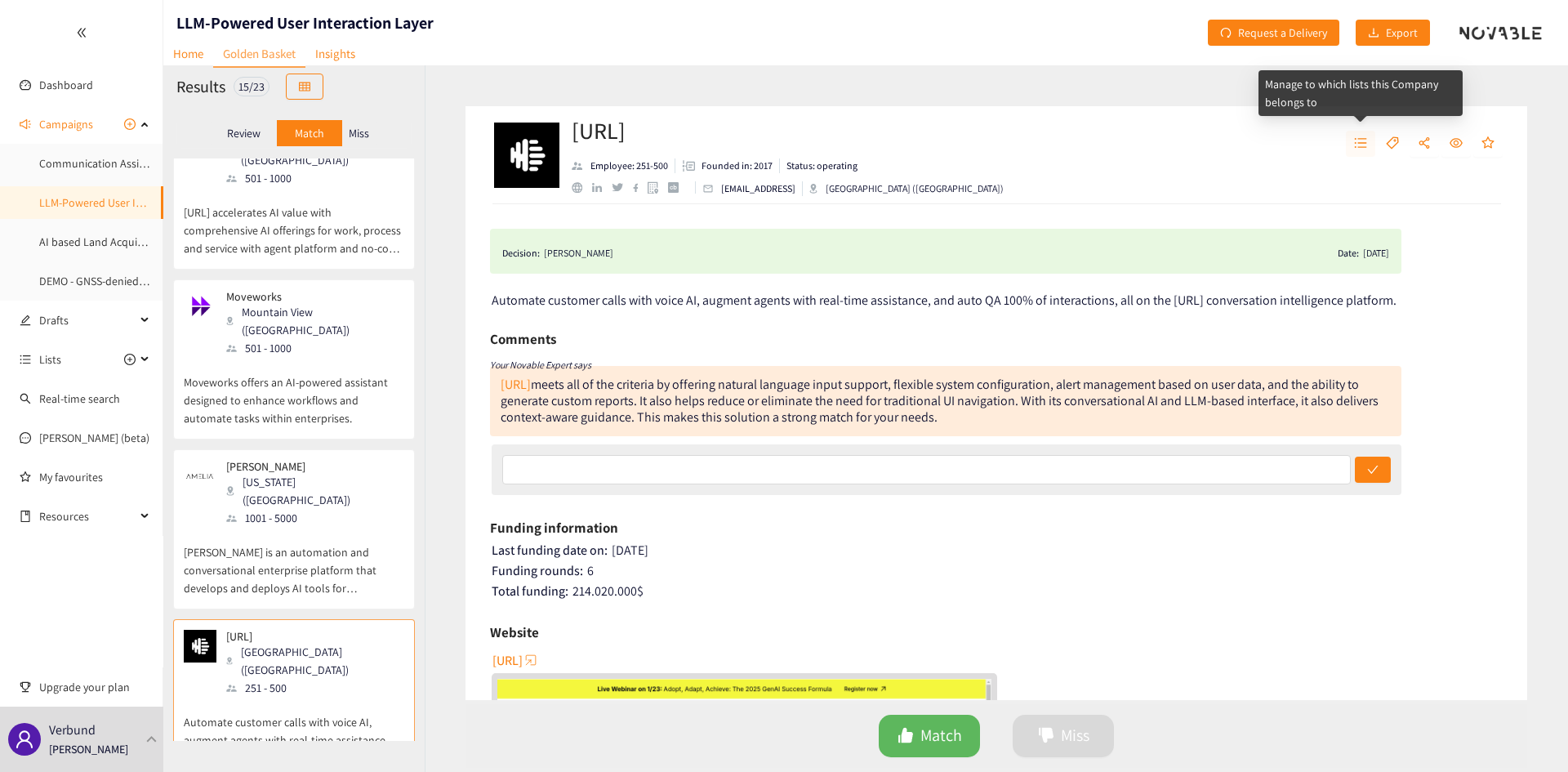 click 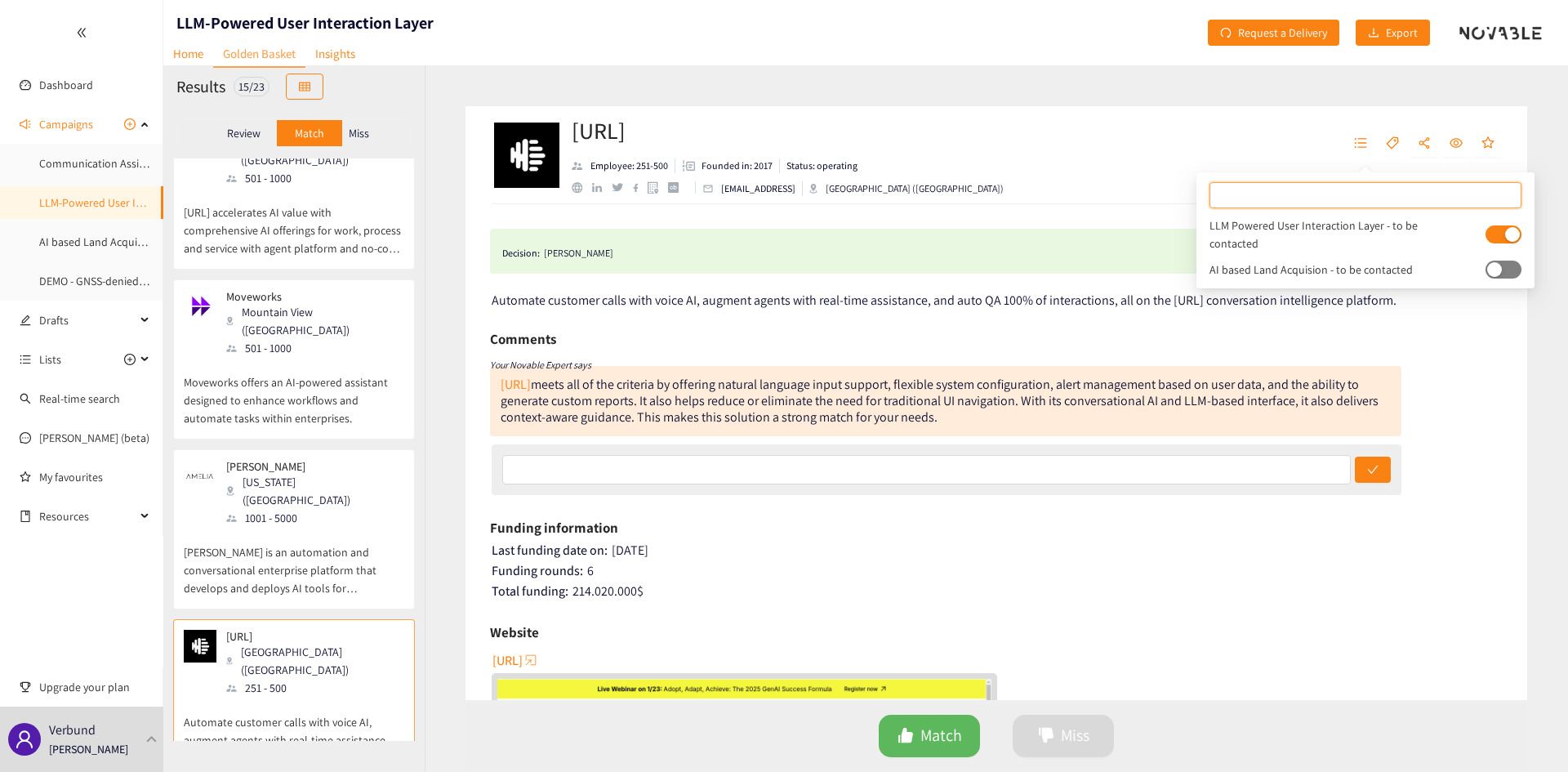 scroll, scrollTop: 1062, scrollLeft: 0, axis: vertical 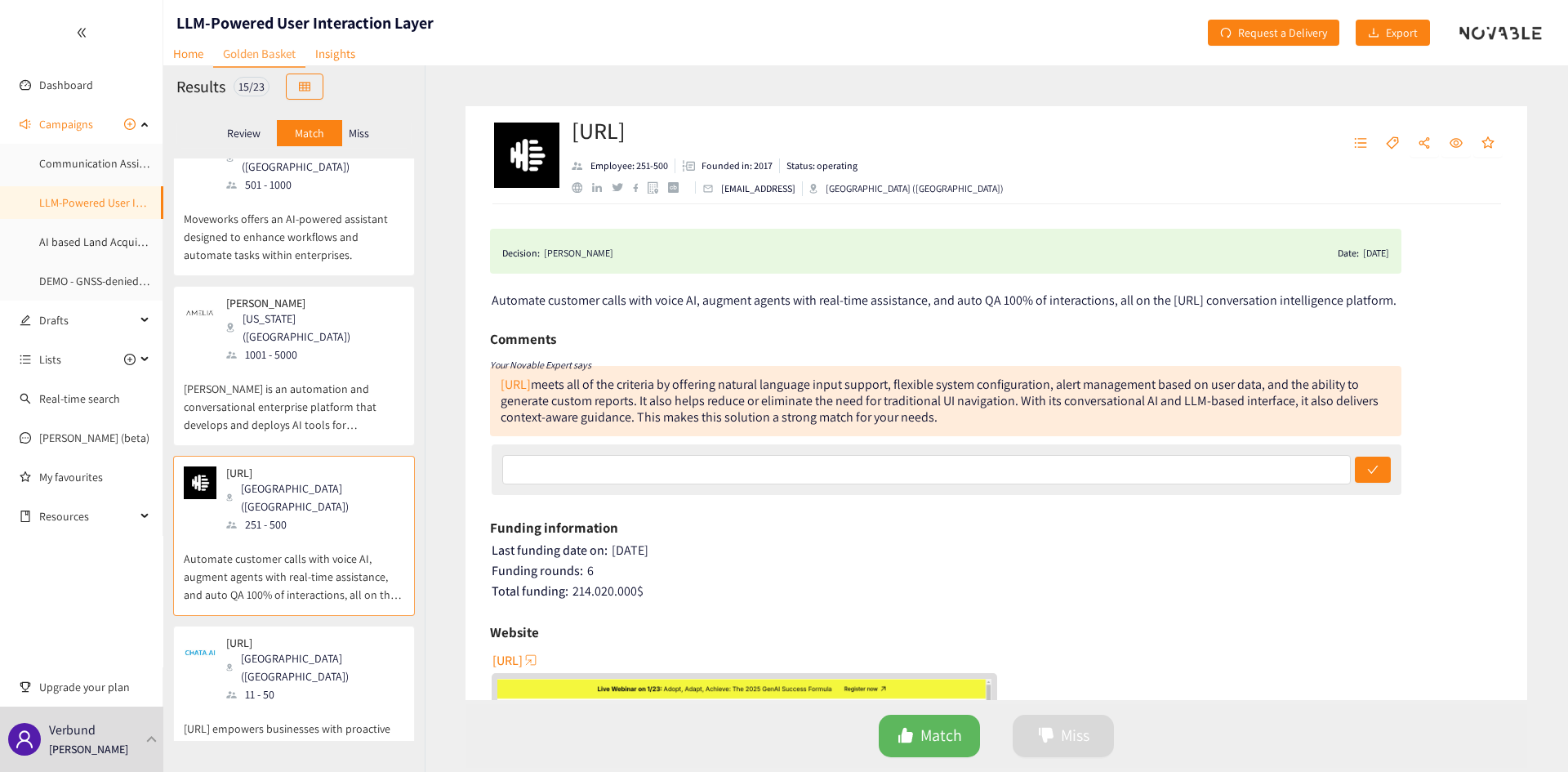 click on "[URL]   Calgary (CAN)     11 - 50" at bounding box center [294, 670] 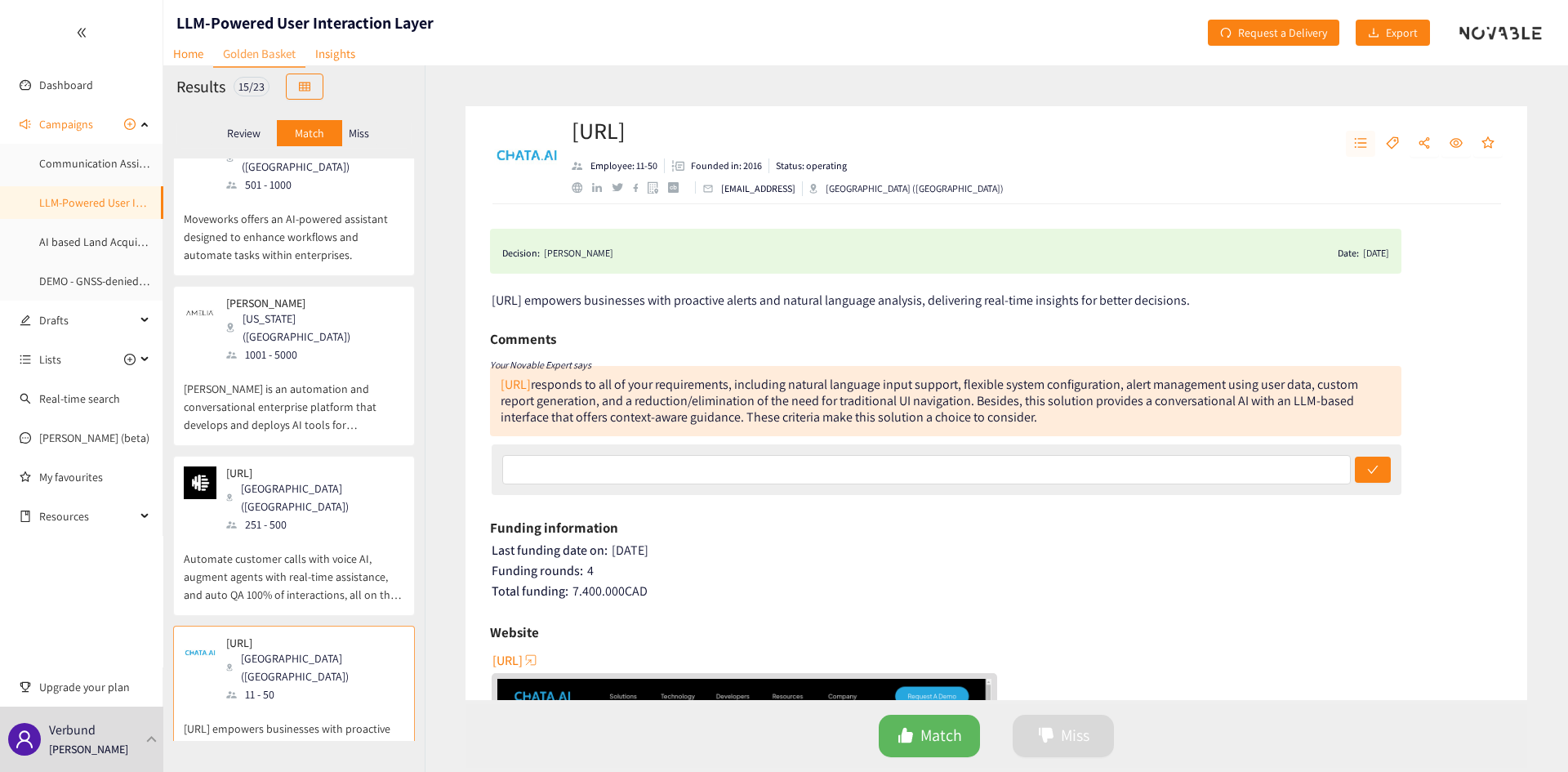 click 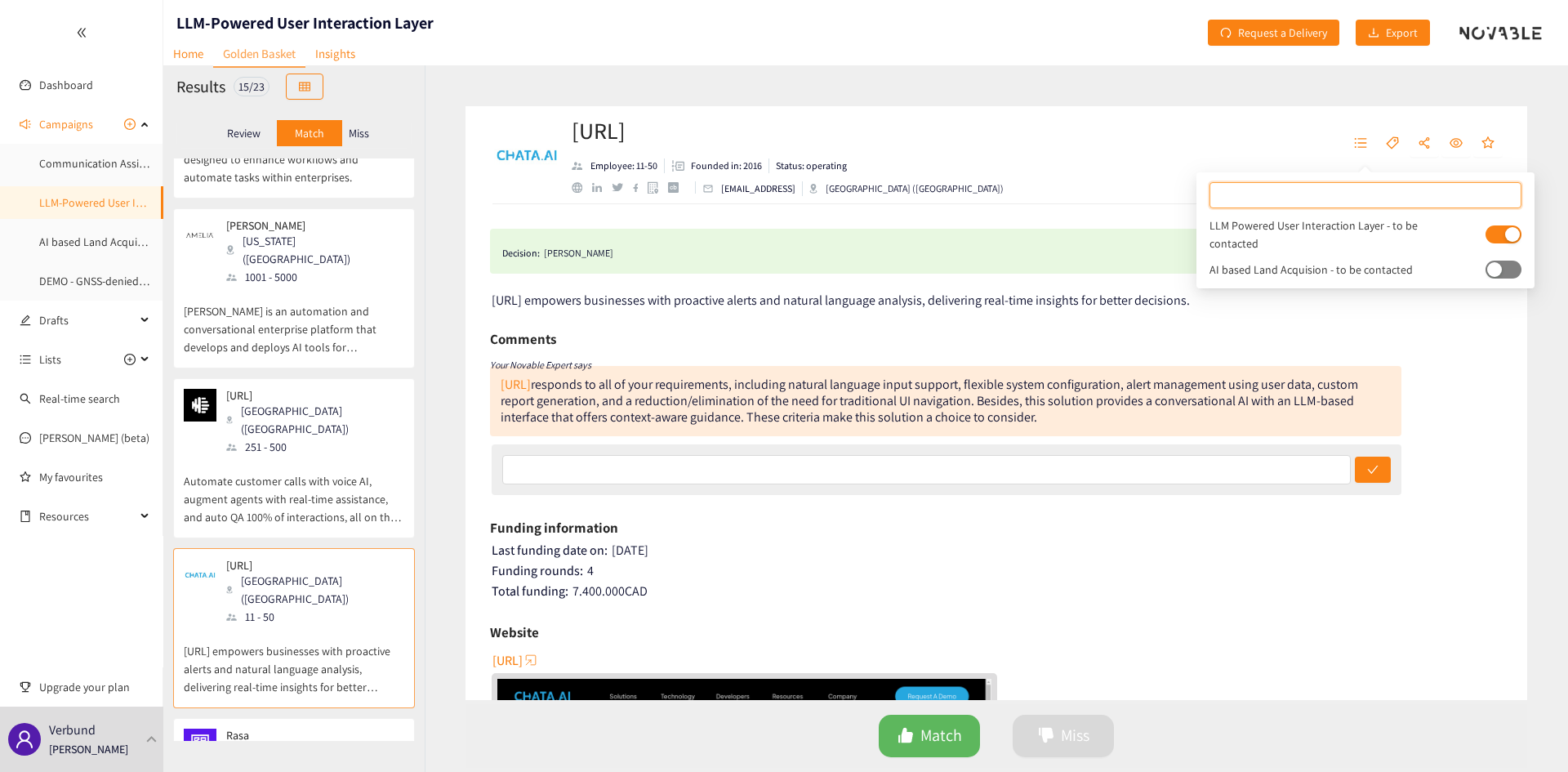 scroll, scrollTop: 1225, scrollLeft: 0, axis: vertical 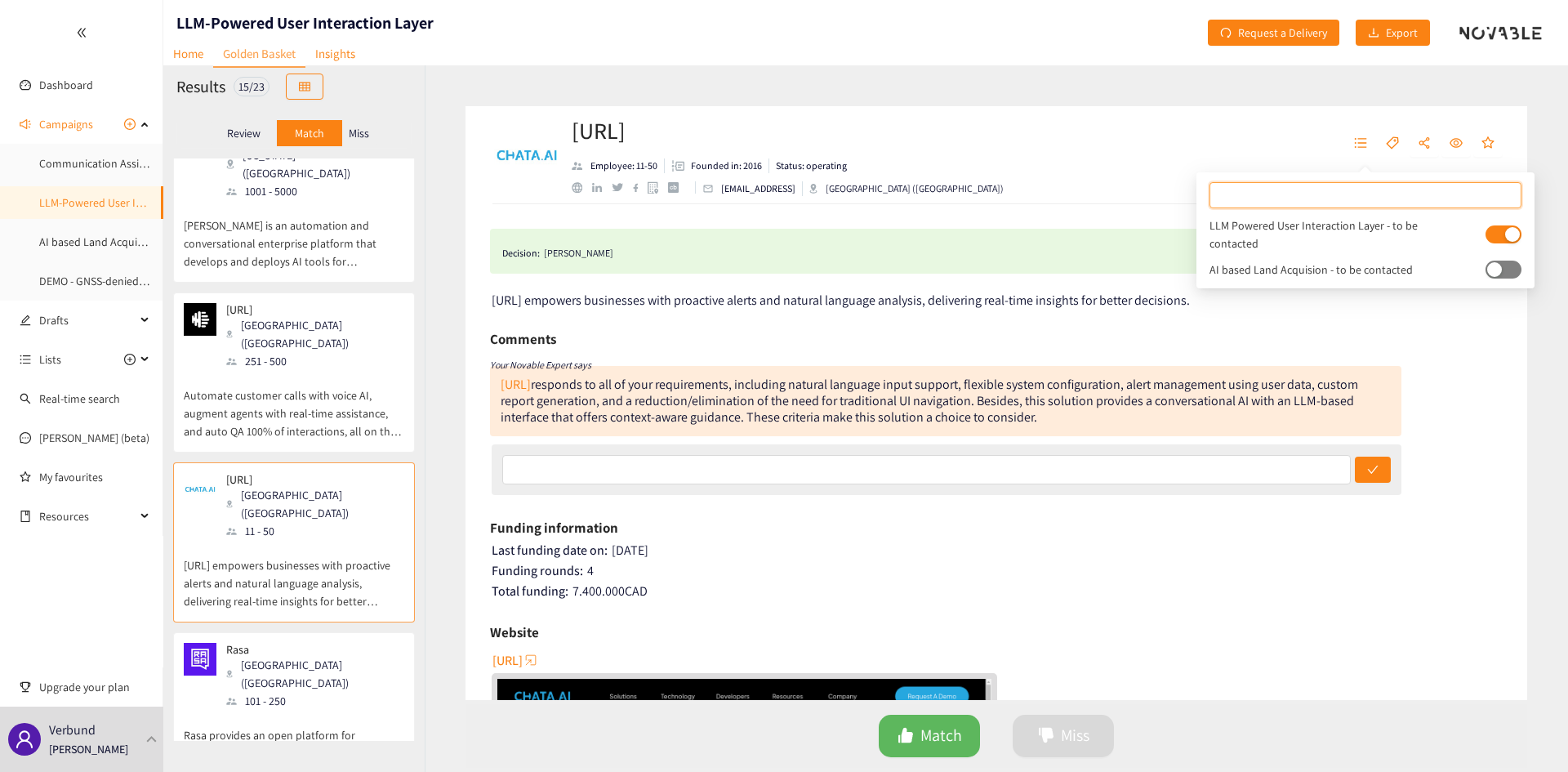 click on "[GEOGRAPHIC_DATA] ([GEOGRAPHIC_DATA])" at bounding box center (314, 674) 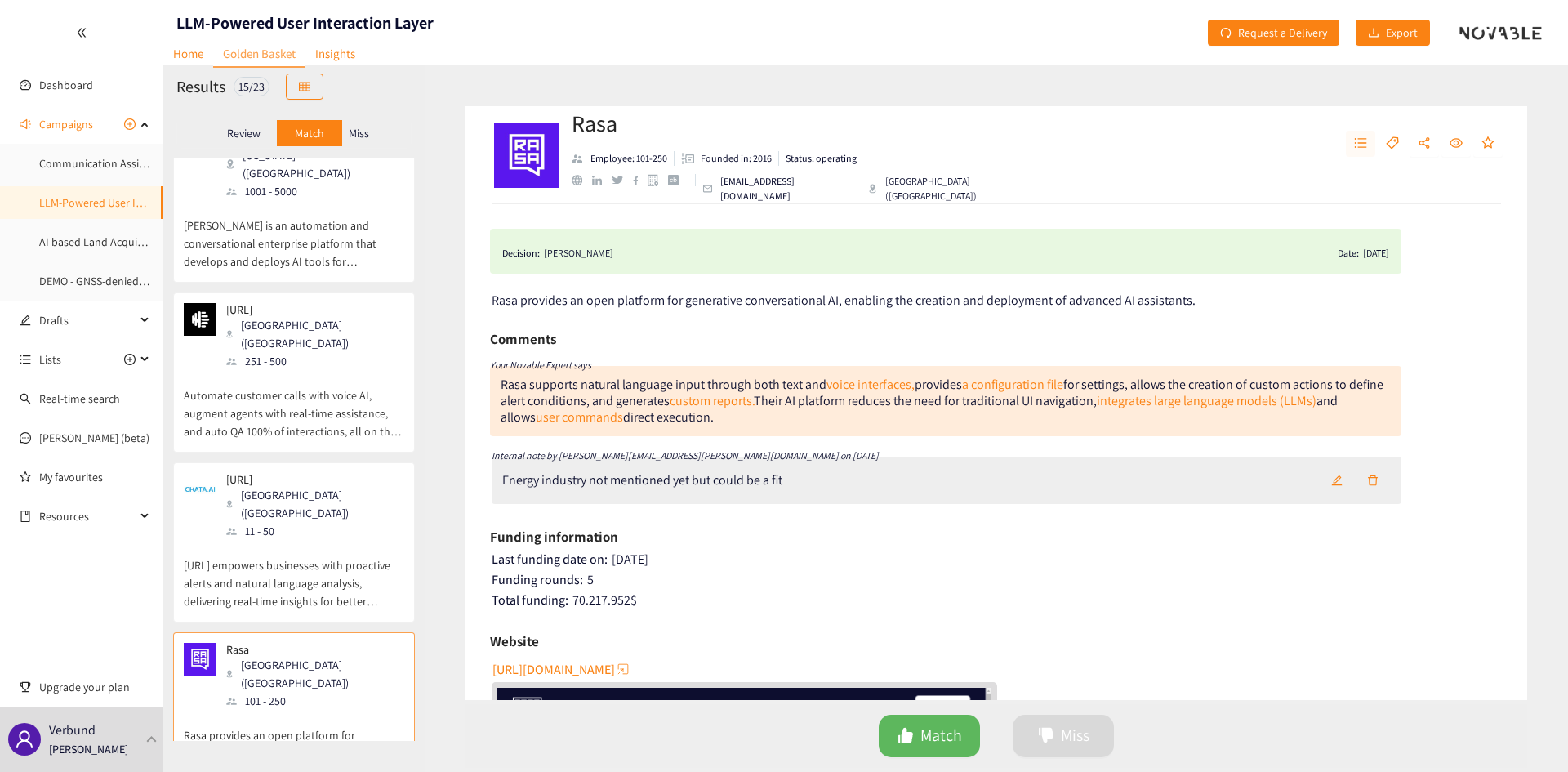 click 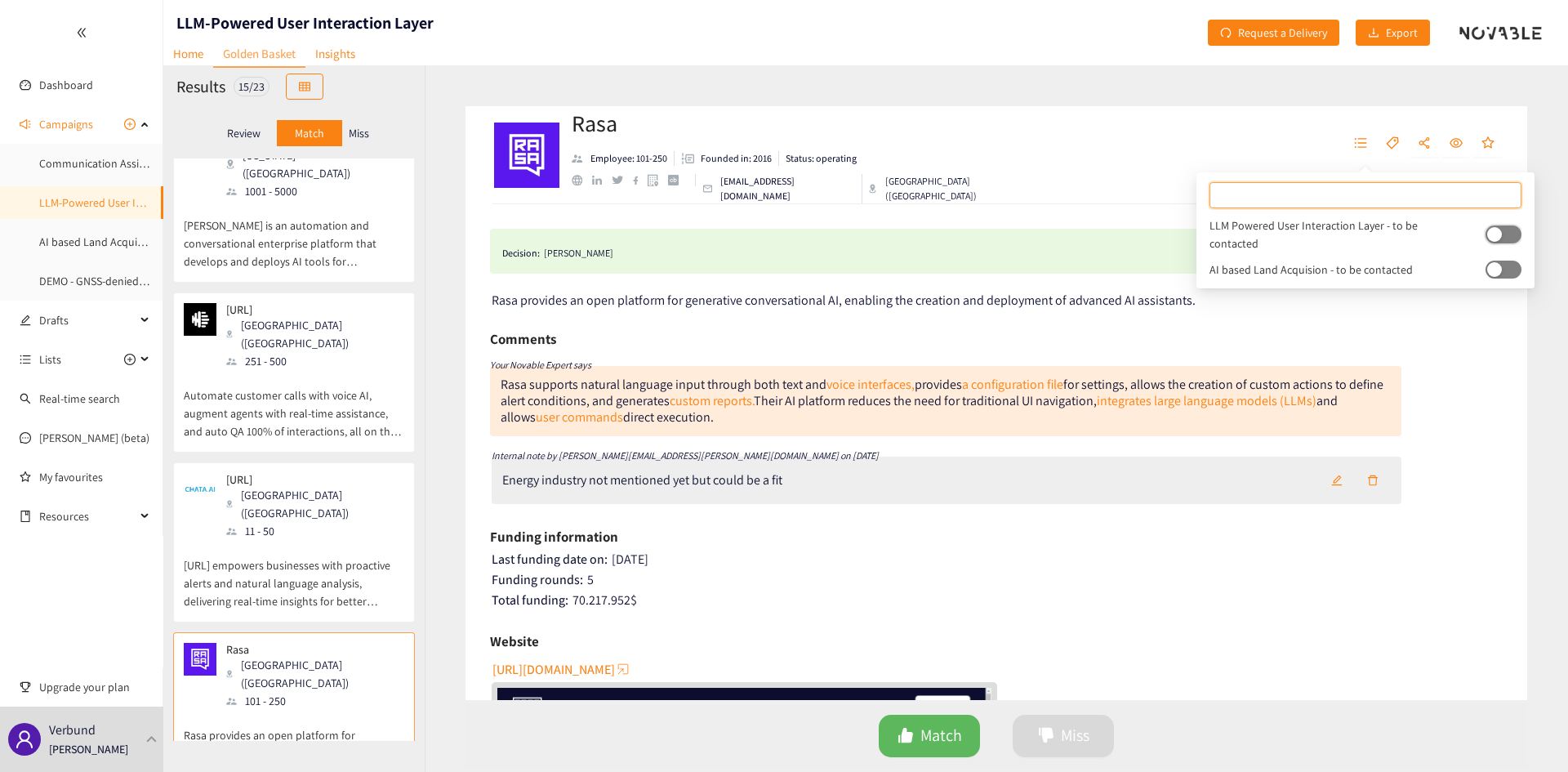 drag, startPoint x: 1483, startPoint y: 234, endPoint x: 1350, endPoint y: 253, distance: 134.3503 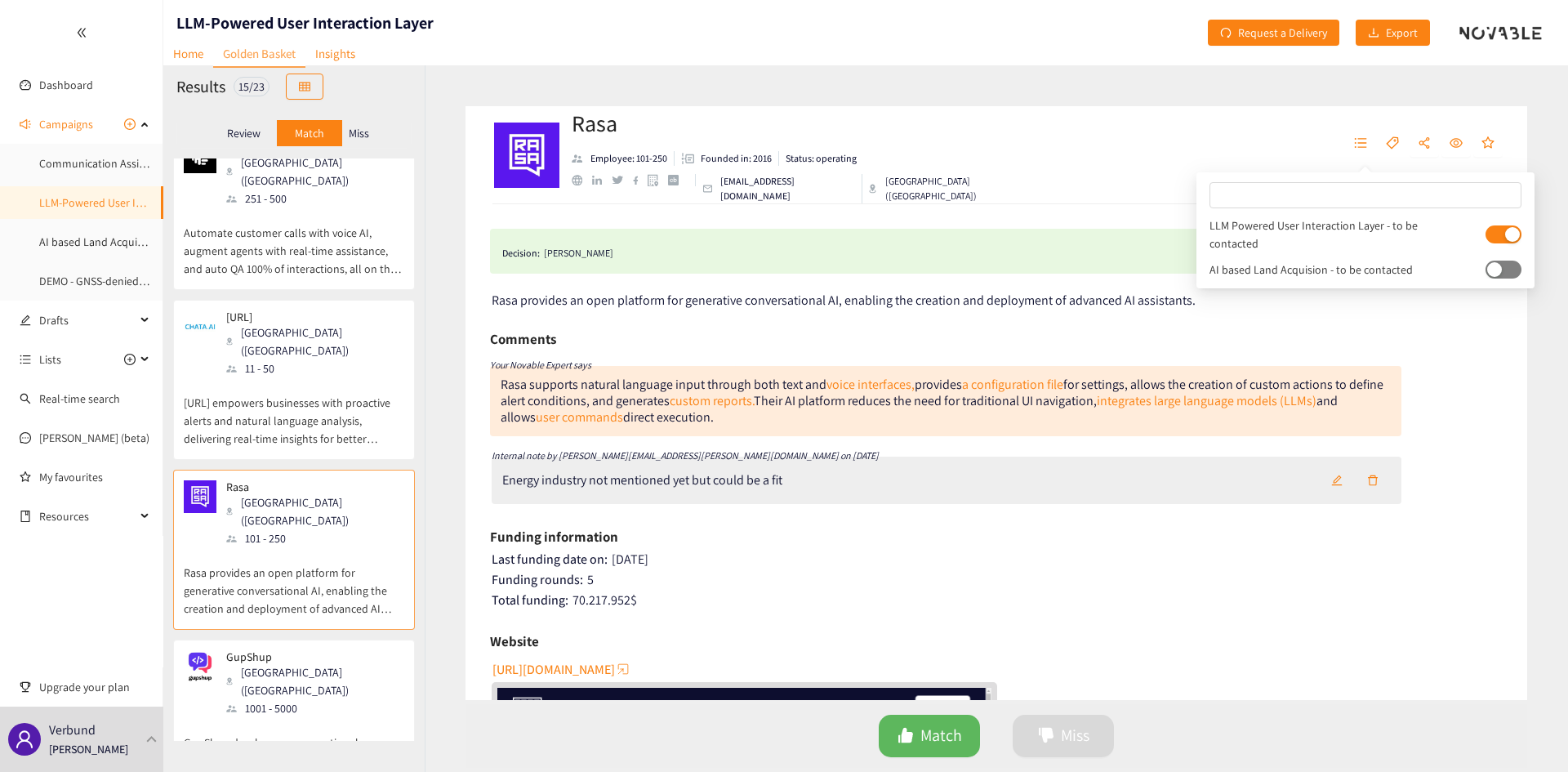 scroll, scrollTop: 1389, scrollLeft: 0, axis: vertical 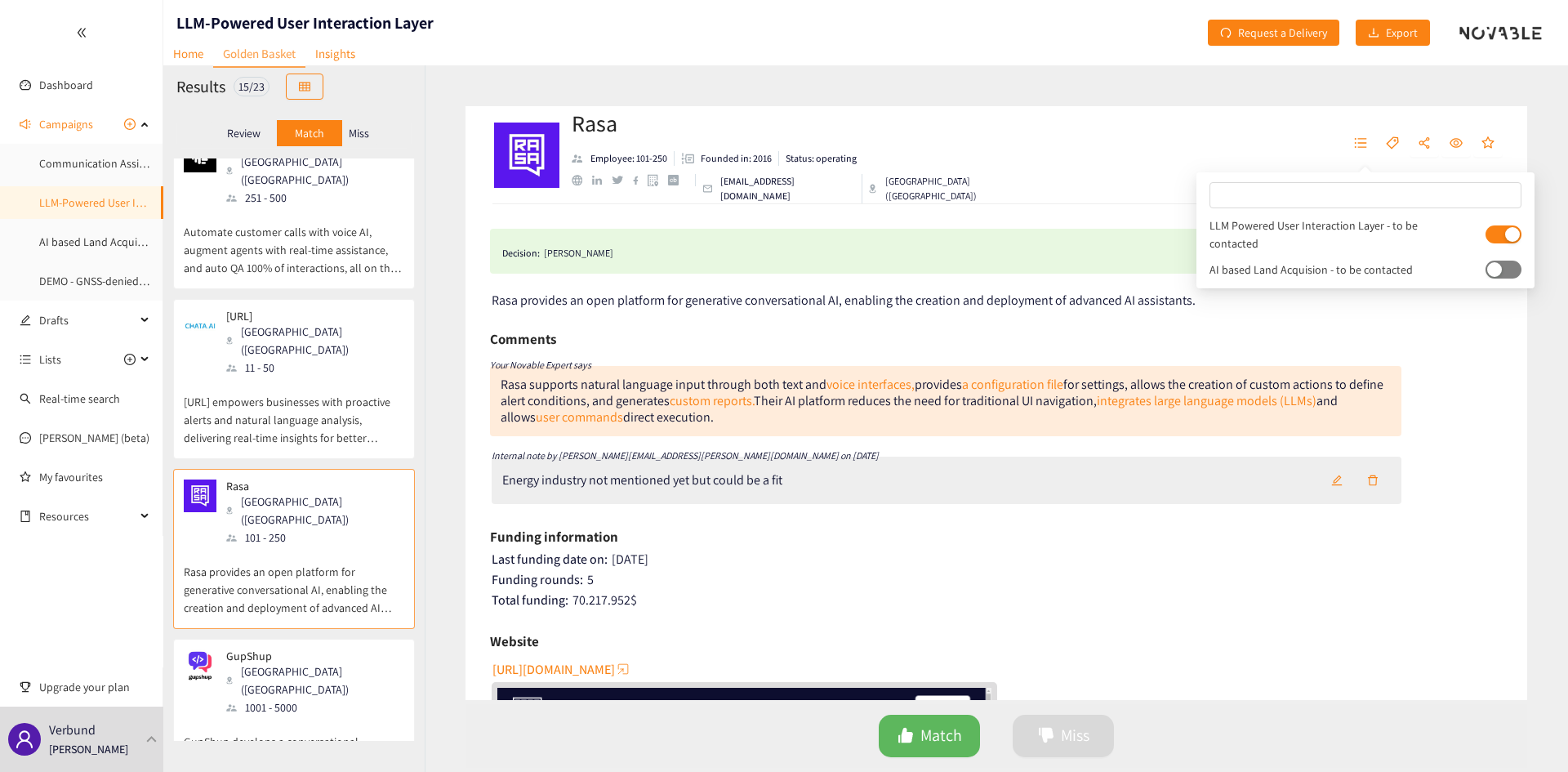 click on "GupShup develops a conversational messaging platform designed to automate business conversations." at bounding box center (294, 752) 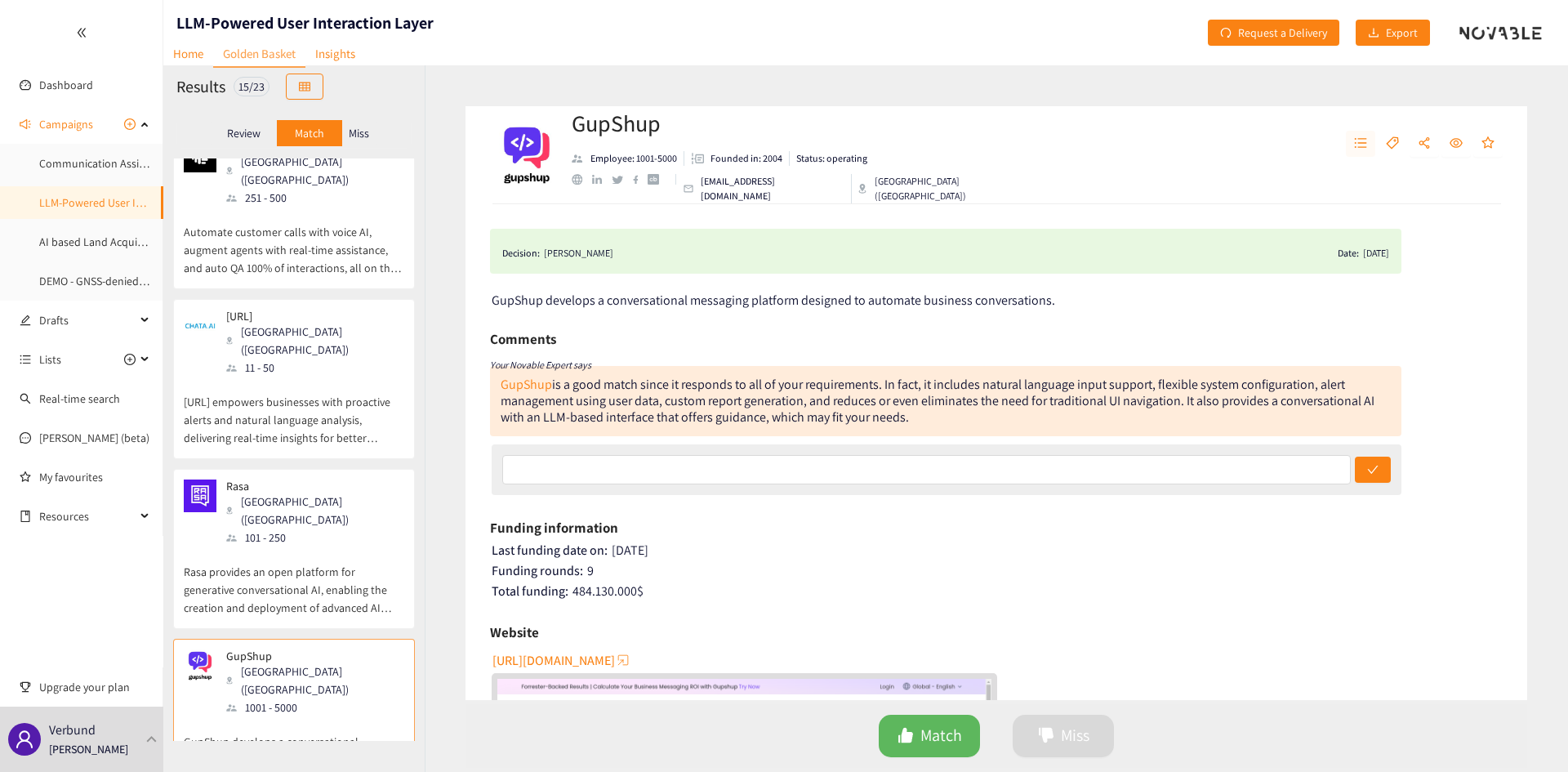 click at bounding box center (1361, 144) 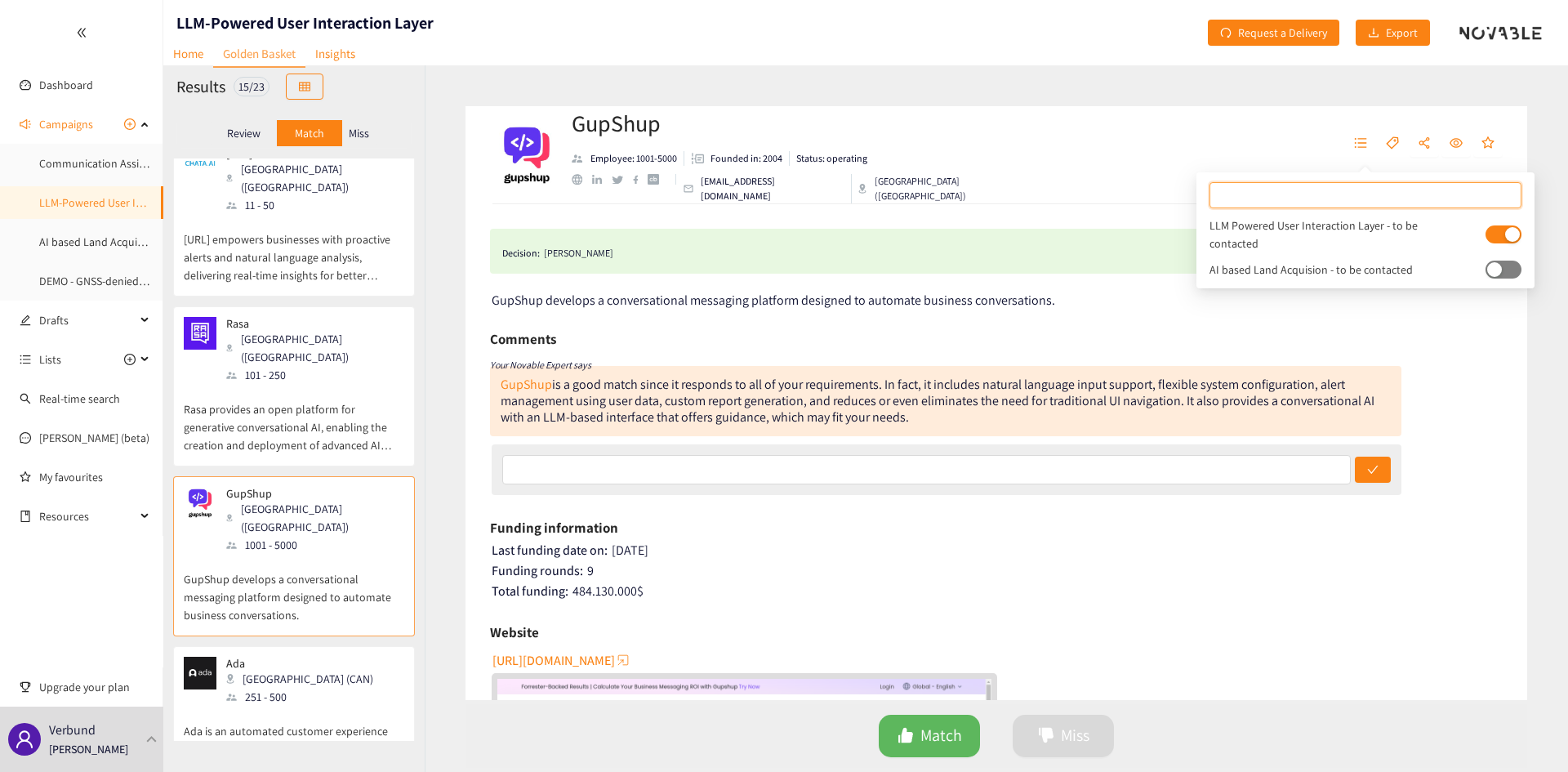 scroll, scrollTop: 1552, scrollLeft: 0, axis: vertical 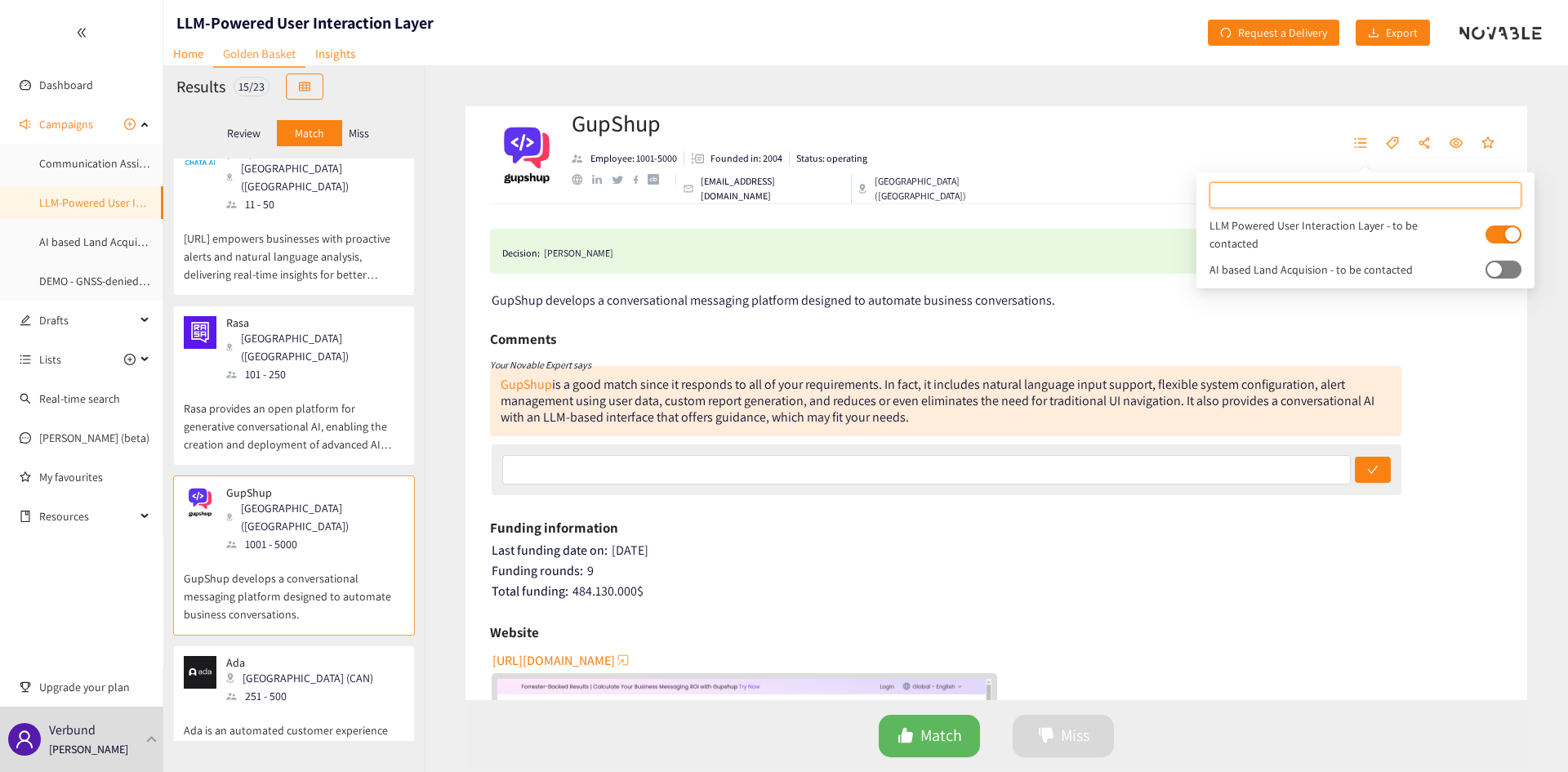 click on "Ada is an automated customer experience company that provides chat bots used in customer support." at bounding box center (294, 740) 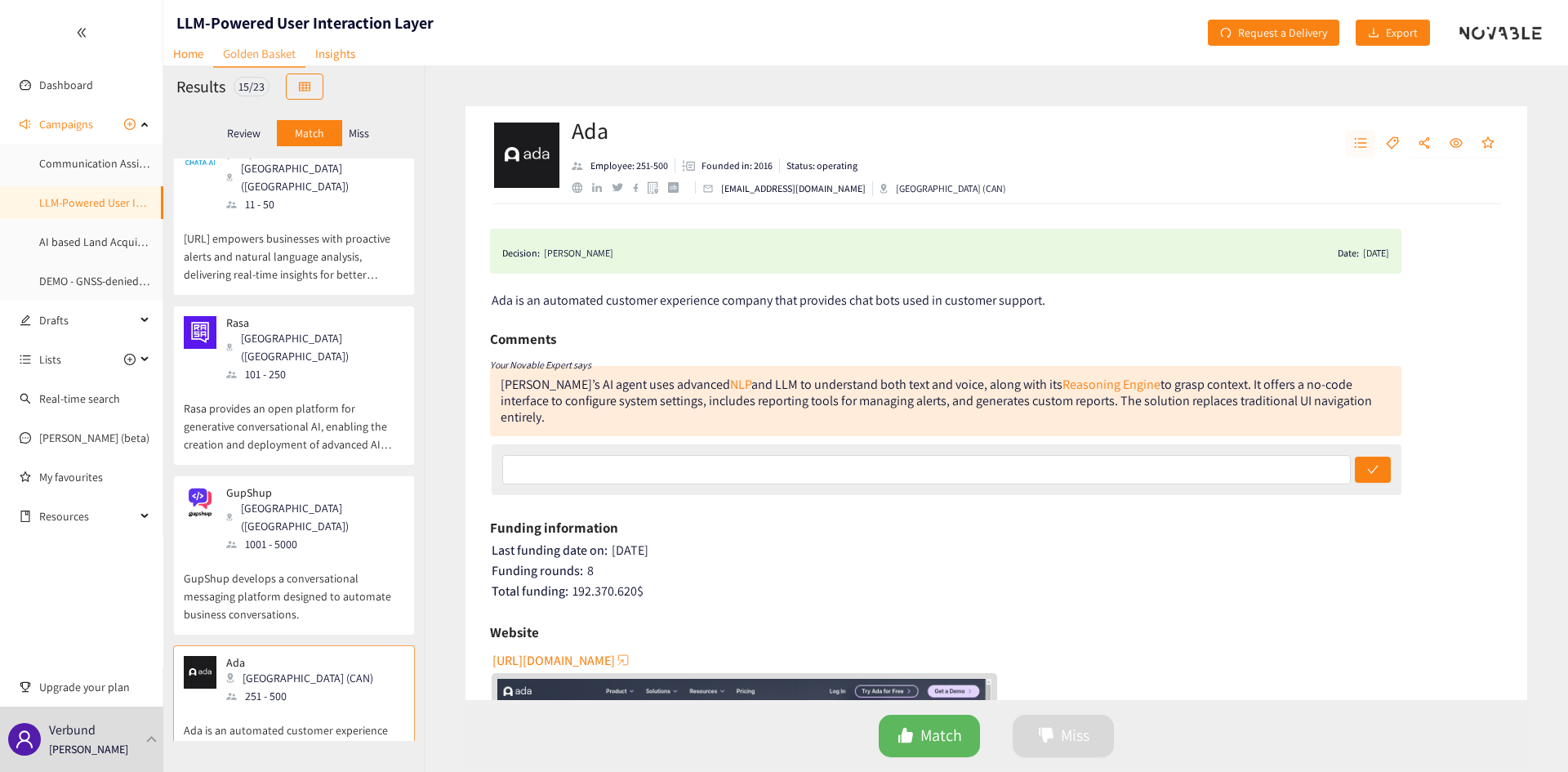click at bounding box center [1361, 144] 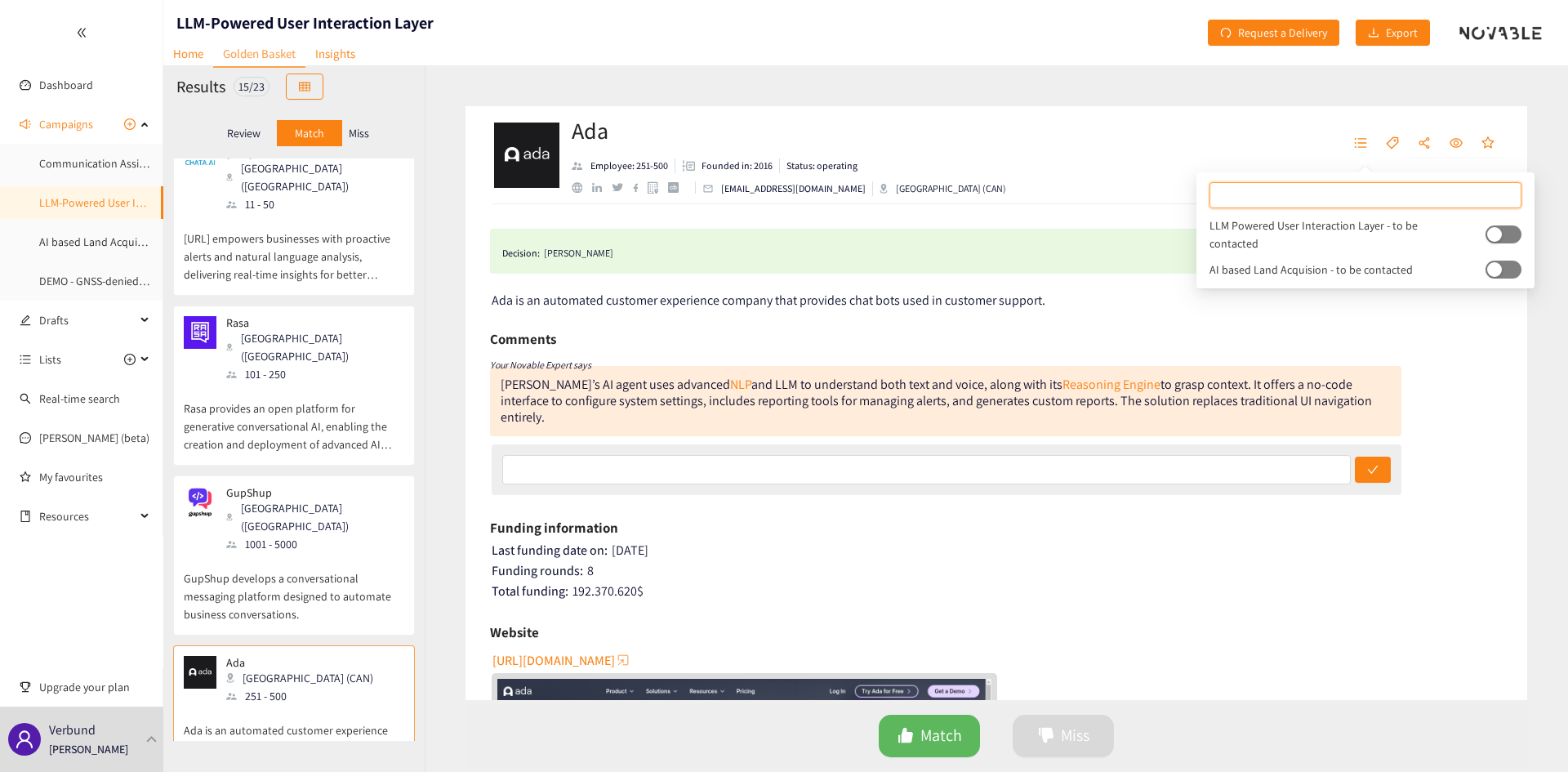 click on "LLM Powered User Interaction Layer - to be contacted" at bounding box center (1365, 234) 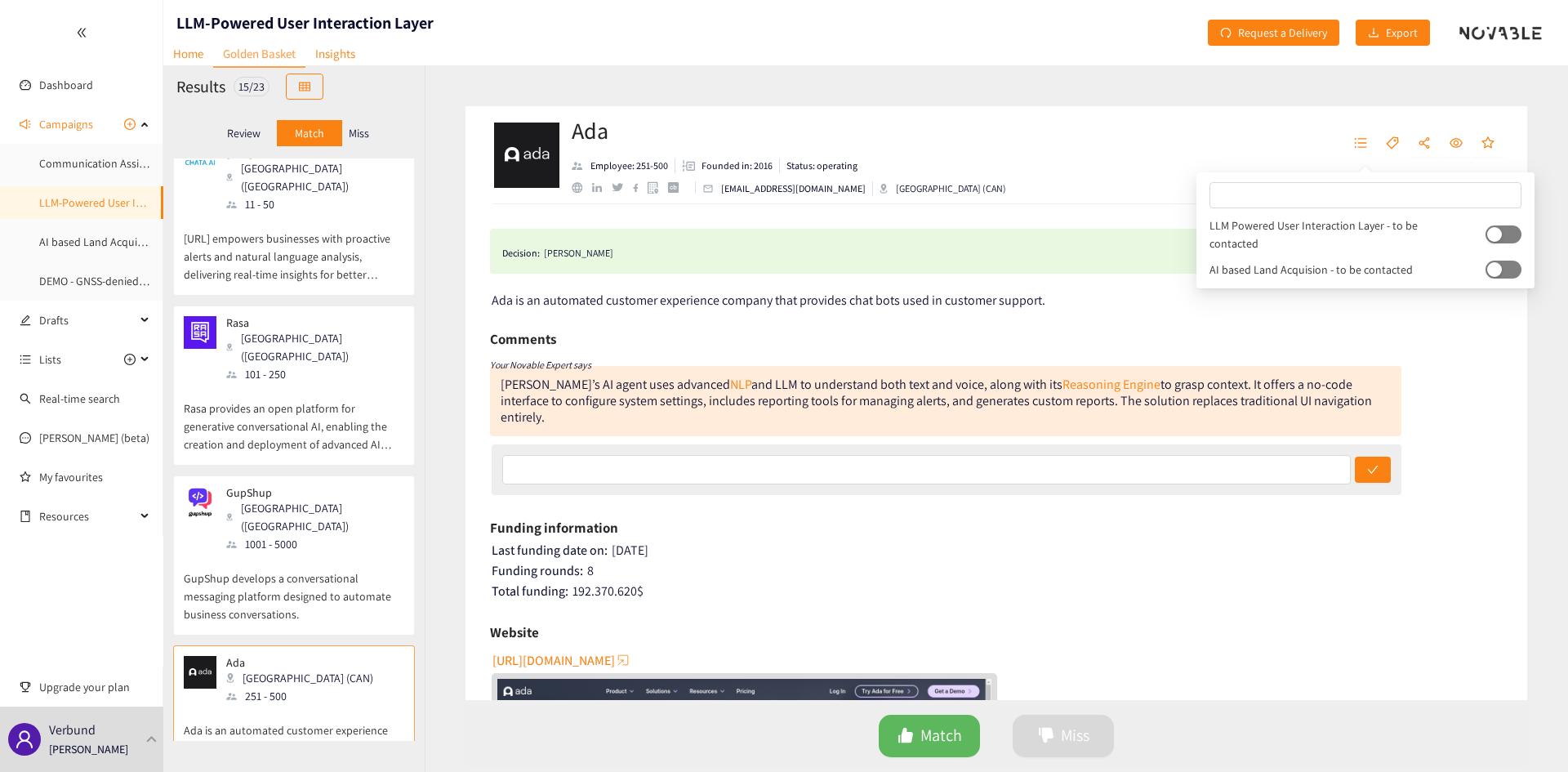 click at bounding box center [1494, 234] 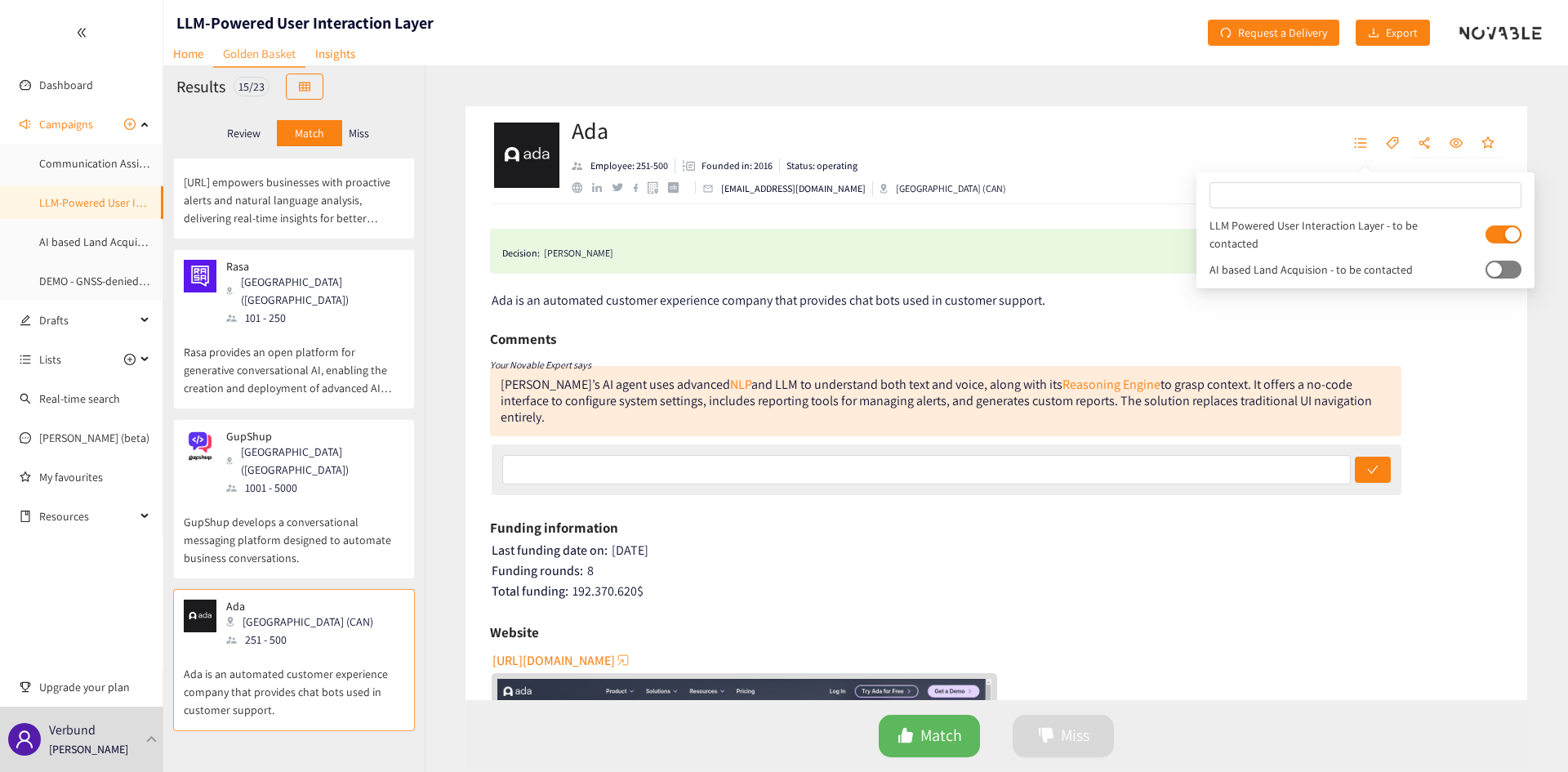 scroll, scrollTop: 1634, scrollLeft: 0, axis: vertical 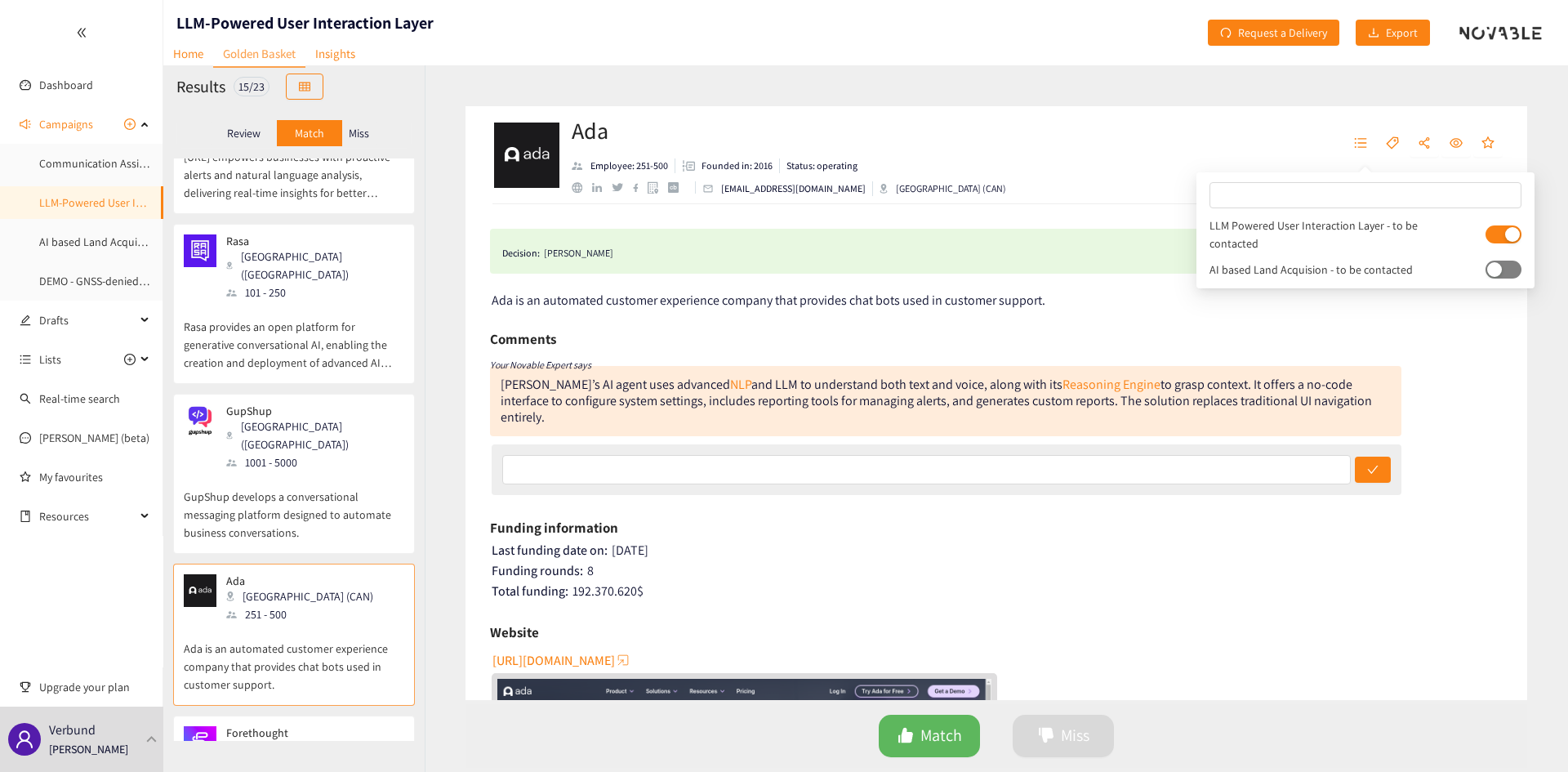 click on "Forethought   [GEOGRAPHIC_DATA] ([GEOGRAPHIC_DATA])     101 - 250" at bounding box center [294, 760] 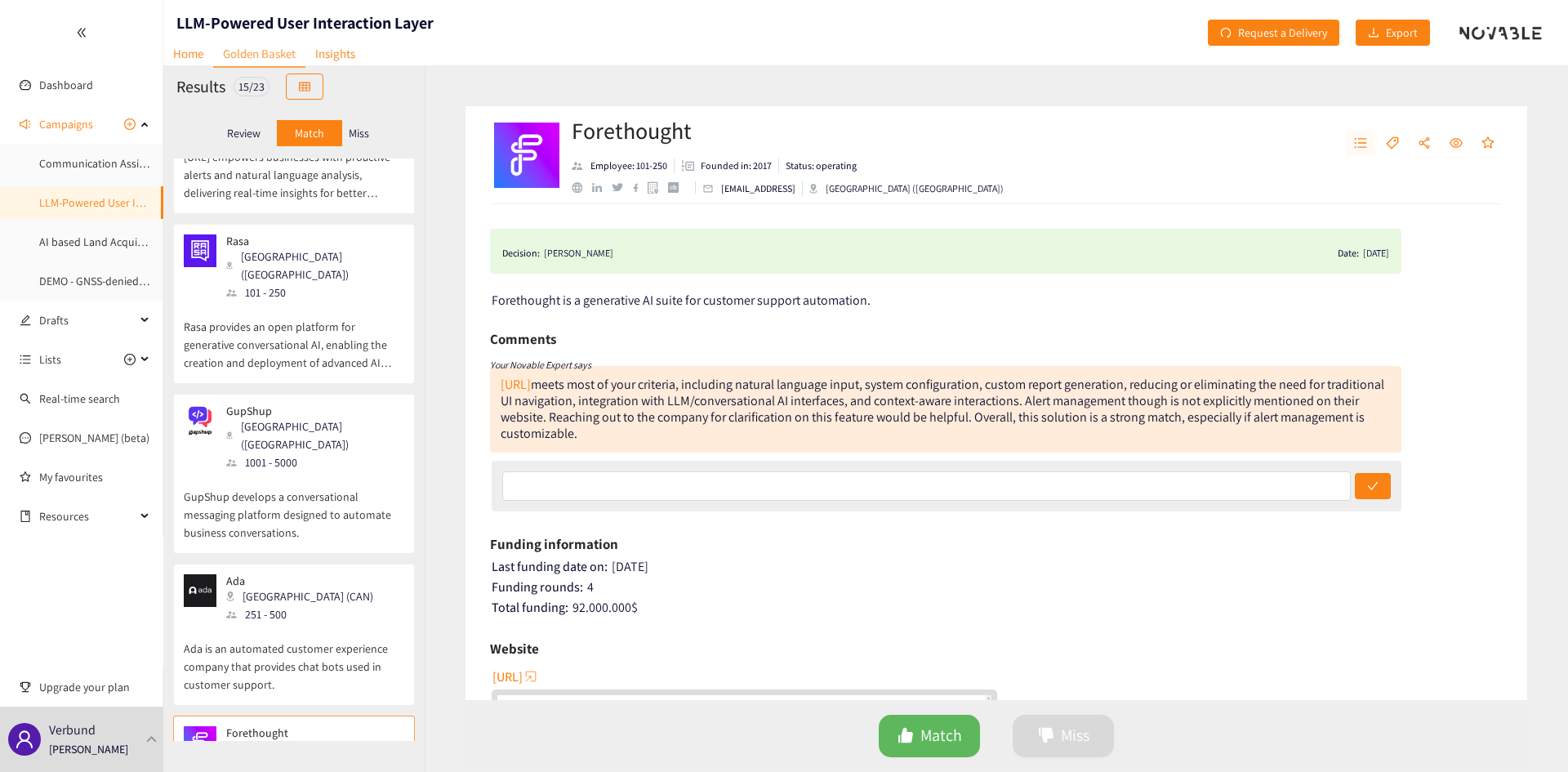 click 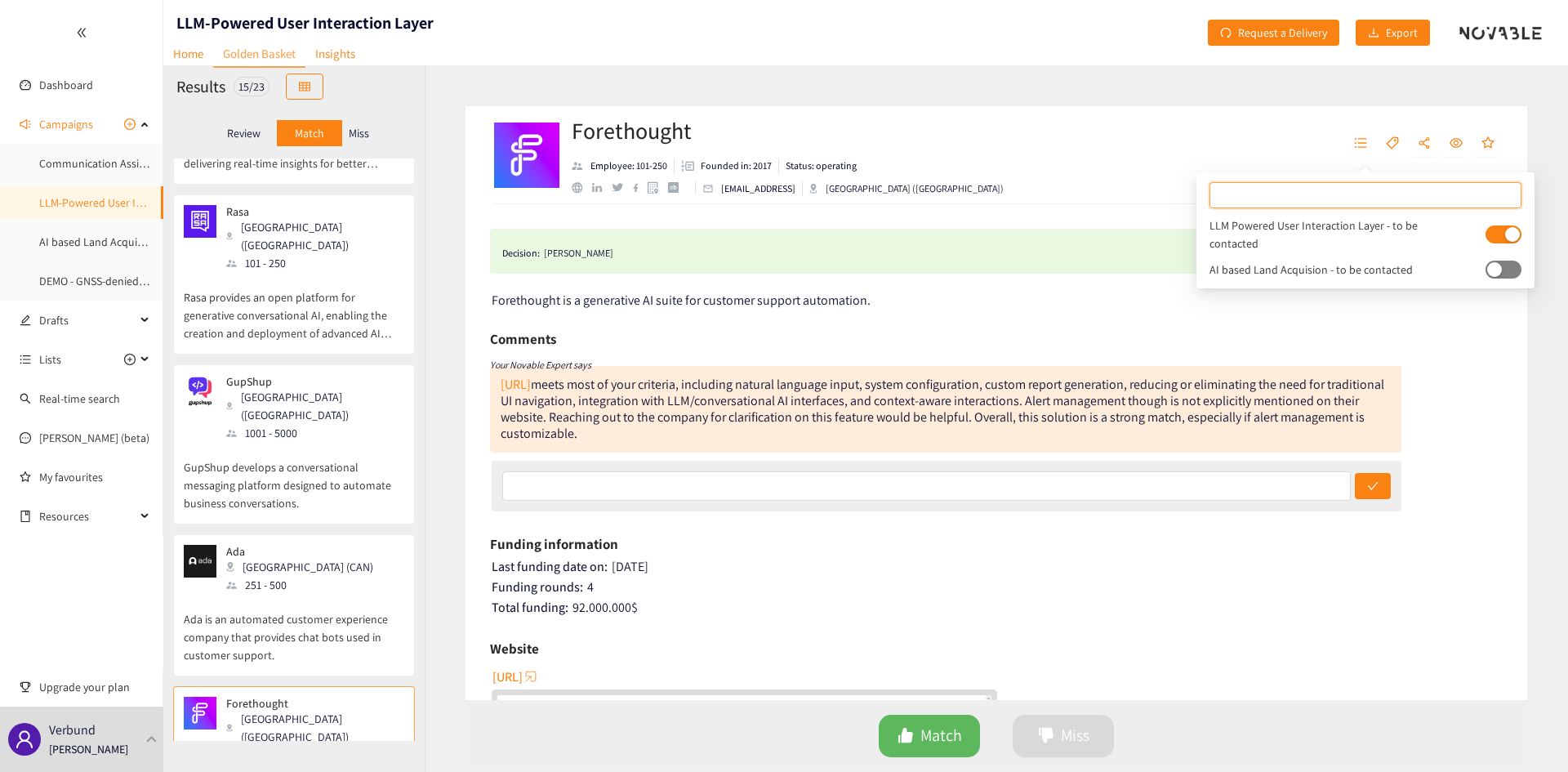 scroll, scrollTop: 1679, scrollLeft: 0, axis: vertical 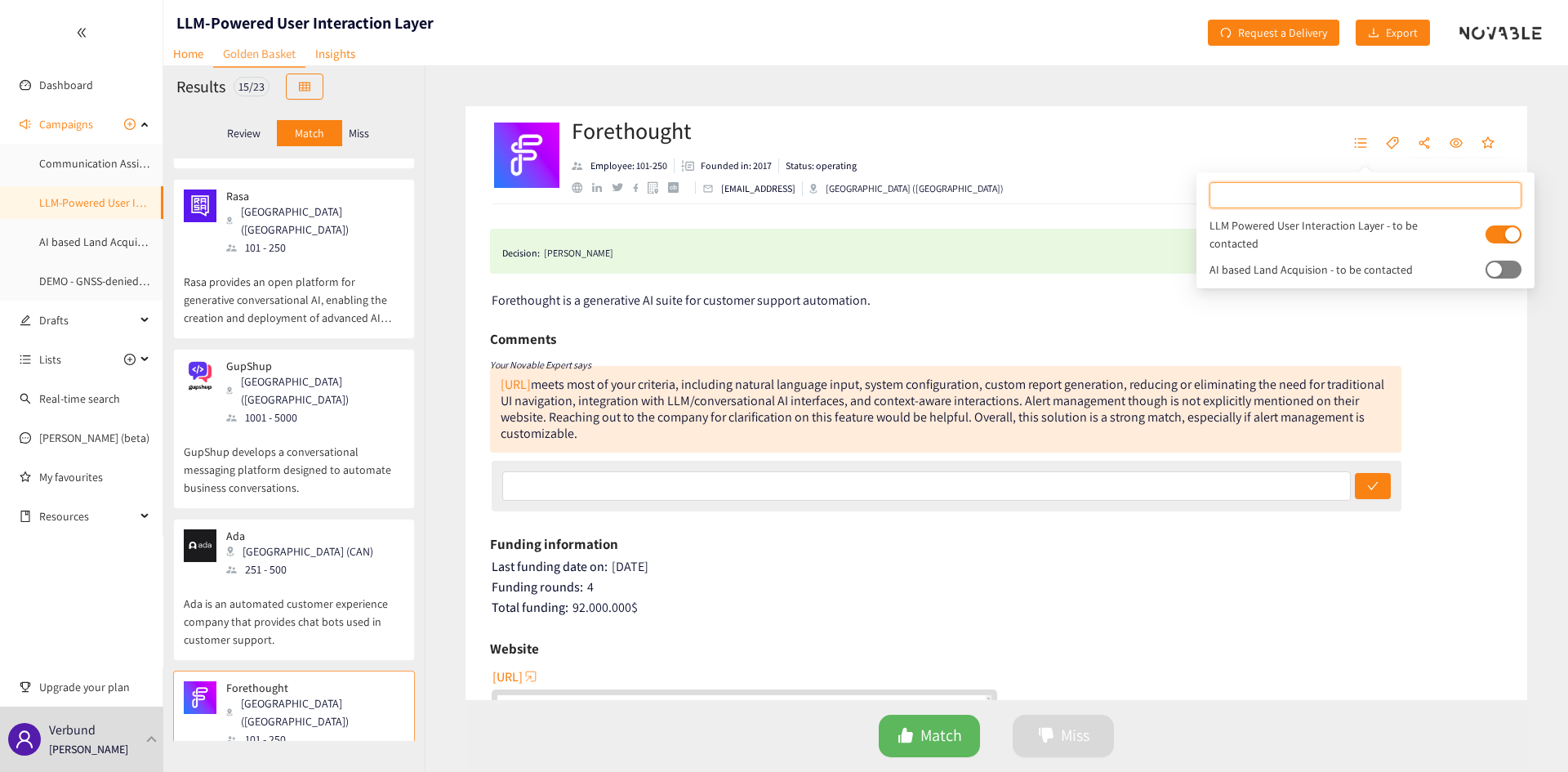 click on "LivePerson   [US_STATE] ([GEOGRAPHIC_DATA])     501 - 1000" at bounding box center [294, 867] 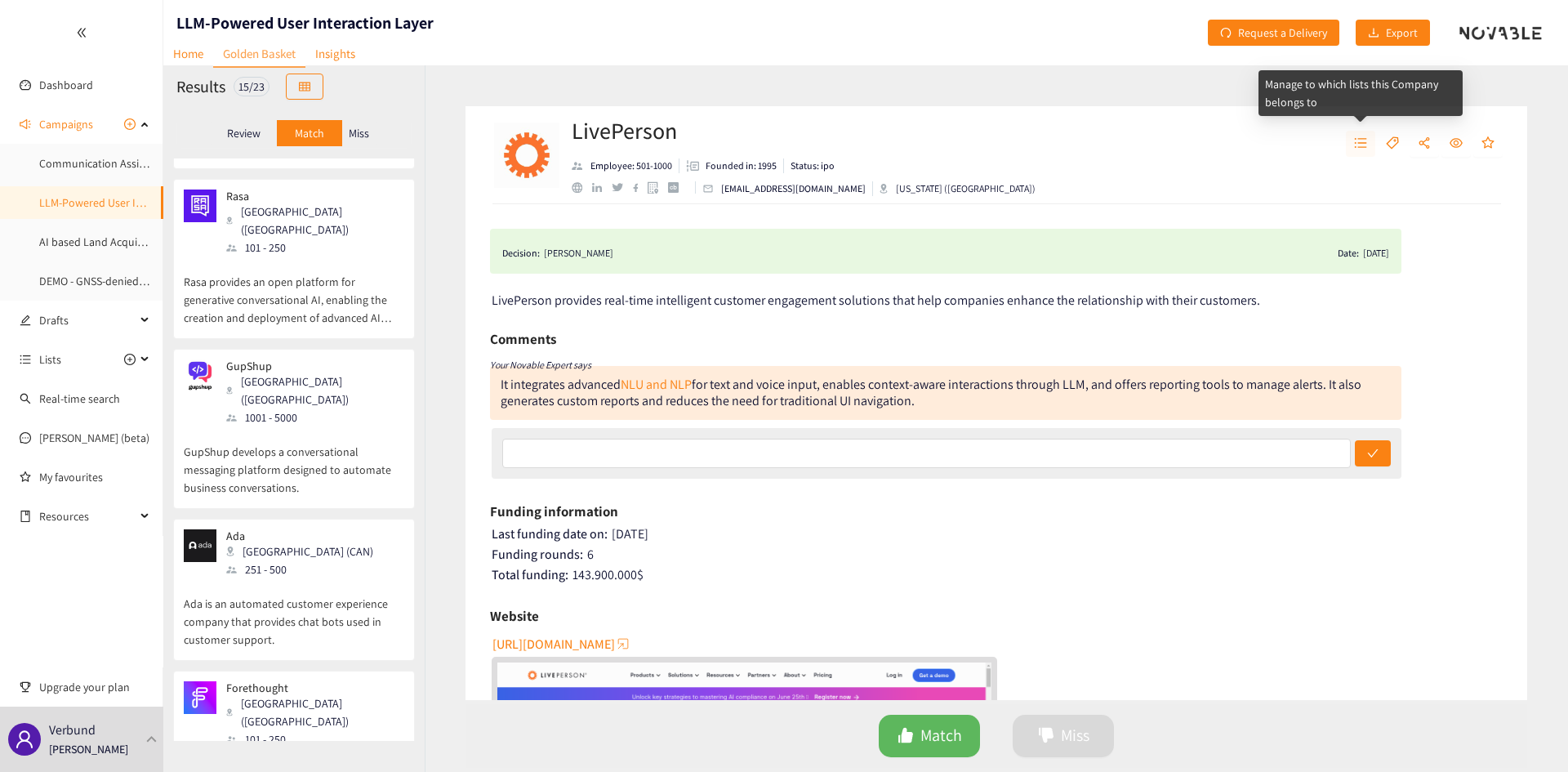 click 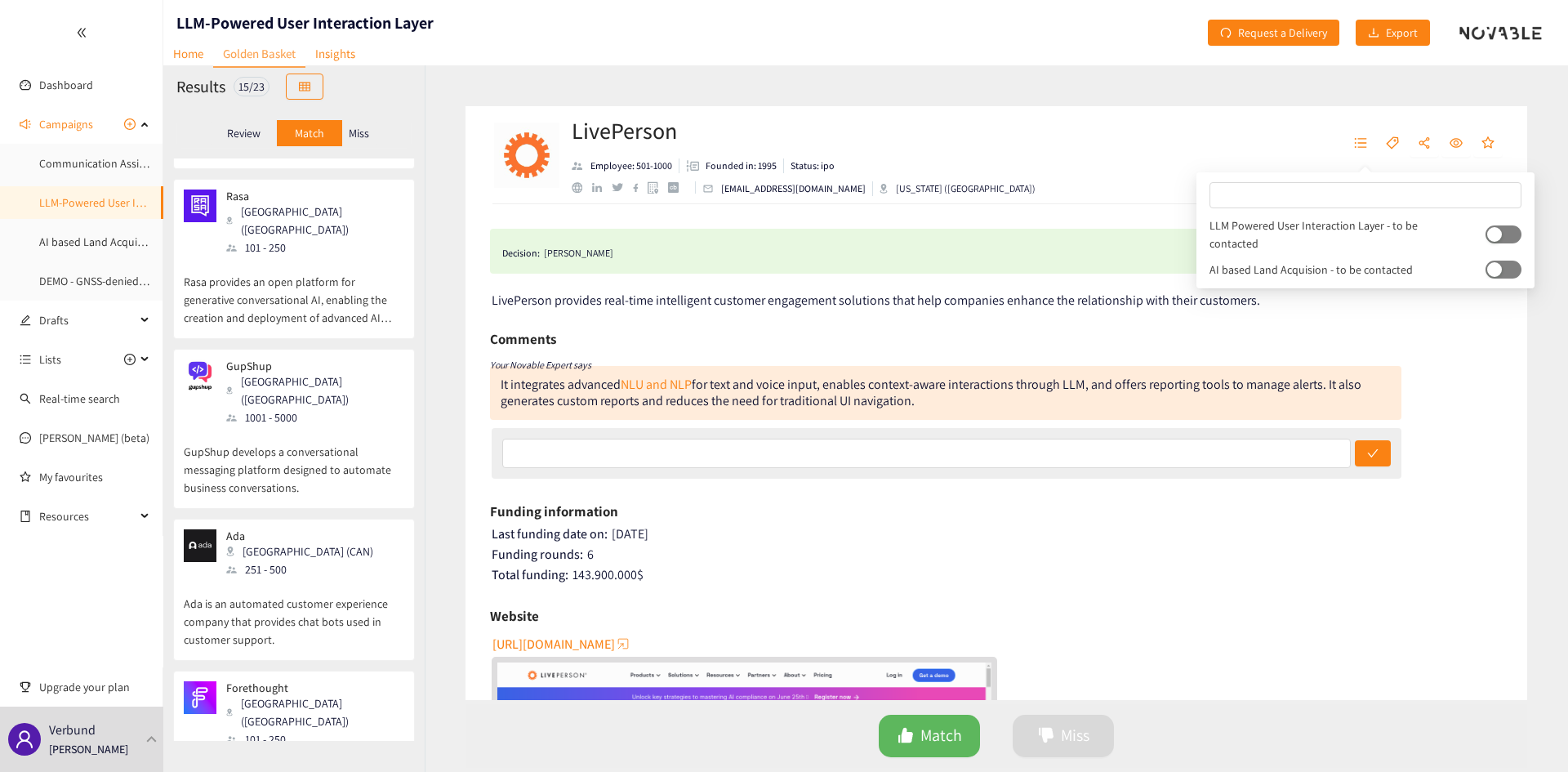click at bounding box center (1503, 234) 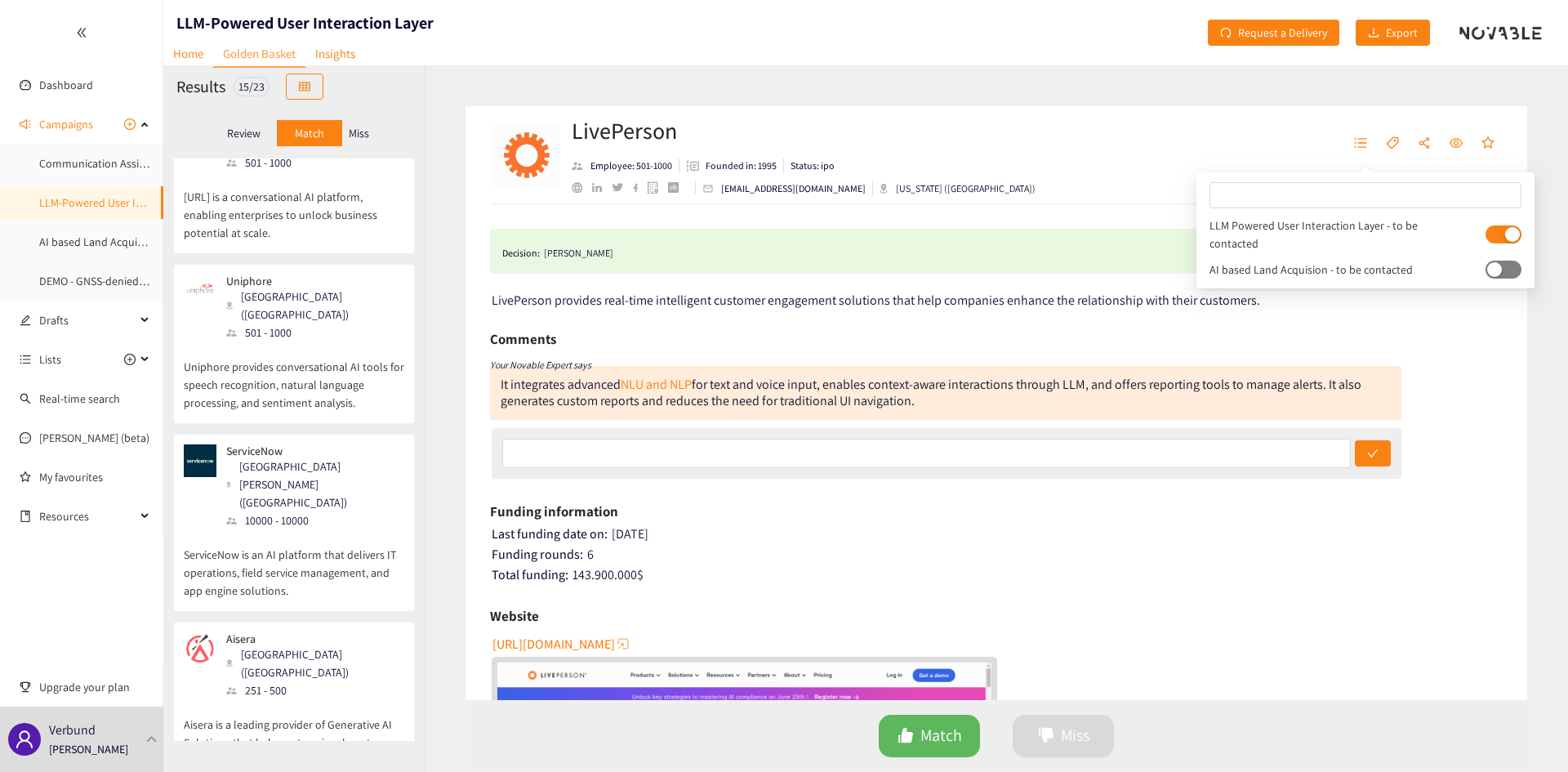 scroll, scrollTop: 0, scrollLeft: 0, axis: both 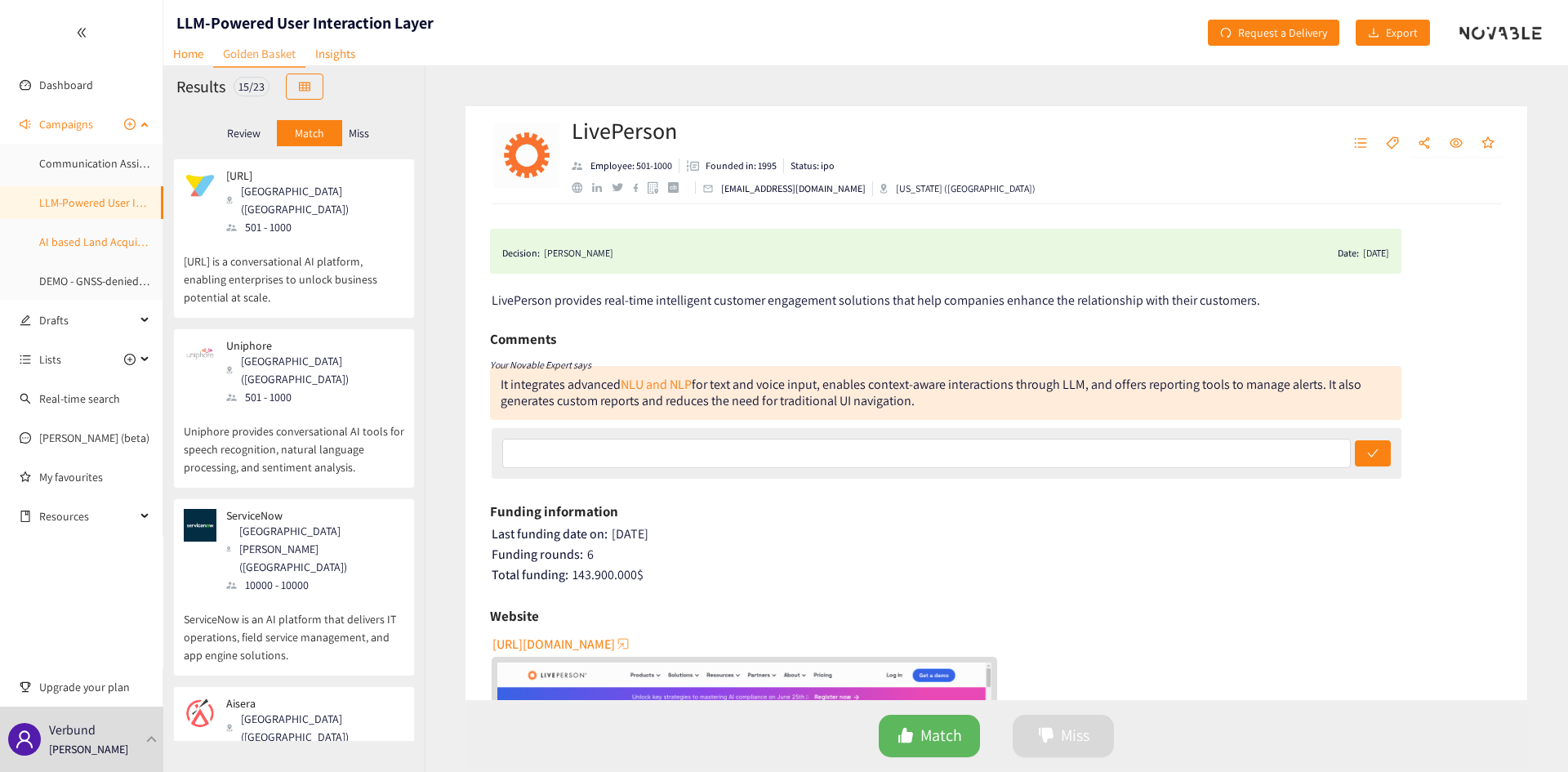 click on "AI based Land Acquisition" at bounding box center [101, 242] 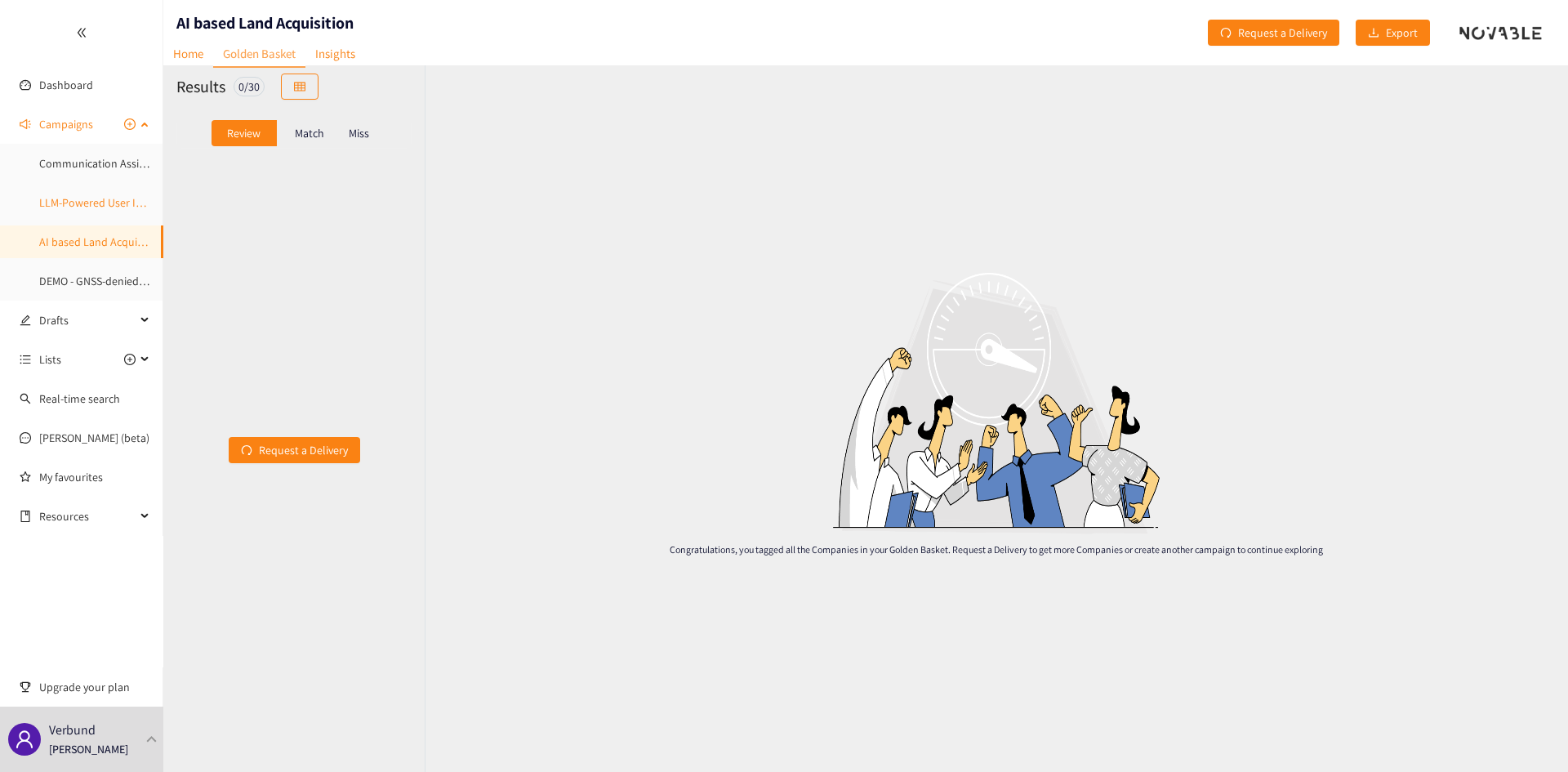 click on "LLM-Powered User Interaction Layer" at bounding box center (127, 203) 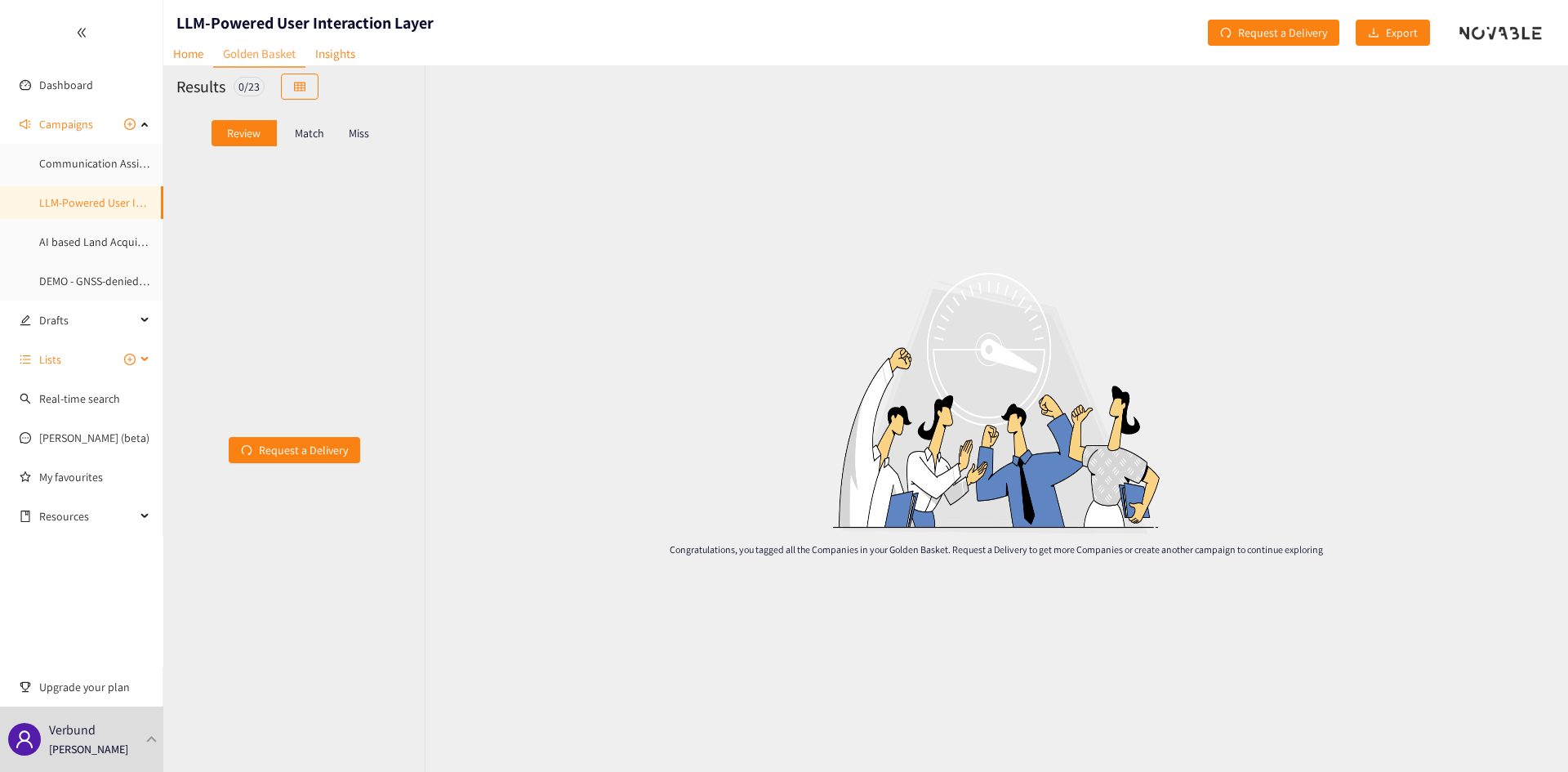 click on "Lists" at bounding box center (87, 359) 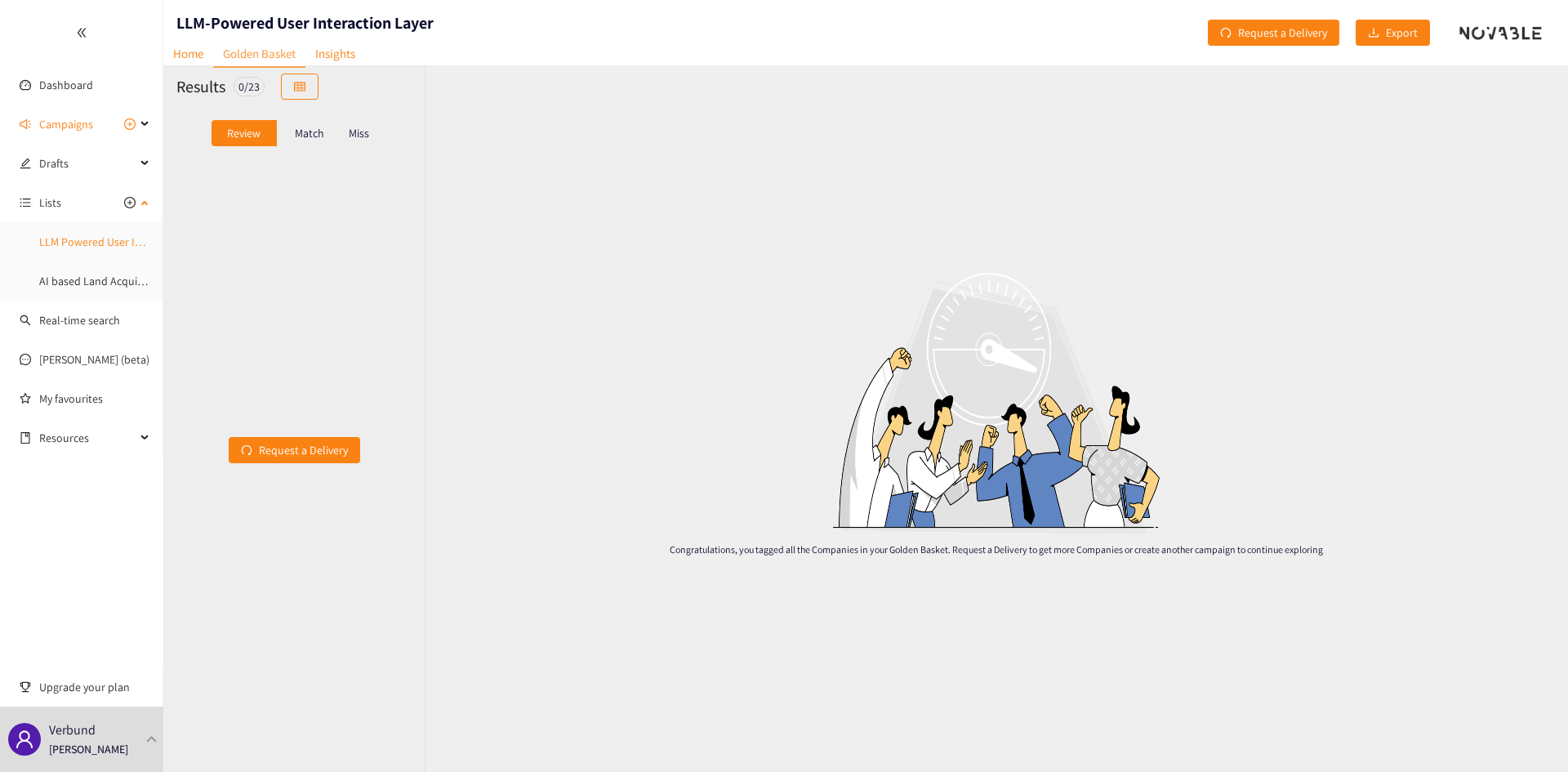 click on "LLM Powered User Interaction Layer - to be contacted" at bounding box center (169, 242) 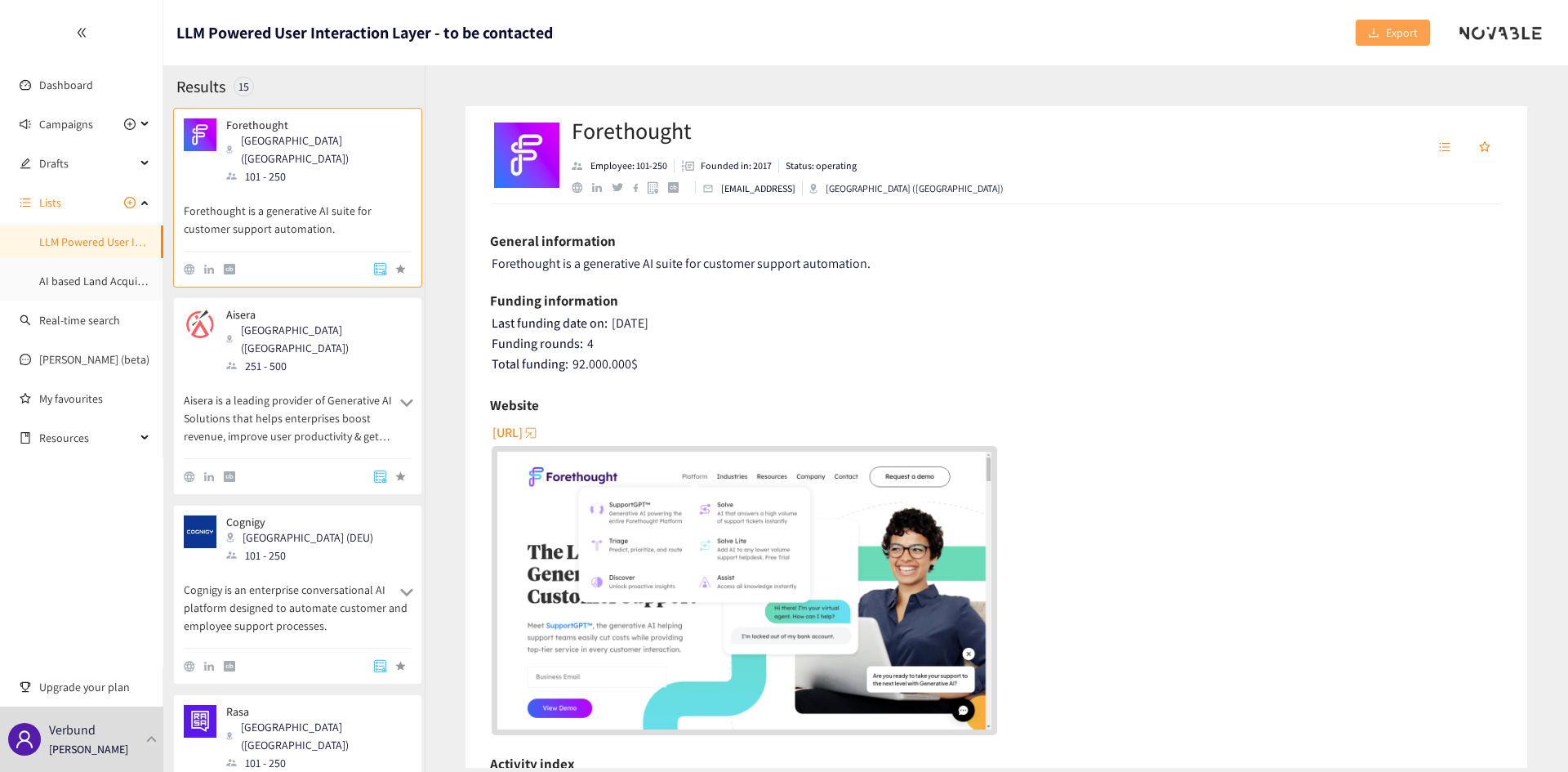 click on "Export" at bounding box center [1401, 33] 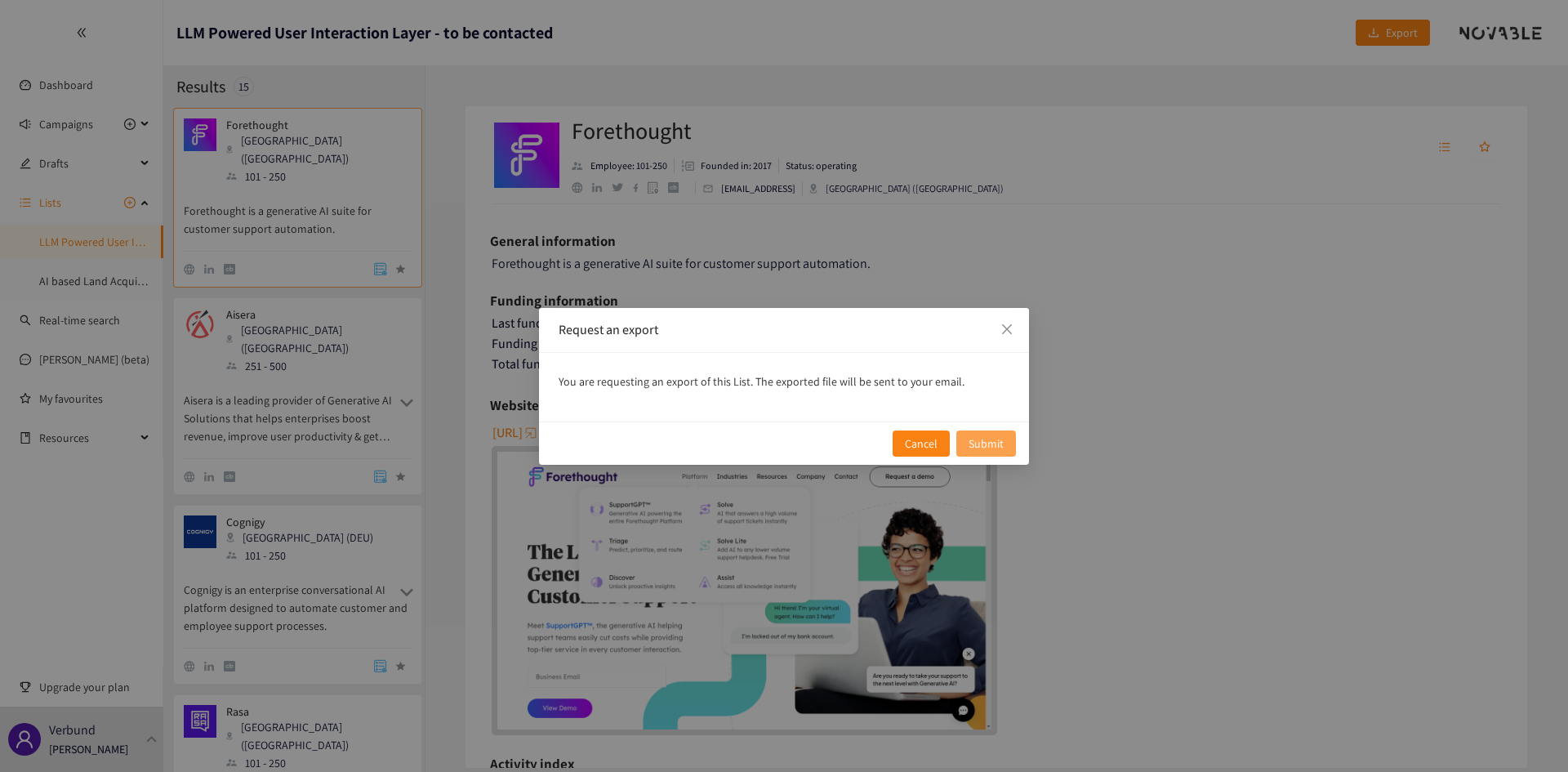 click on "Submit" at bounding box center (986, 444) 